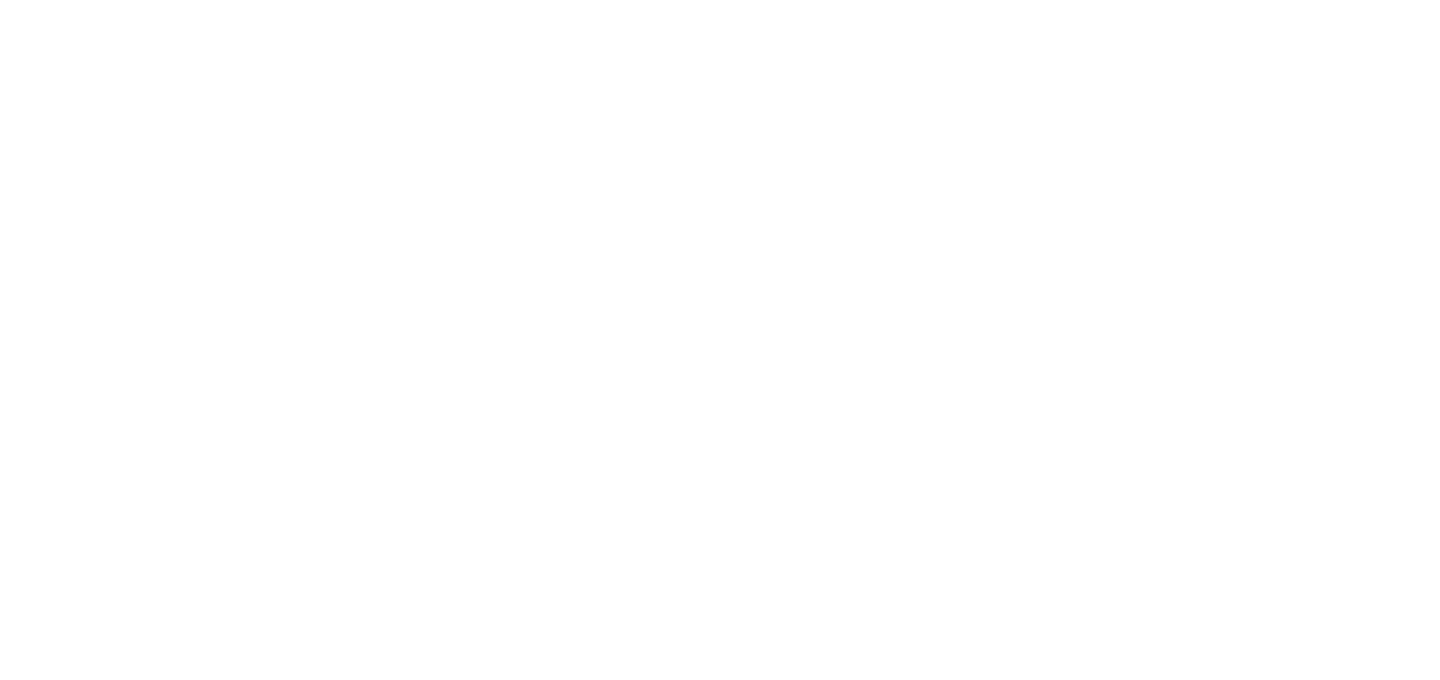 scroll, scrollTop: 0, scrollLeft: 0, axis: both 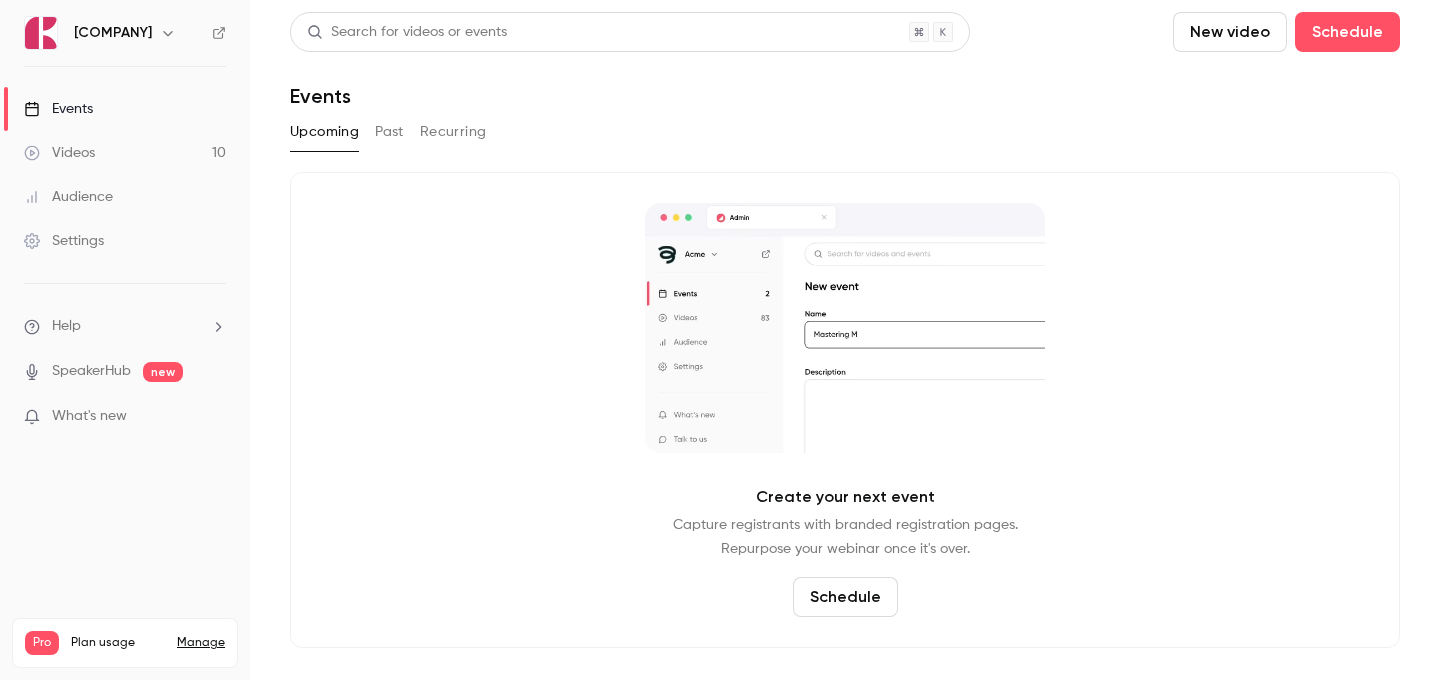 click on "Events" at bounding box center (125, 109) 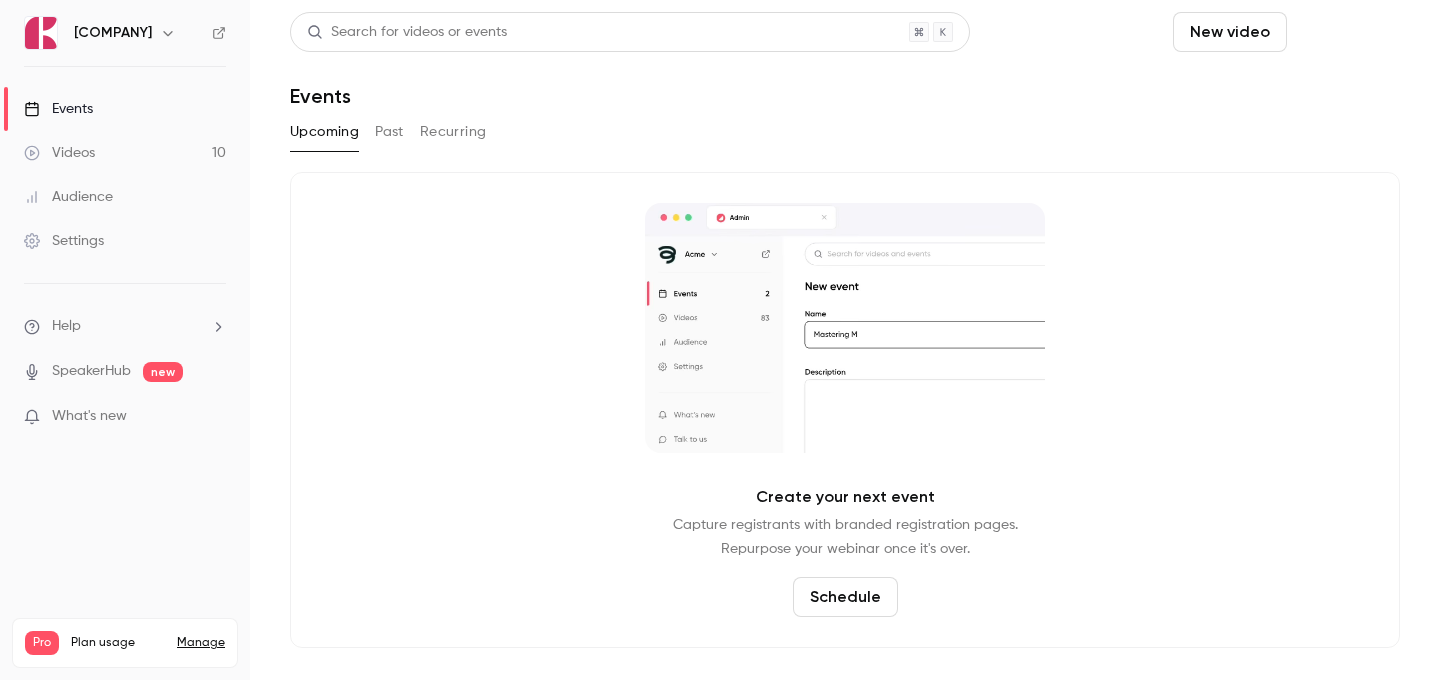 click on "Schedule" at bounding box center (1347, 32) 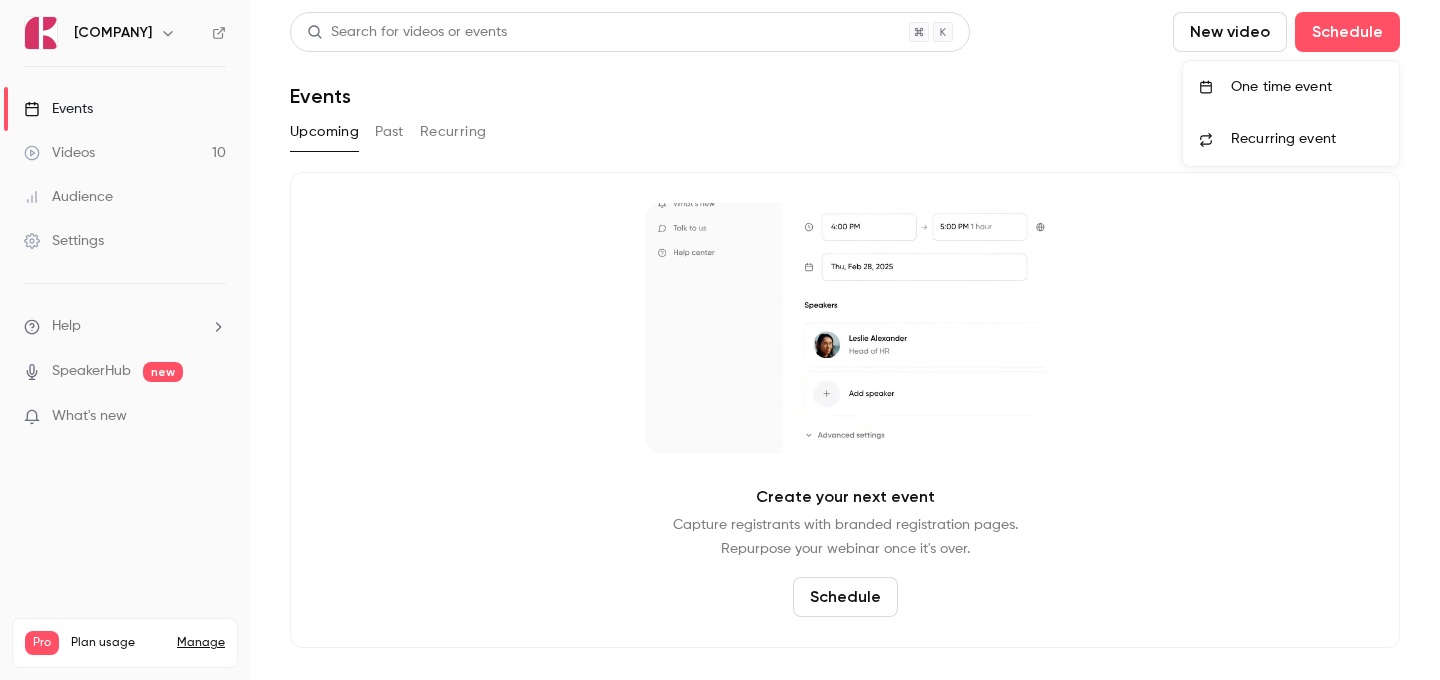 click on "One time event" at bounding box center [1307, 87] 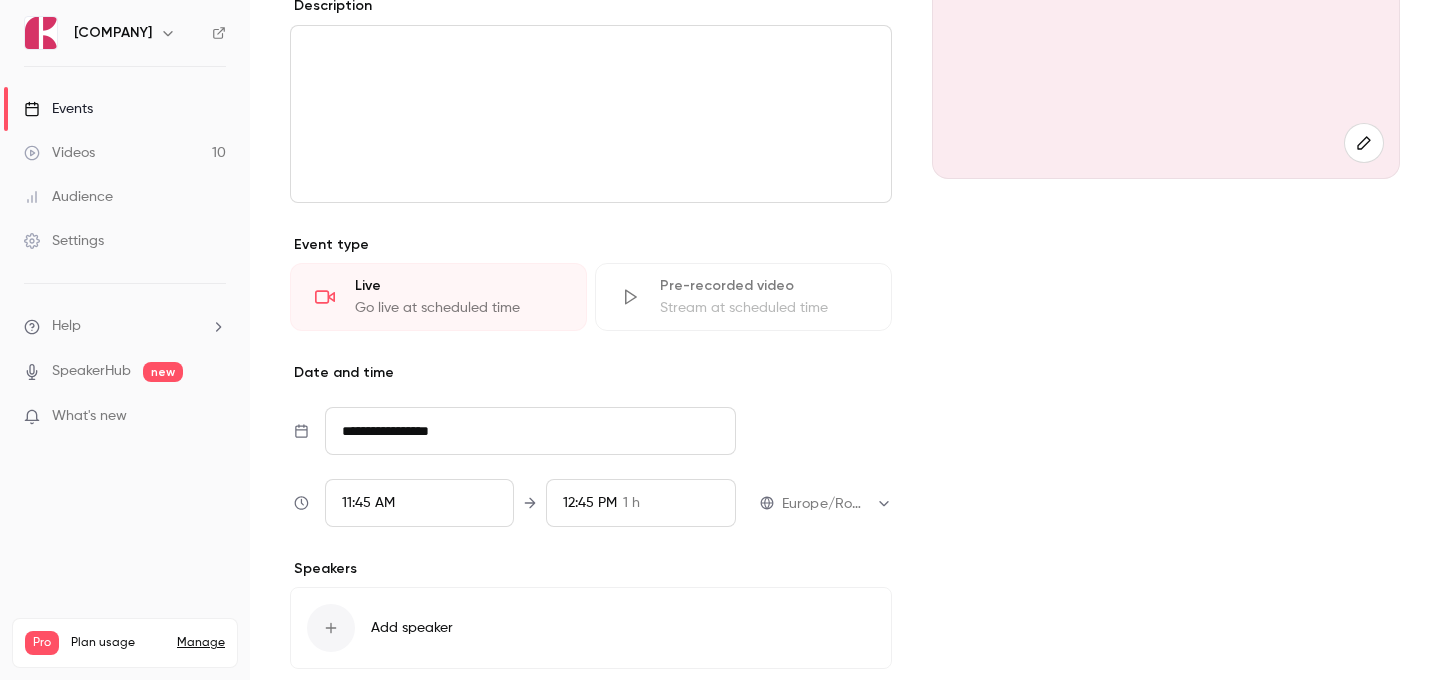 scroll, scrollTop: 438, scrollLeft: 0, axis: vertical 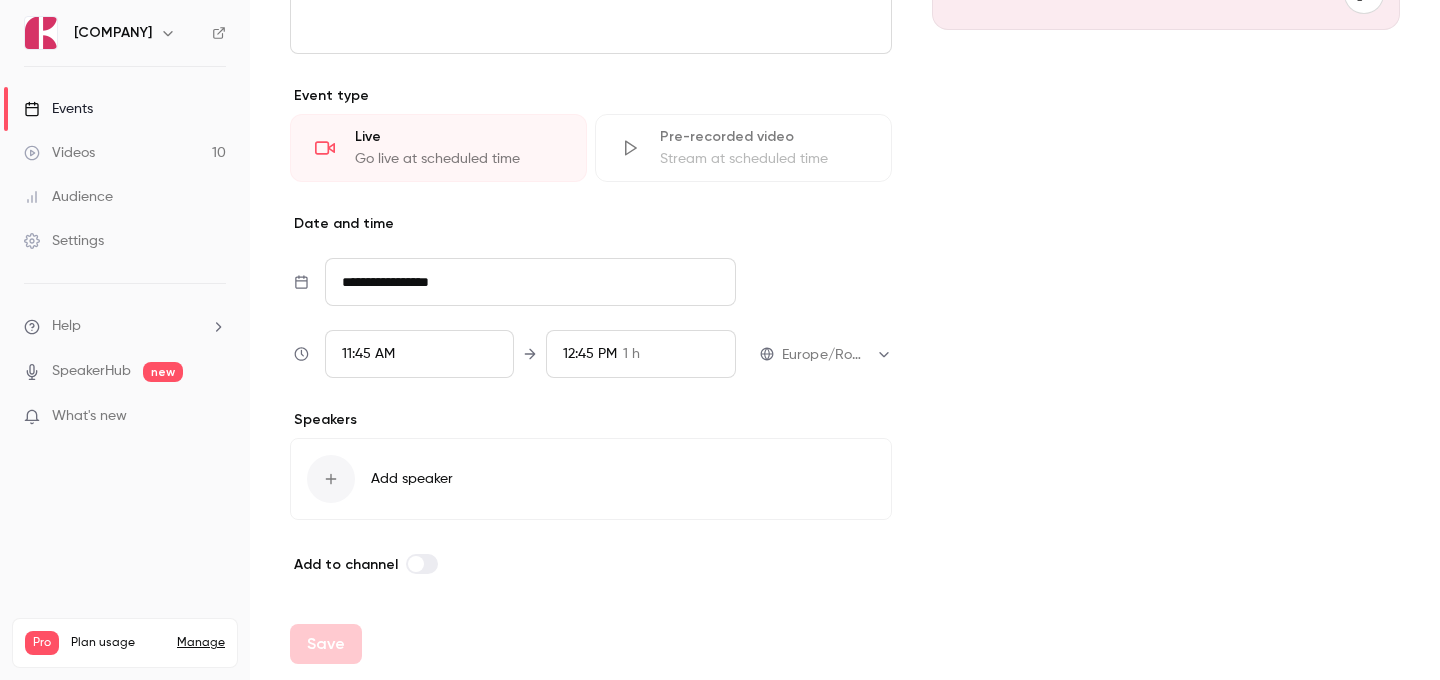 click on "11:45 AM" at bounding box center [420, 354] 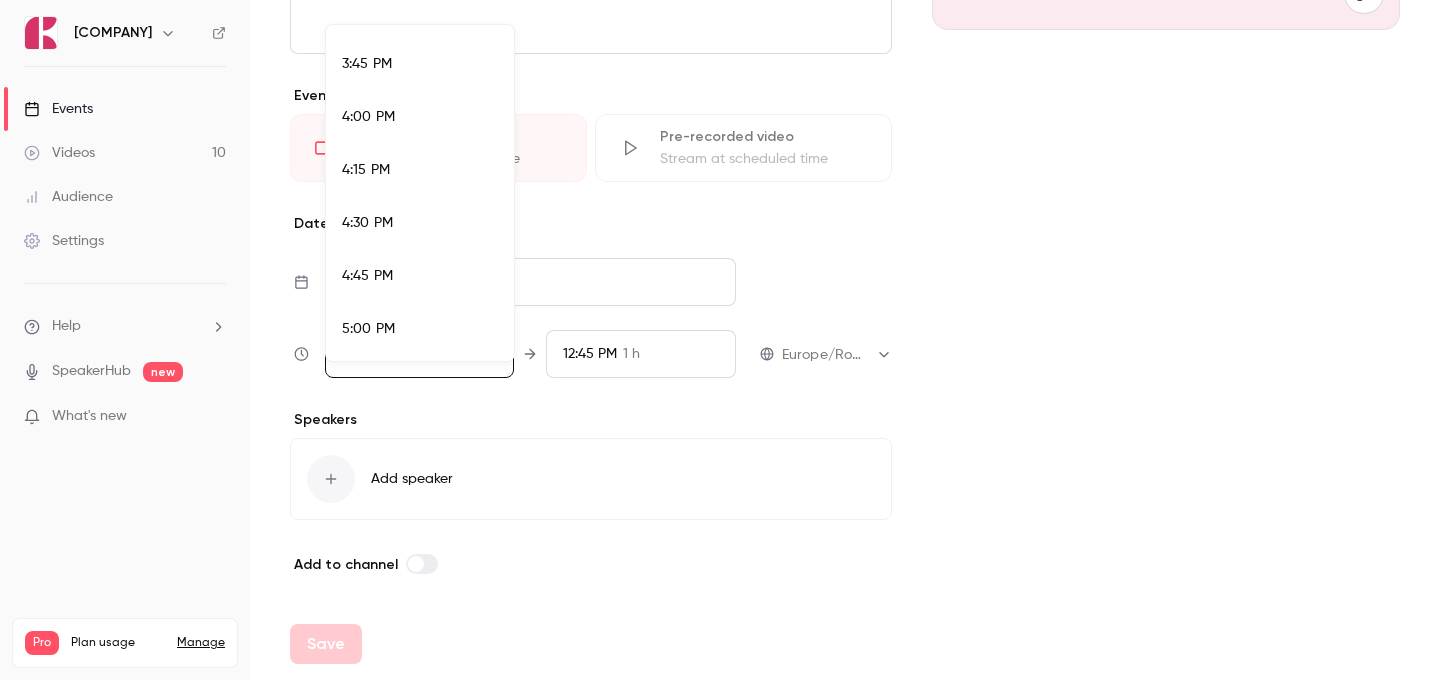 scroll, scrollTop: 3501, scrollLeft: 0, axis: vertical 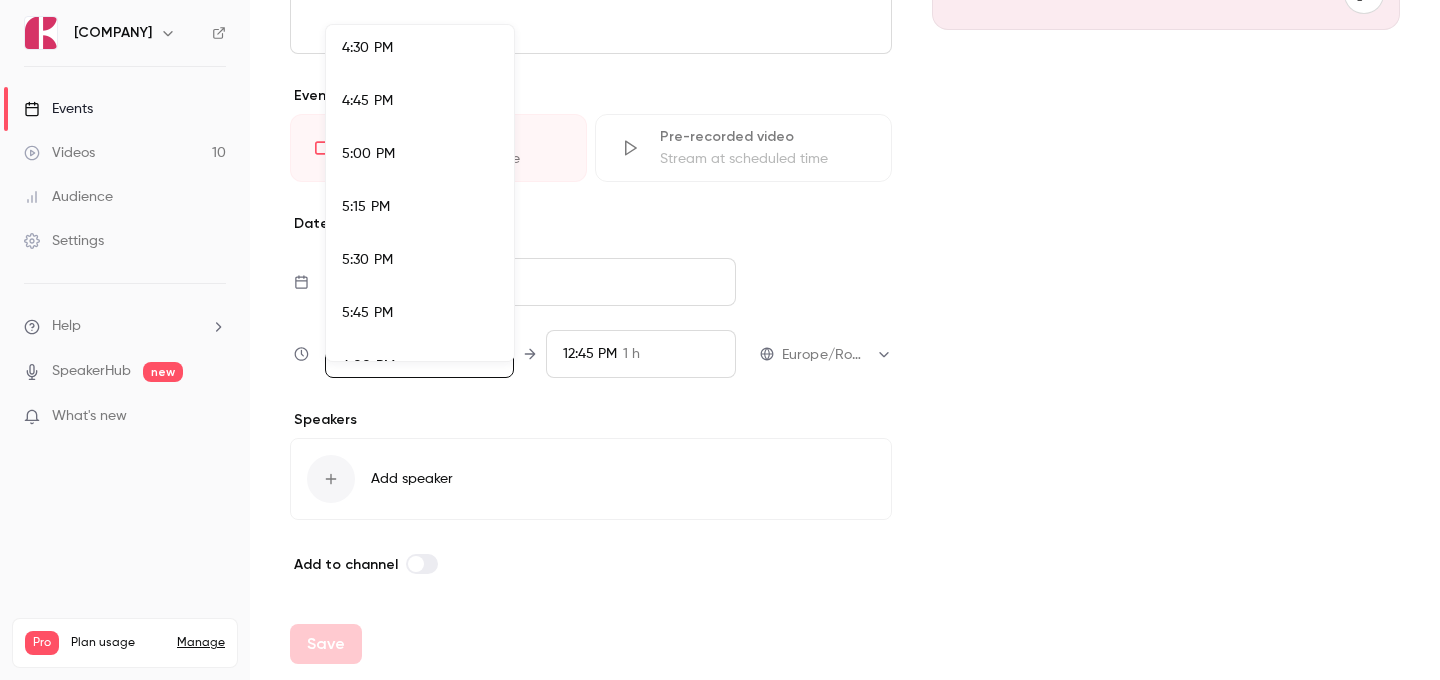 click on "5:00 PM" at bounding box center [420, 154] 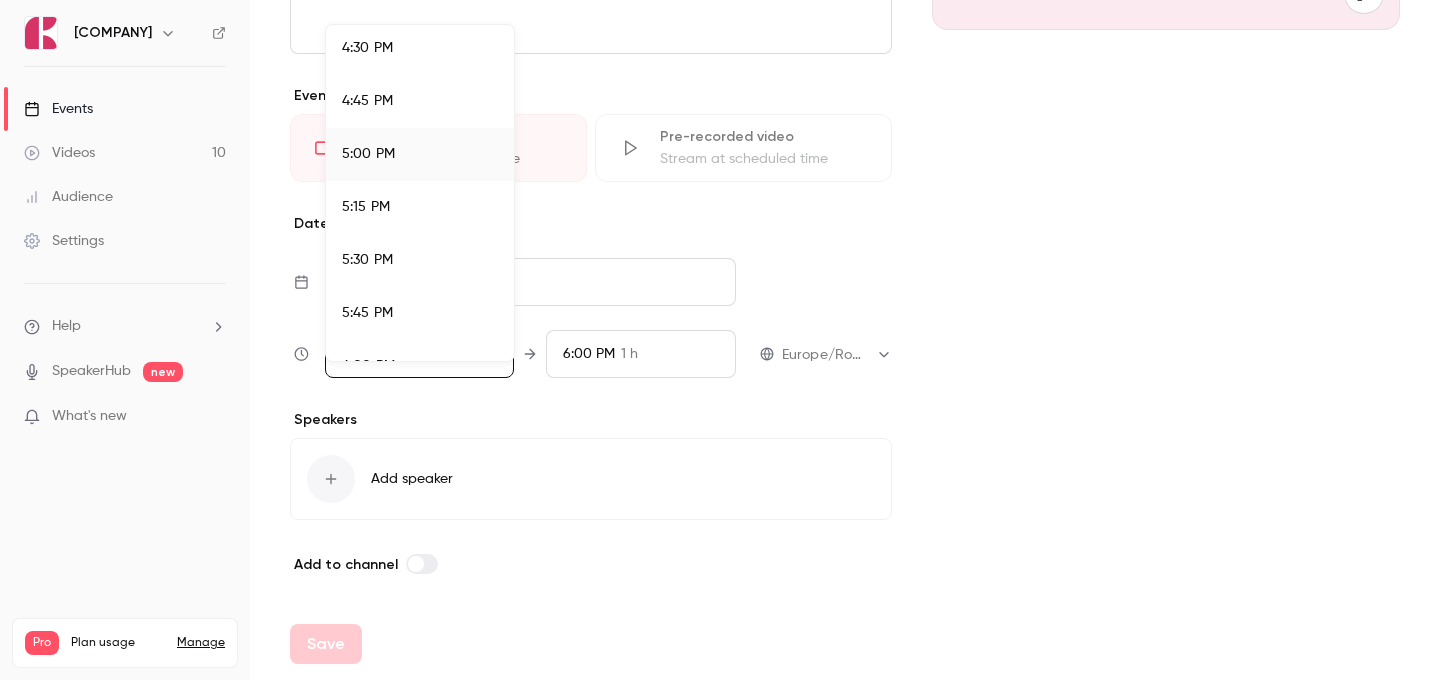 click at bounding box center [720, 340] 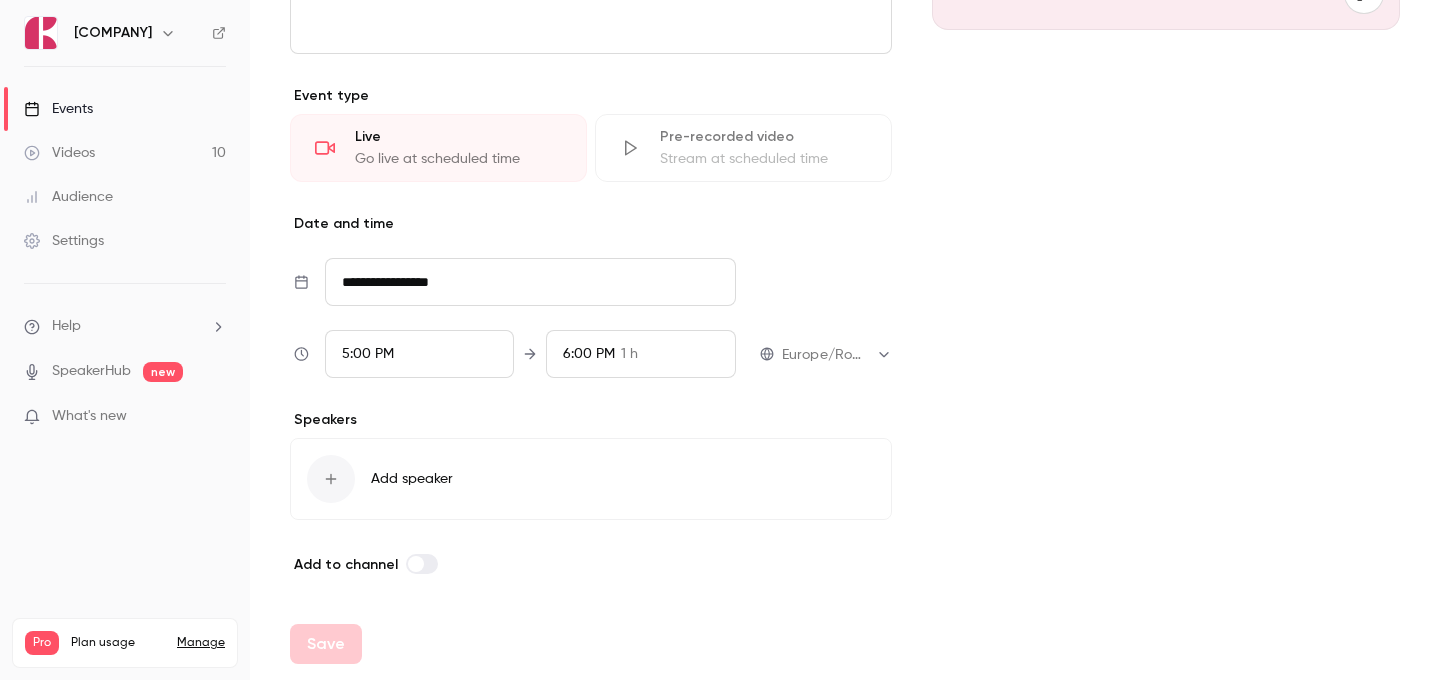 scroll, scrollTop: 2349, scrollLeft: 0, axis: vertical 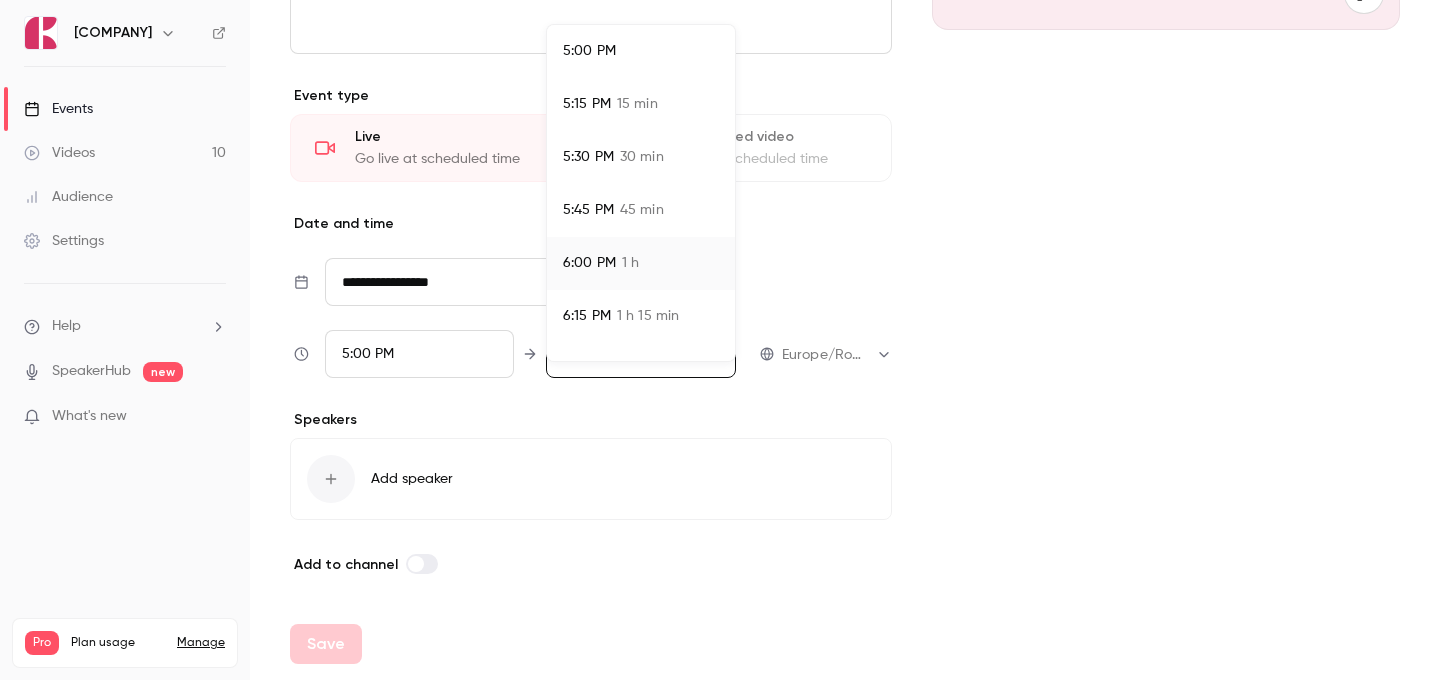 click on "45 min" at bounding box center (642, 210) 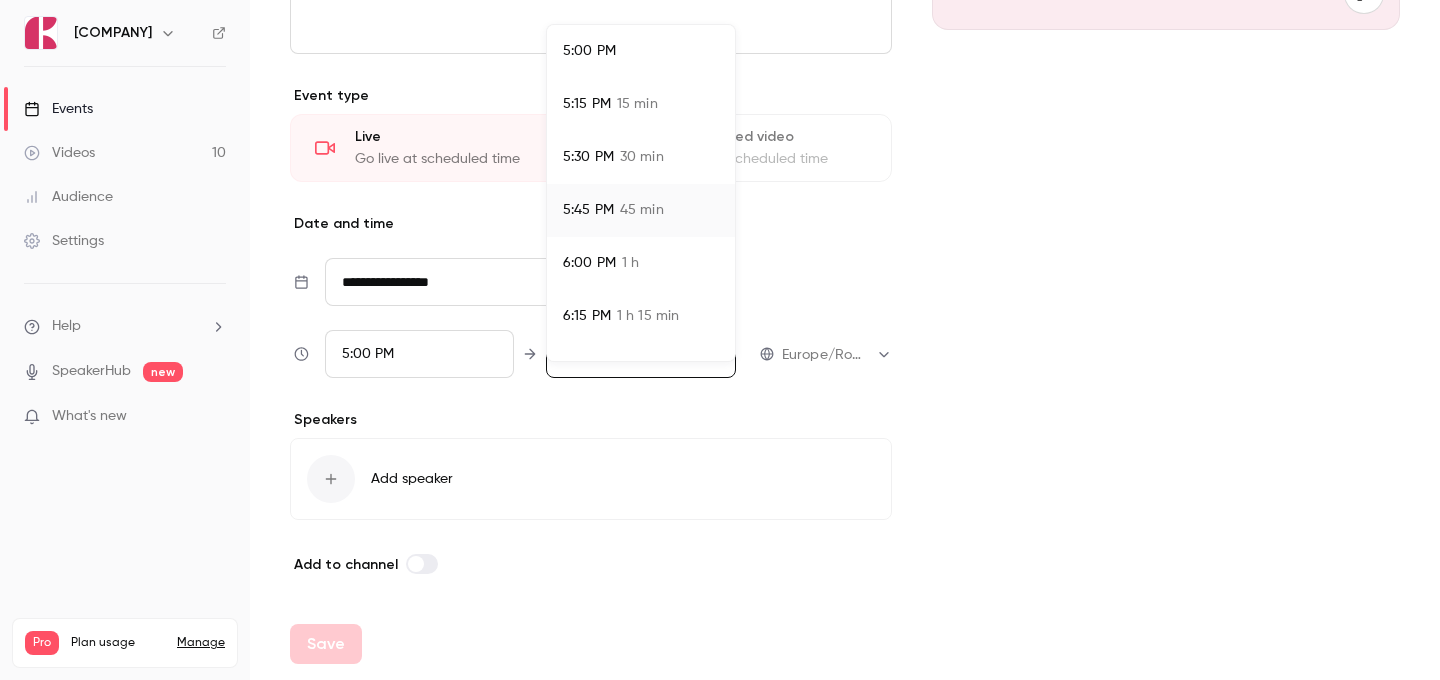 click on "45 min" at bounding box center (642, 210) 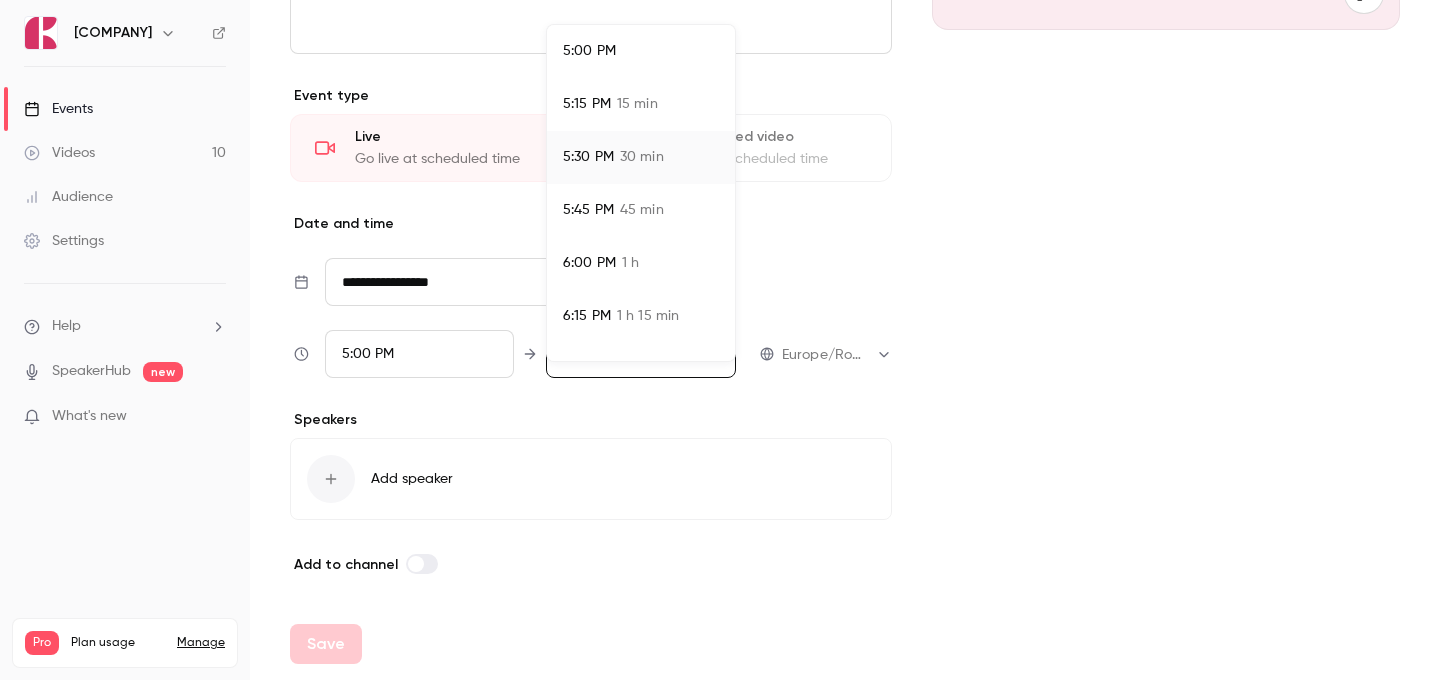 click at bounding box center (720, 340) 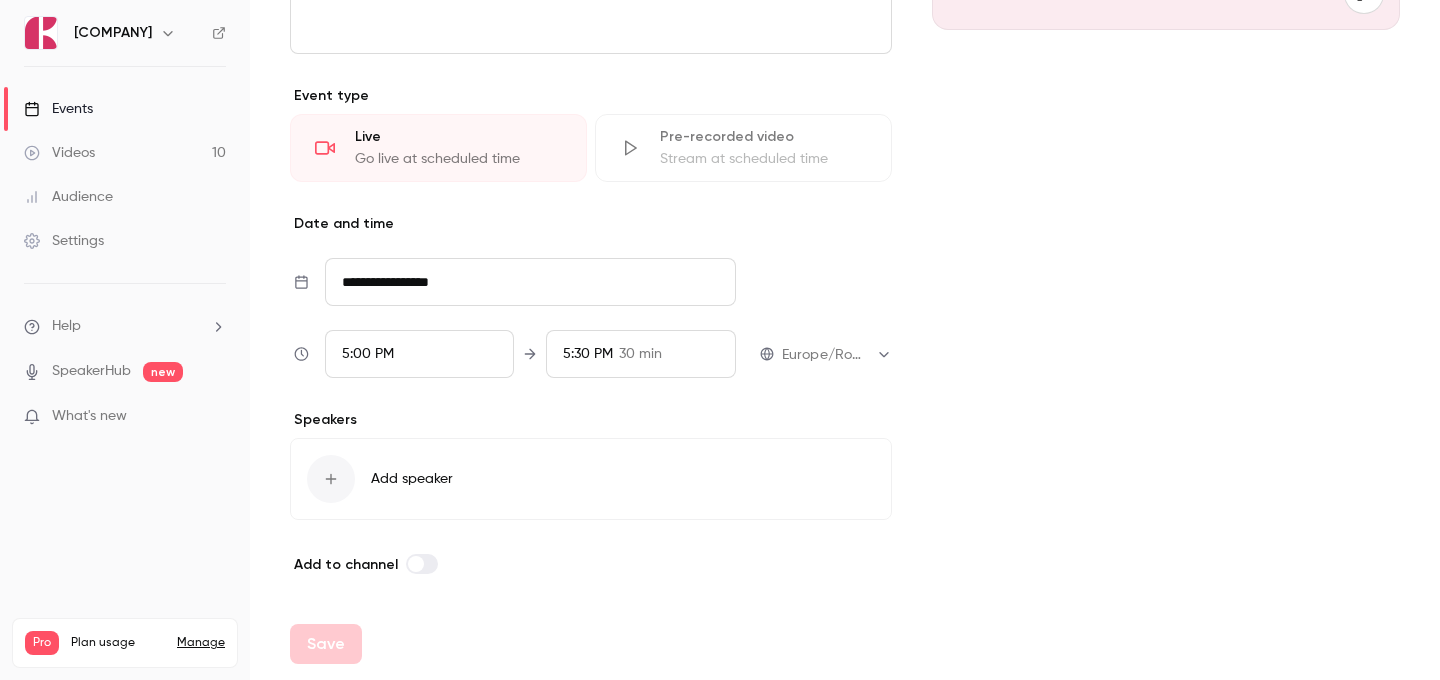 click on "5:30 PM 30 min" at bounding box center [641, 354] 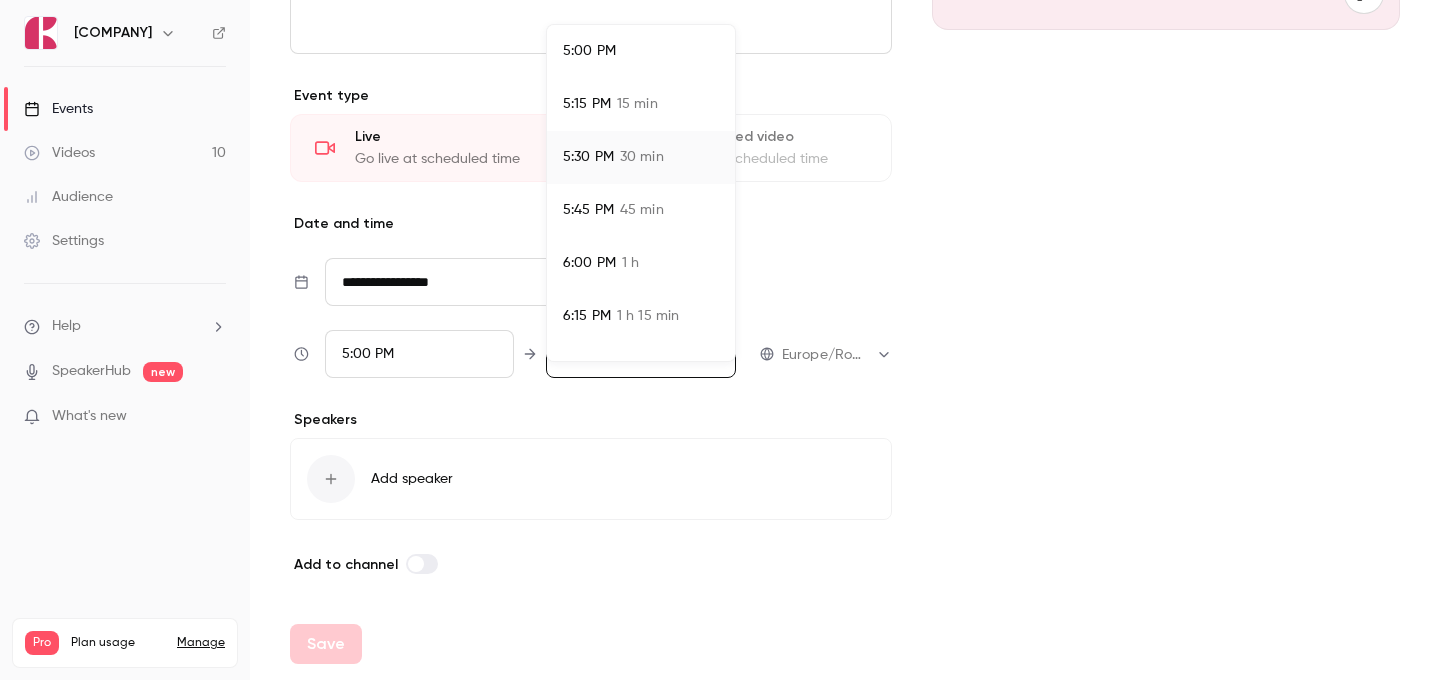 click on "45 min" at bounding box center [642, 210] 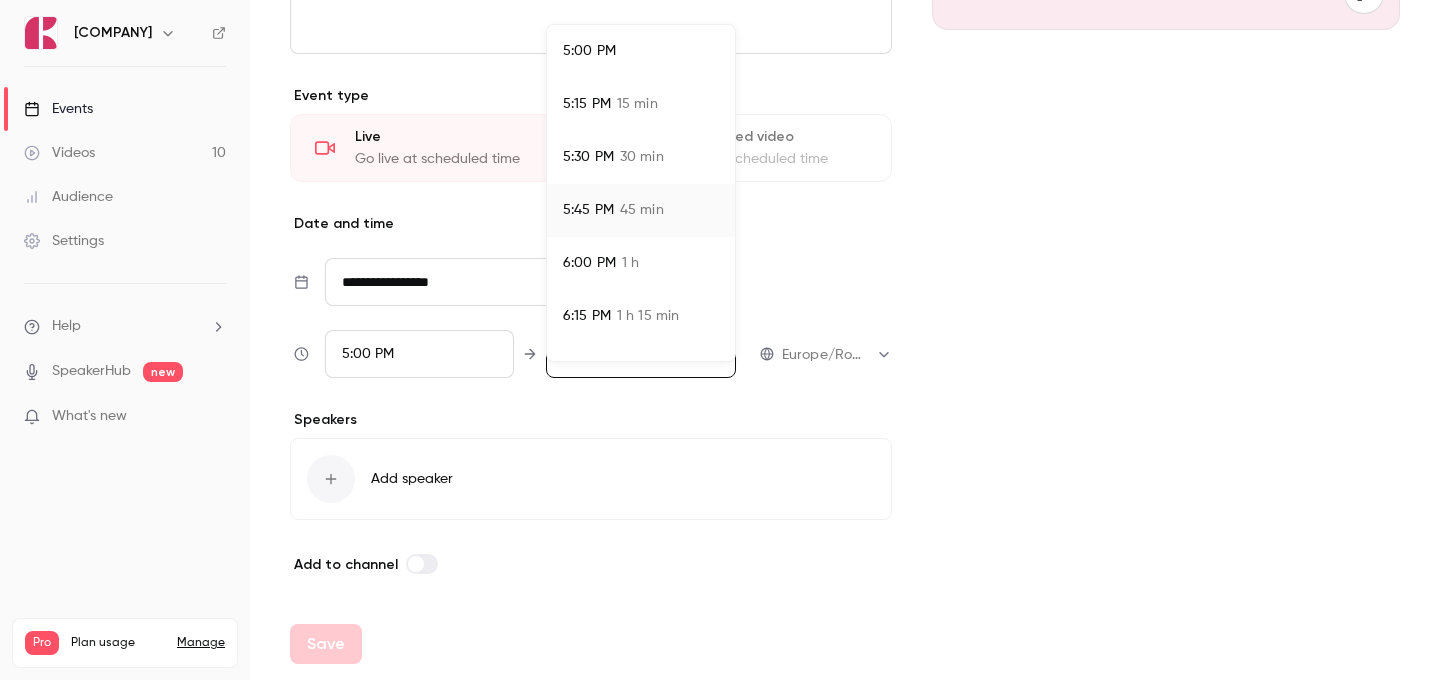 click at bounding box center [720, 340] 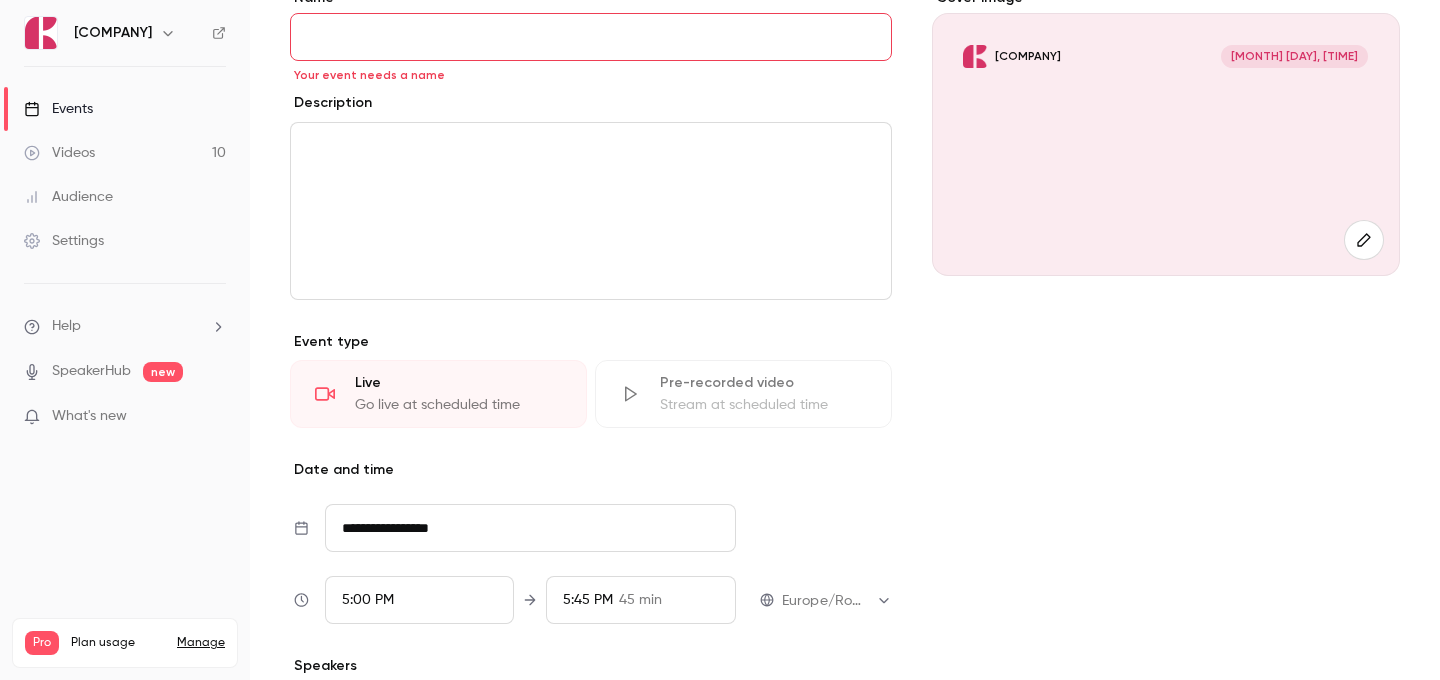 scroll, scrollTop: 182, scrollLeft: 0, axis: vertical 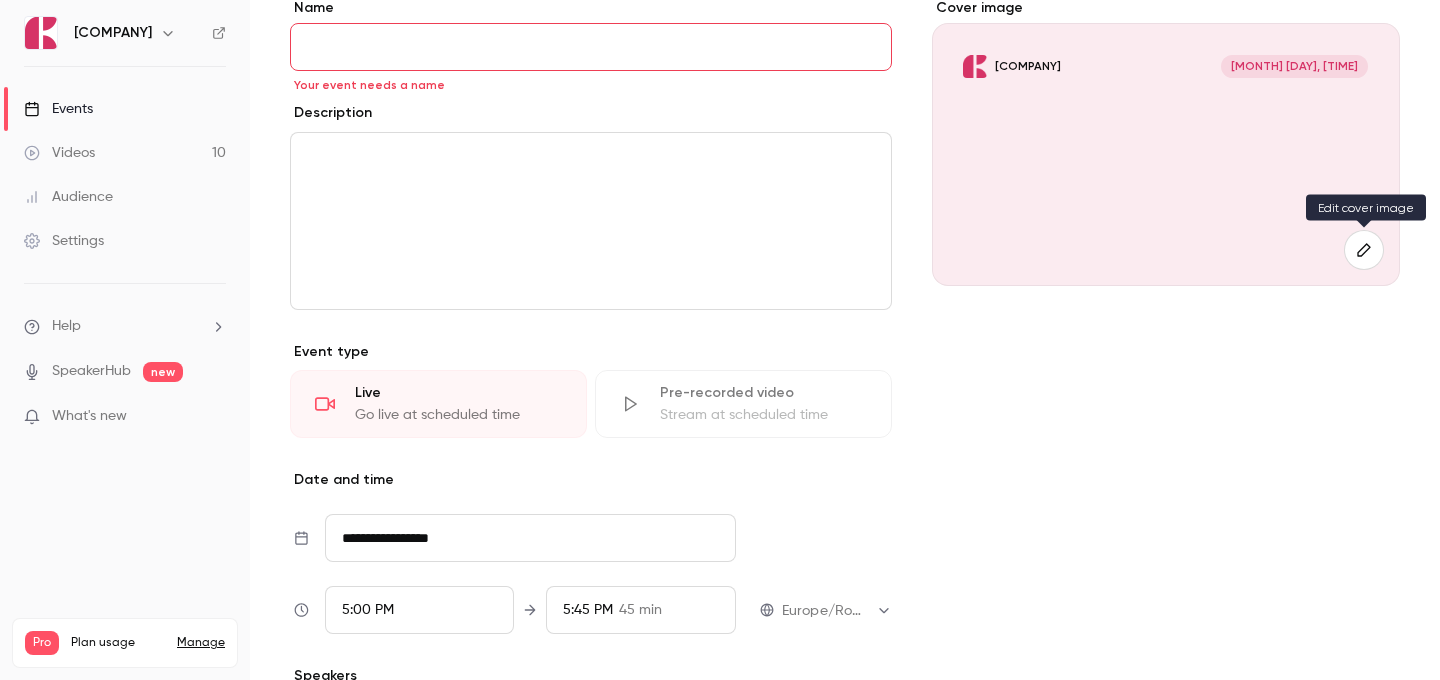 click at bounding box center (1364, 250) 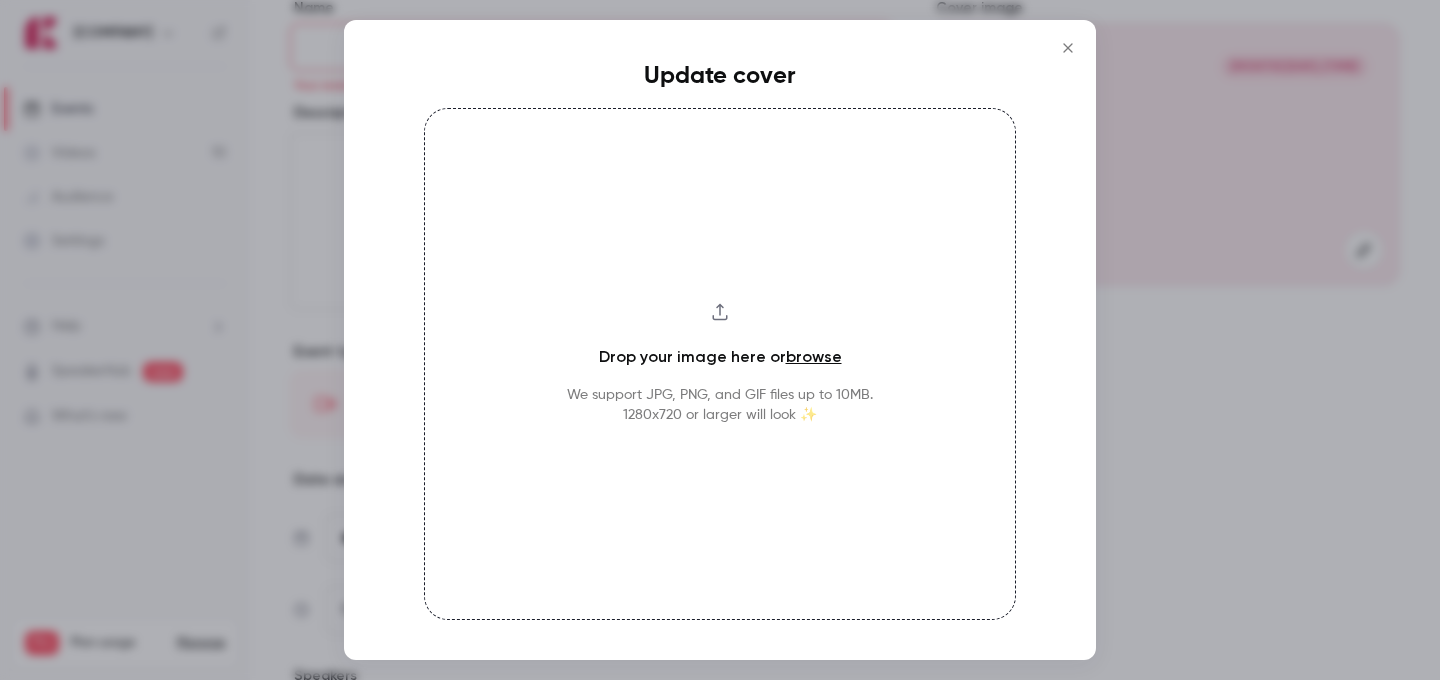 click on "browse" at bounding box center [814, 356] 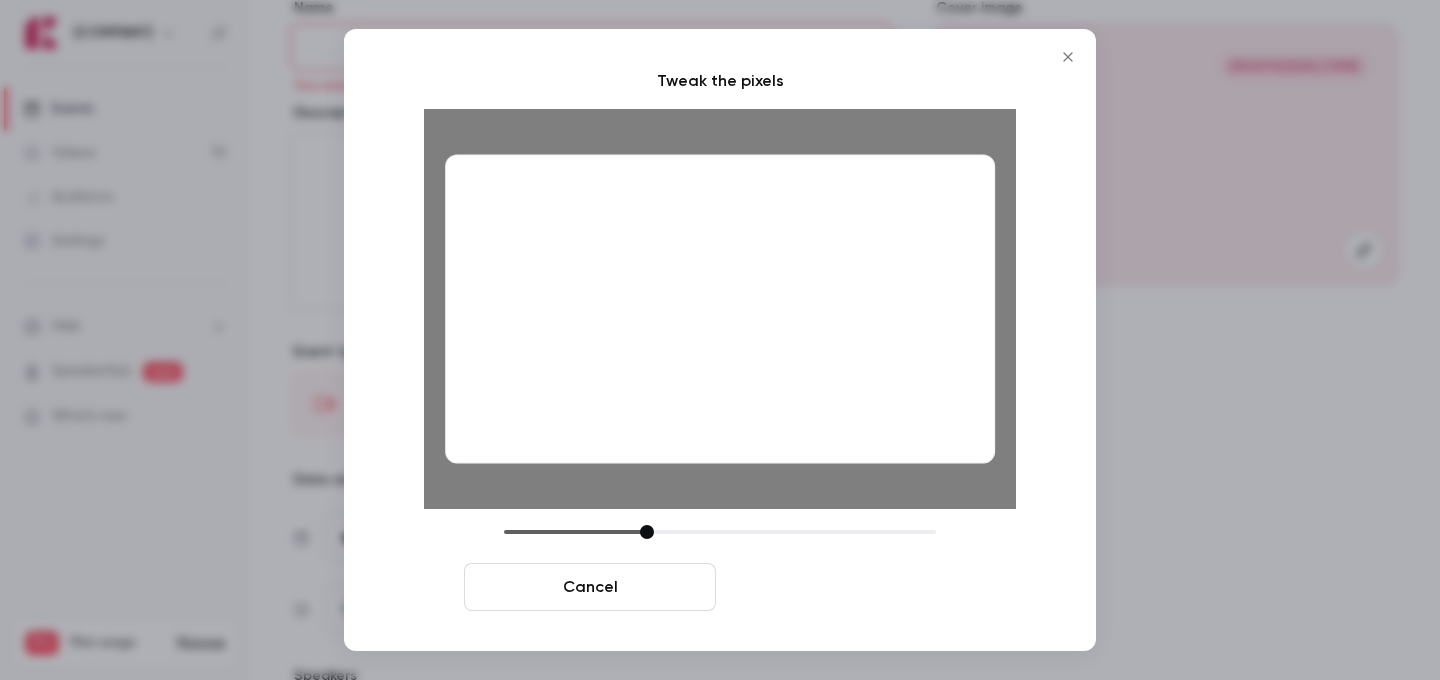click on "Crop and save" at bounding box center [850, 587] 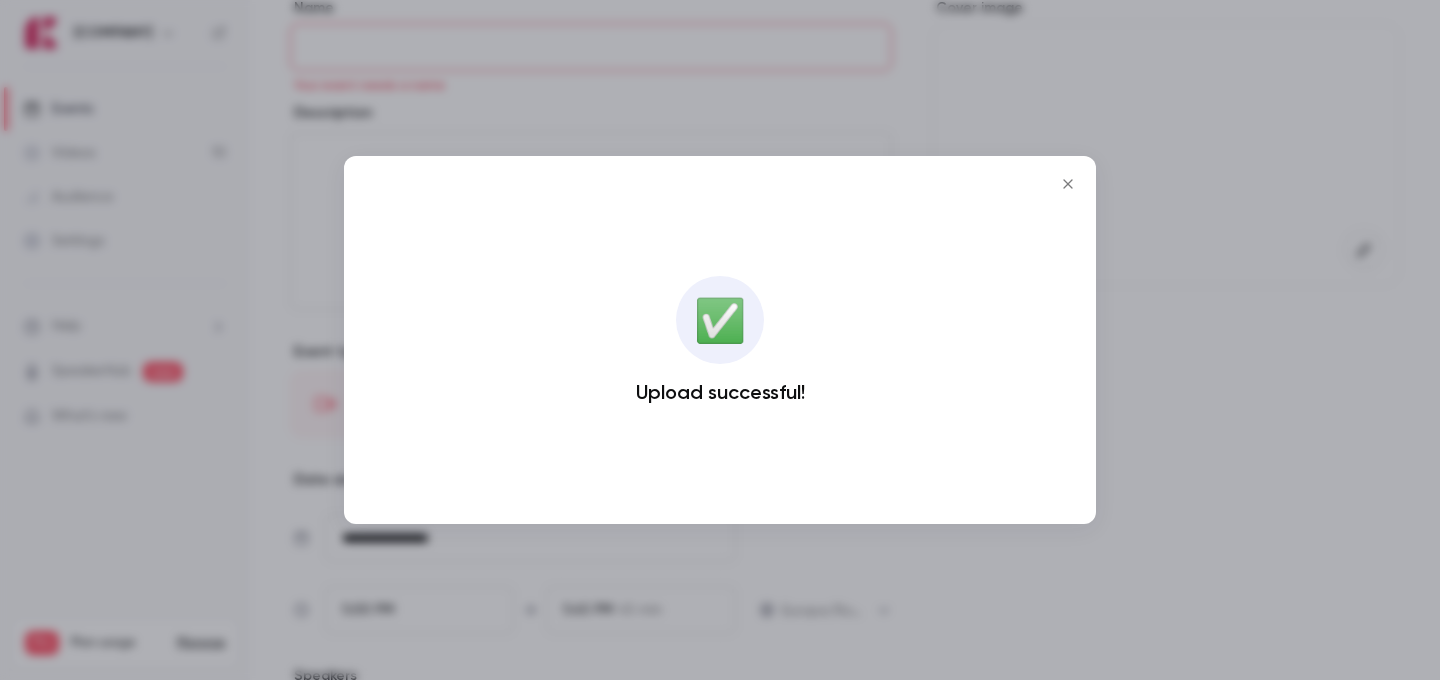click 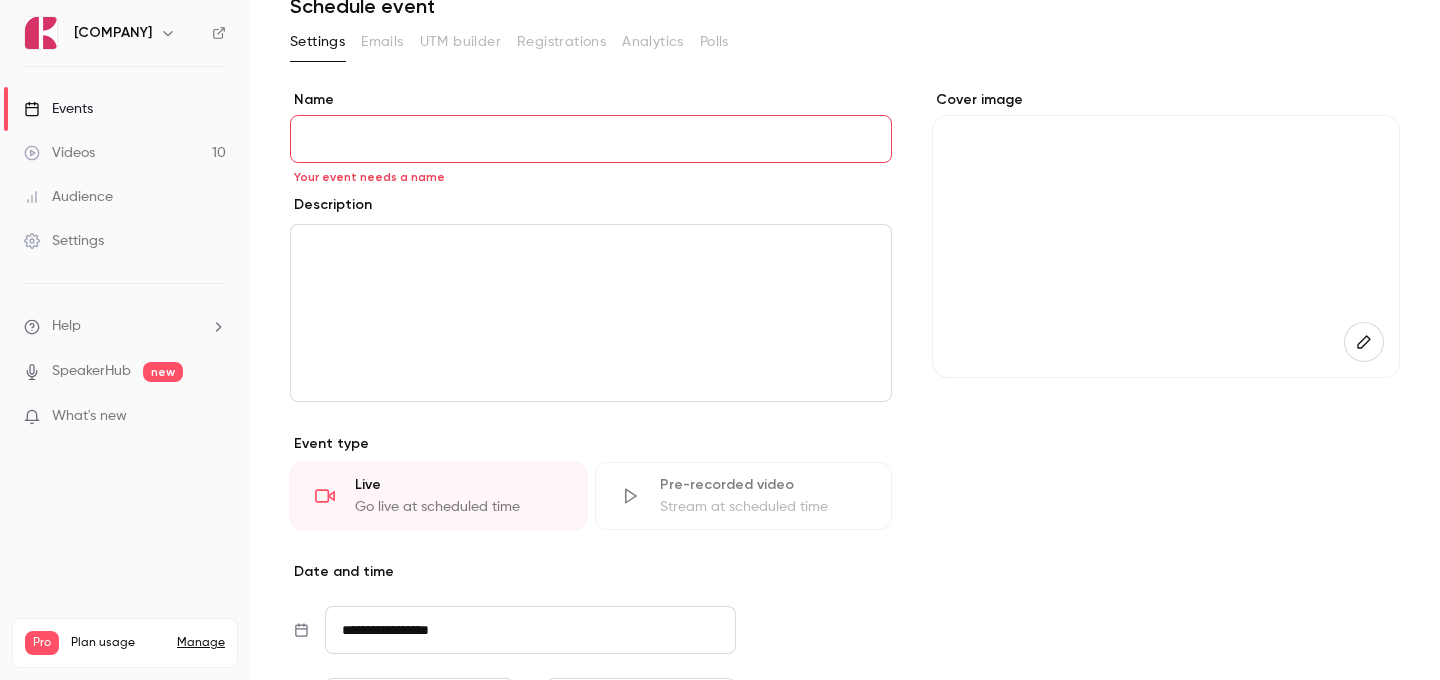 scroll, scrollTop: 82, scrollLeft: 0, axis: vertical 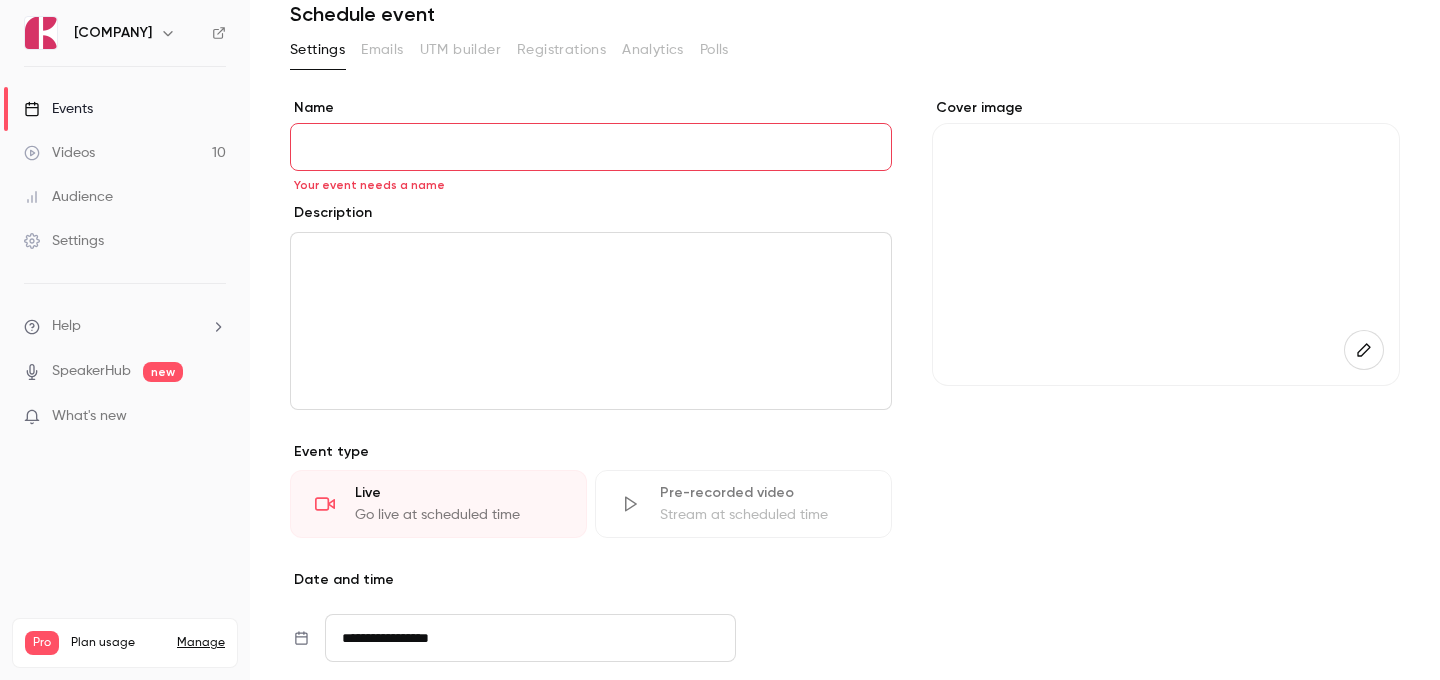 click on "Name" at bounding box center [591, 147] 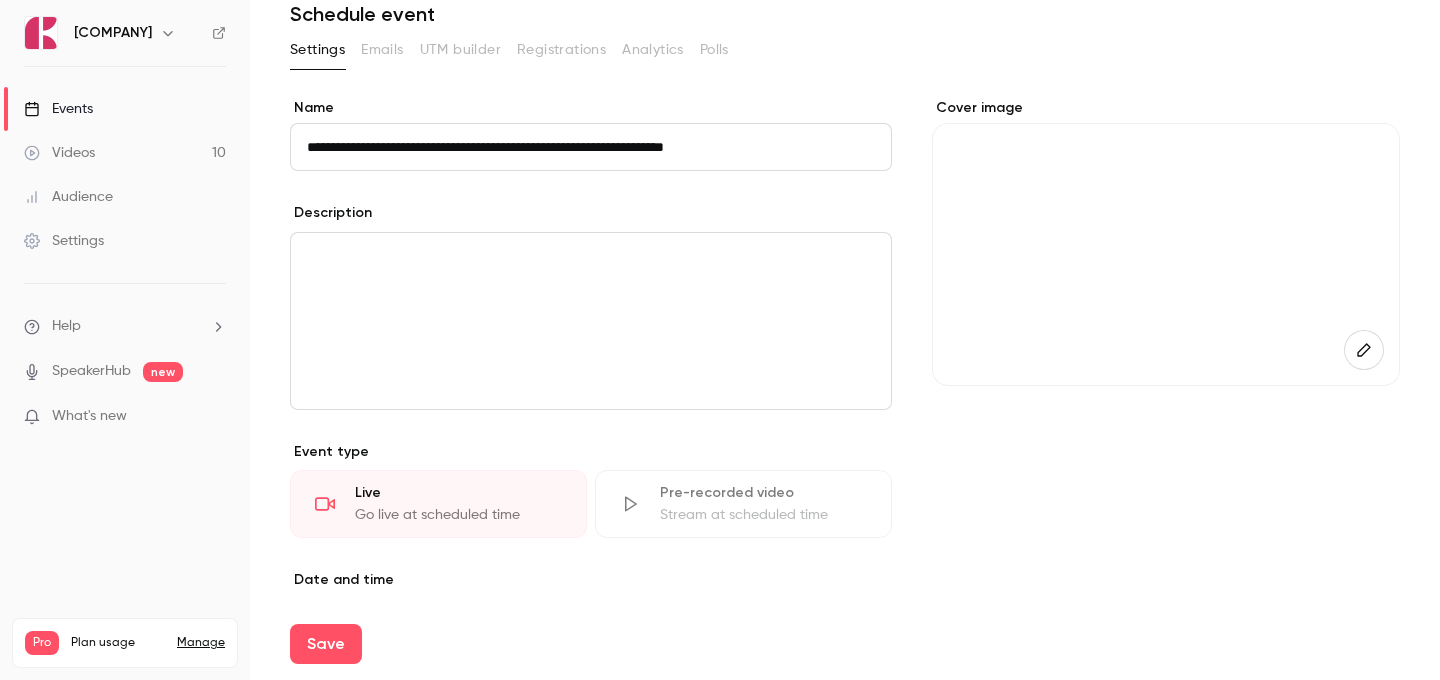 click at bounding box center [591, 321] 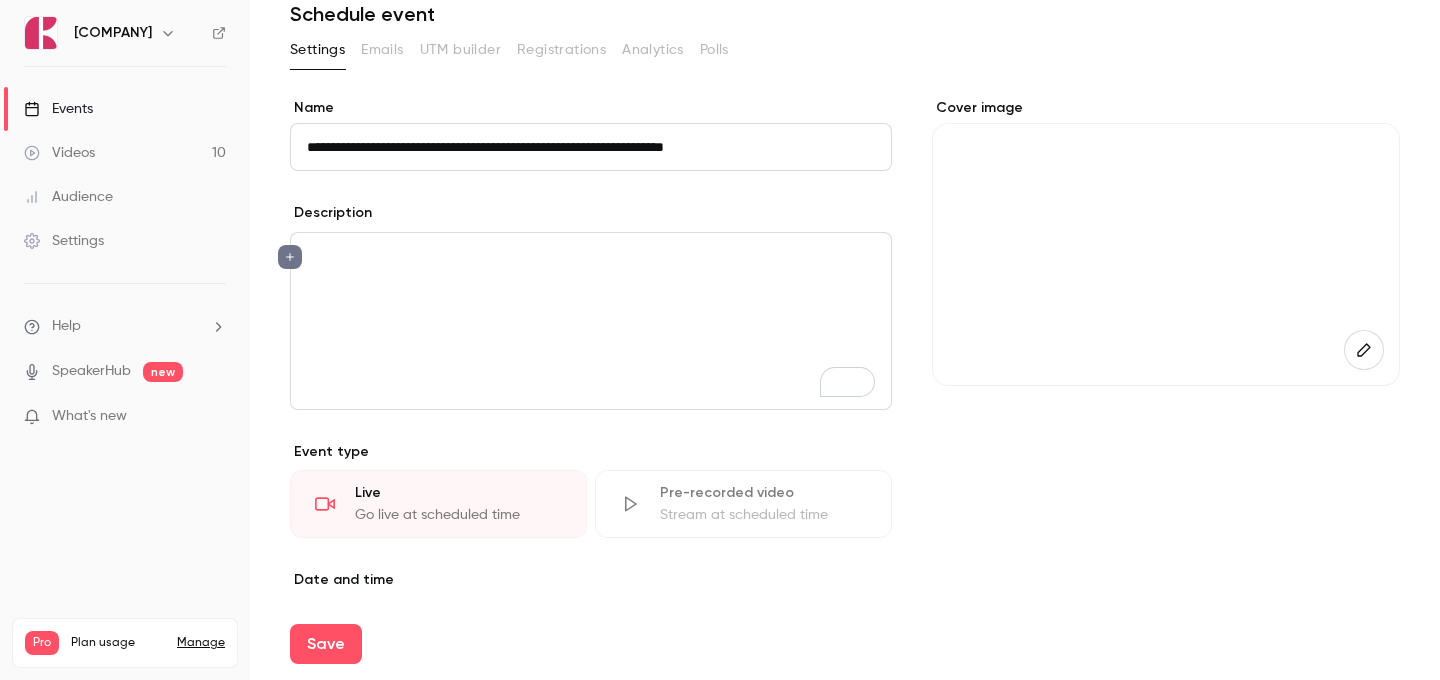 scroll, scrollTop: 82, scrollLeft: 0, axis: vertical 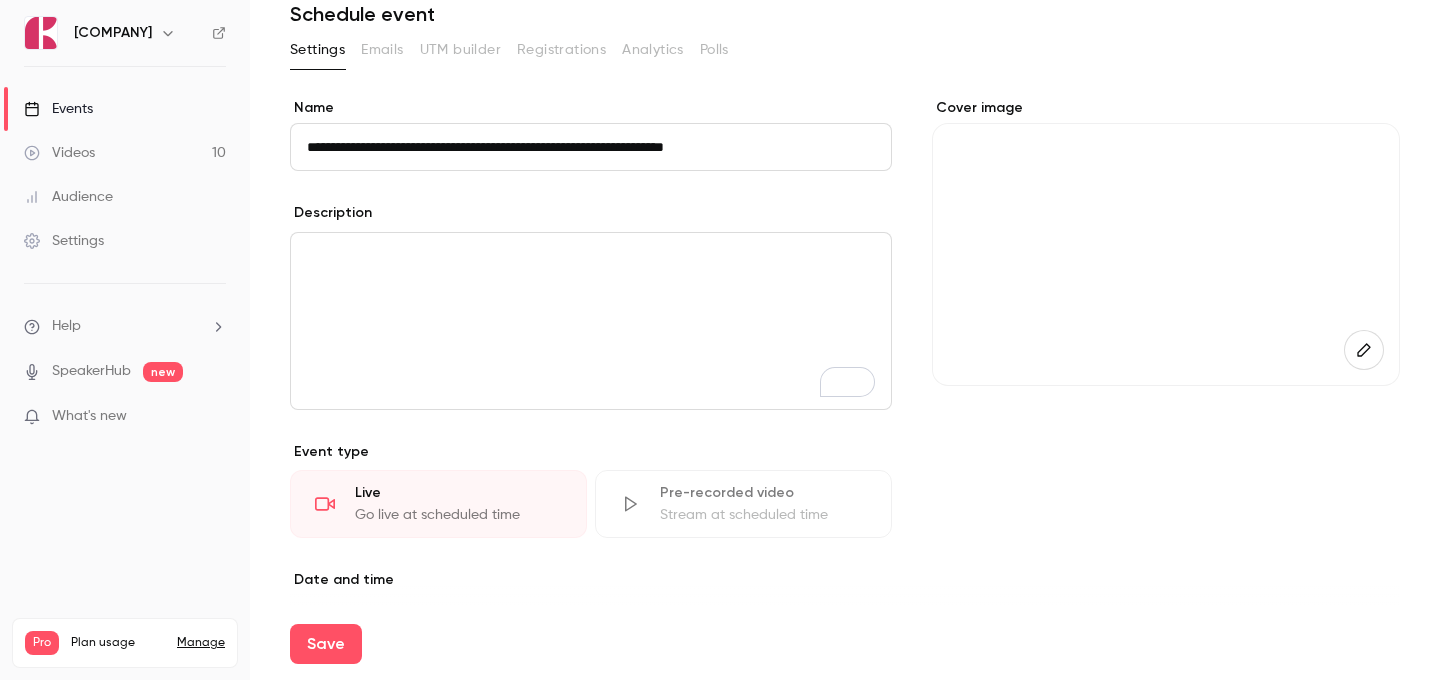 click at bounding box center (591, 321) 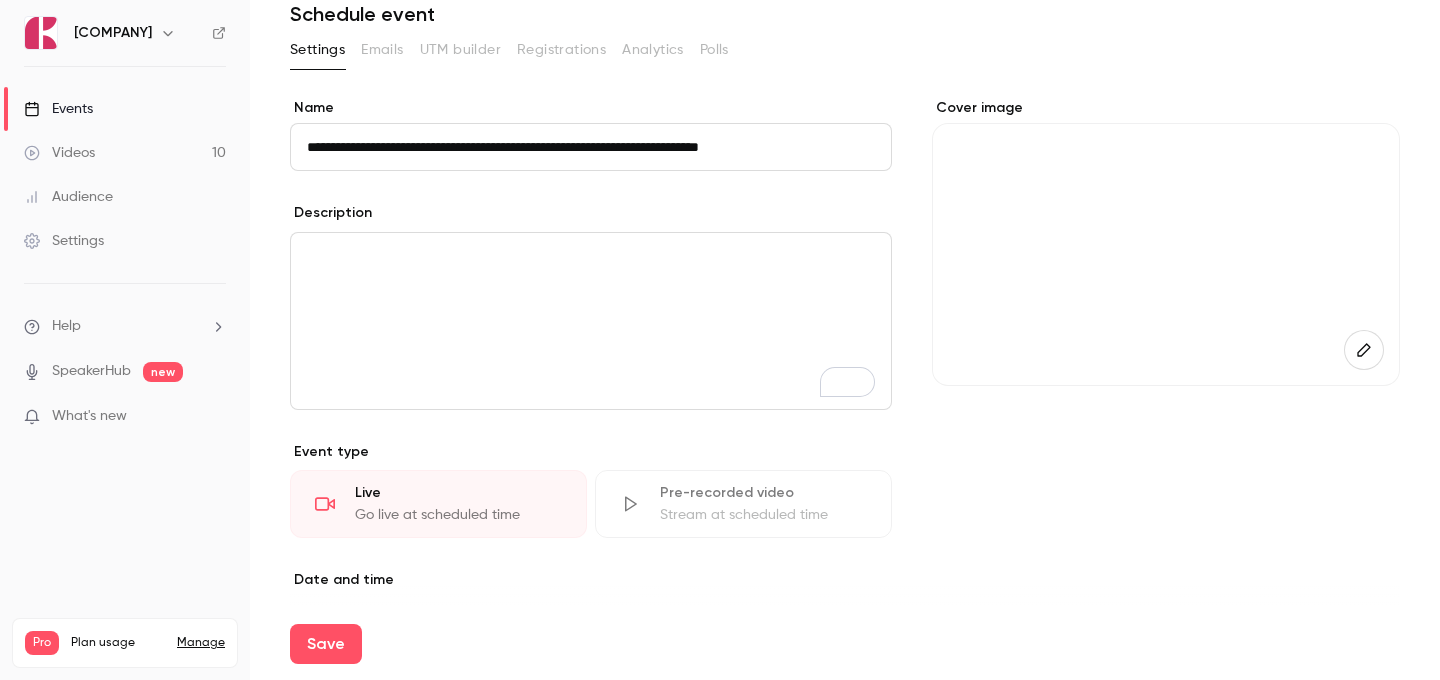 click on "**********" at bounding box center [591, 147] 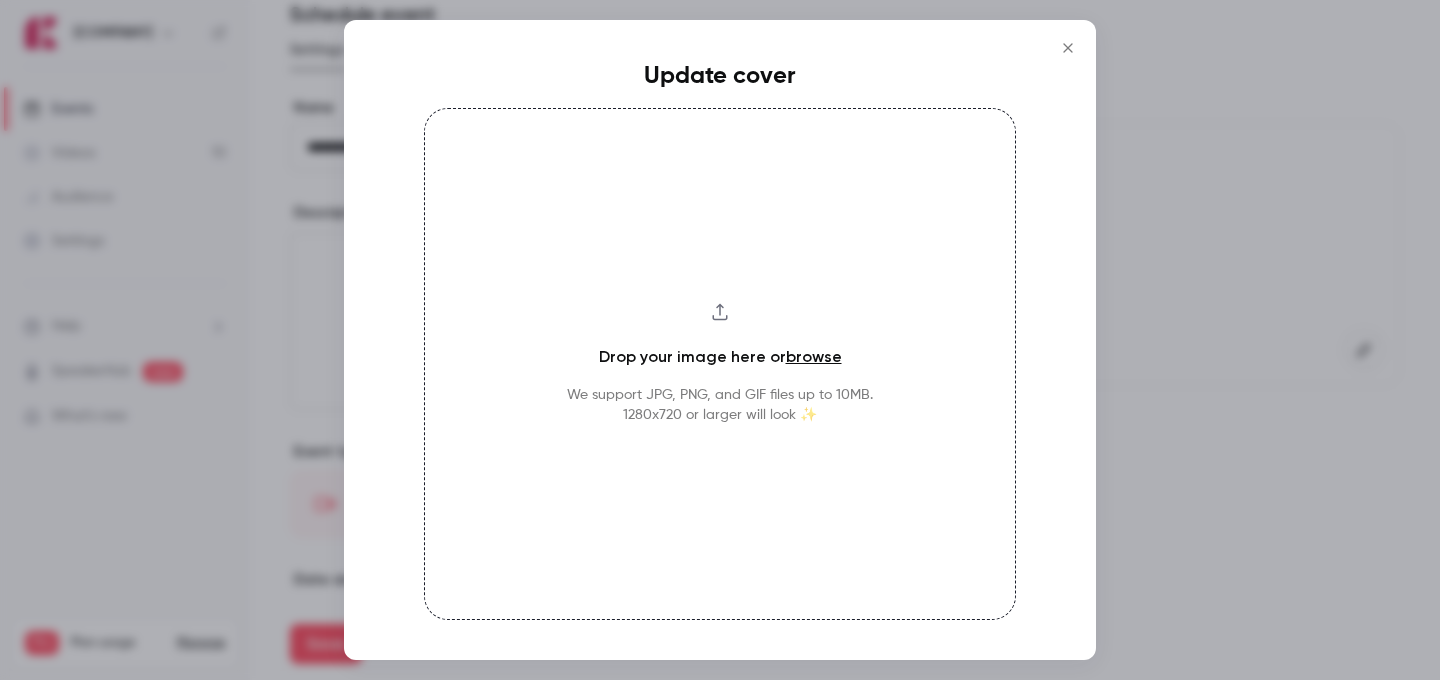 click on "Drop your image here or  browse We support JPG, PNG, and GIF files up to 10MB.
1280x720 or larger will look ✨" at bounding box center [720, 364] 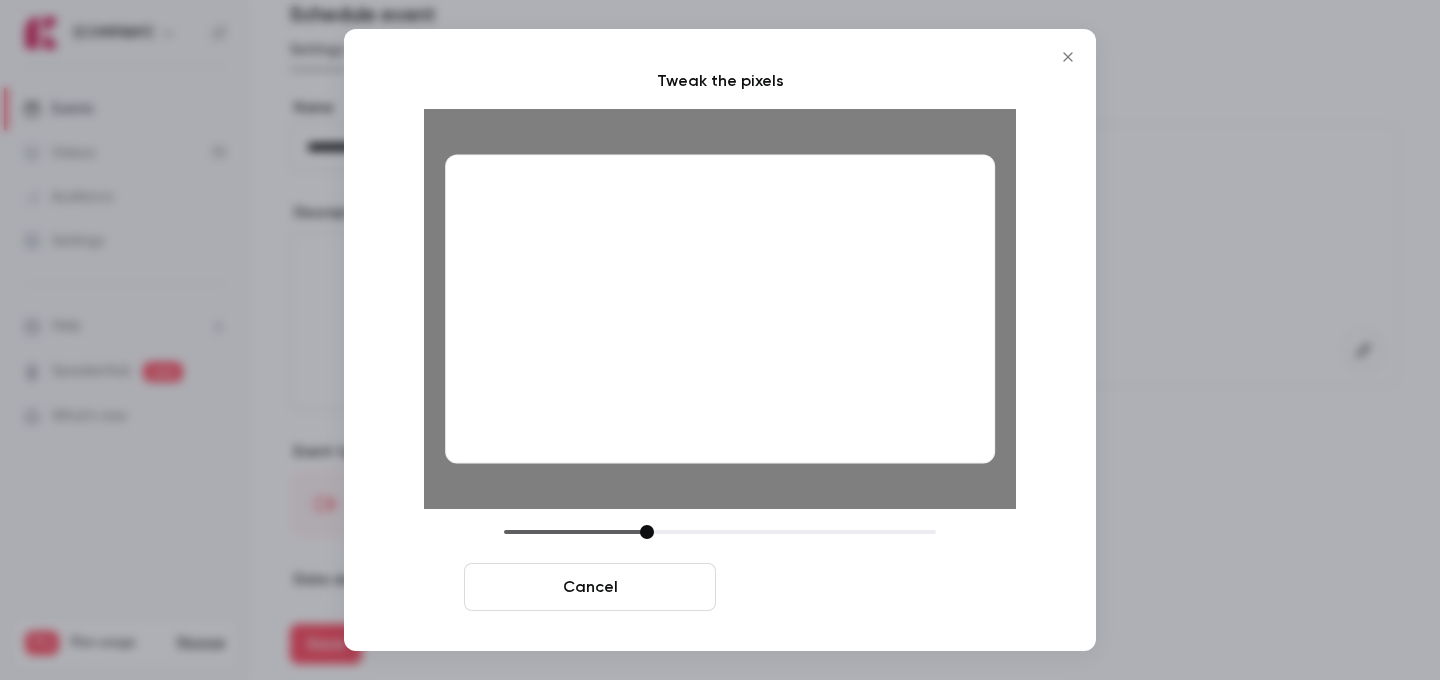 click on "Crop and save" at bounding box center [850, 587] 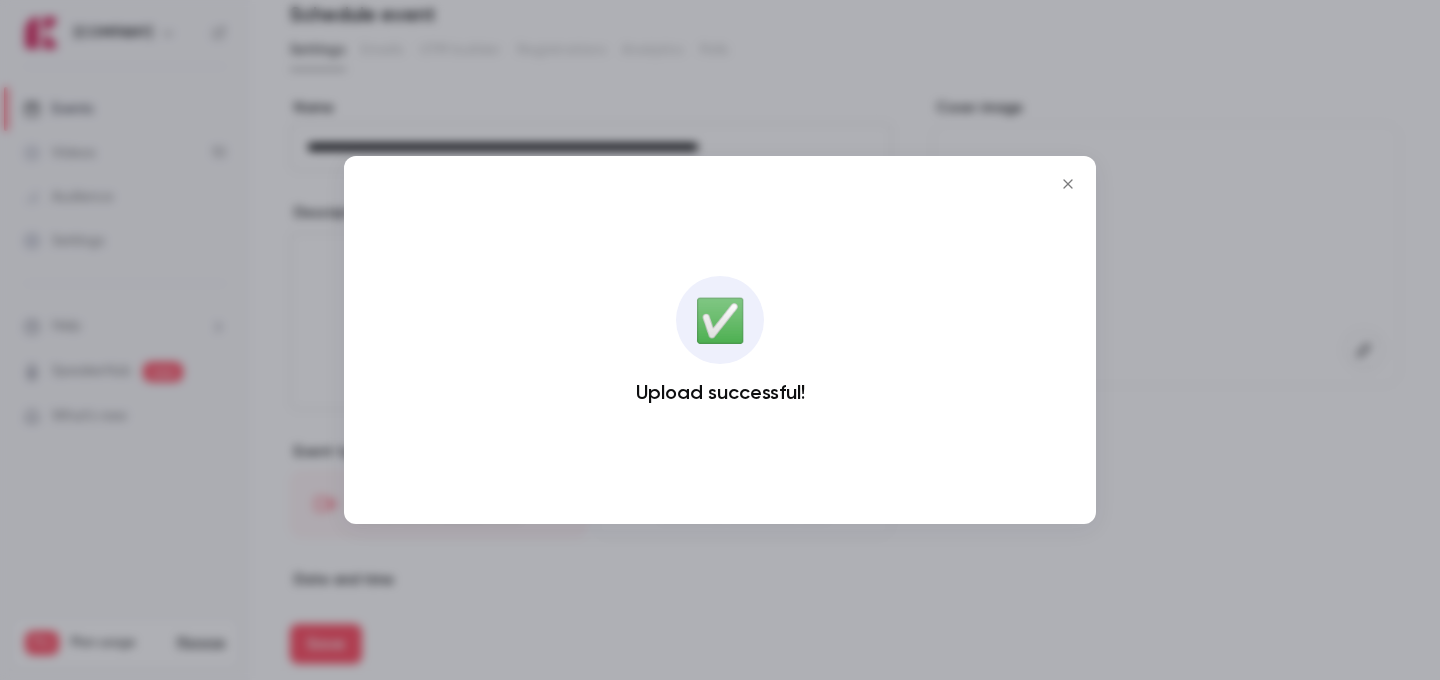 click 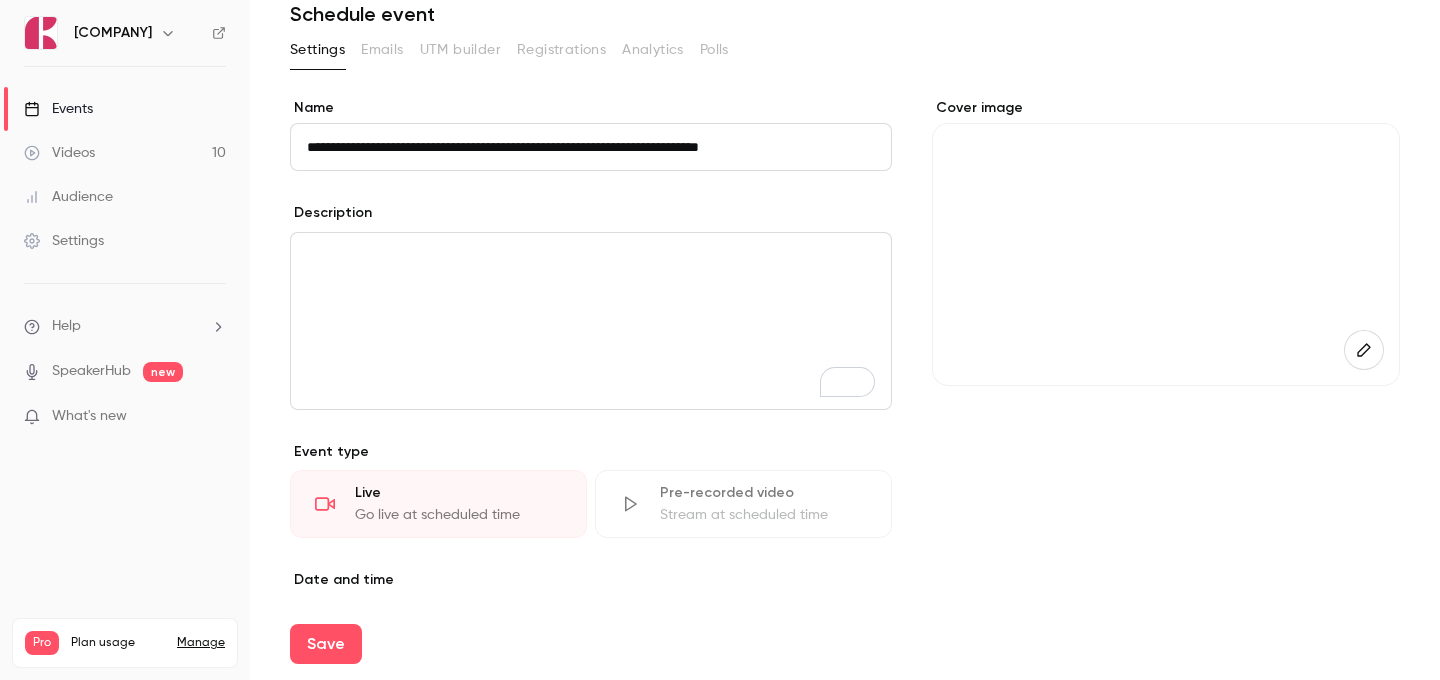 click at bounding box center [591, 321] 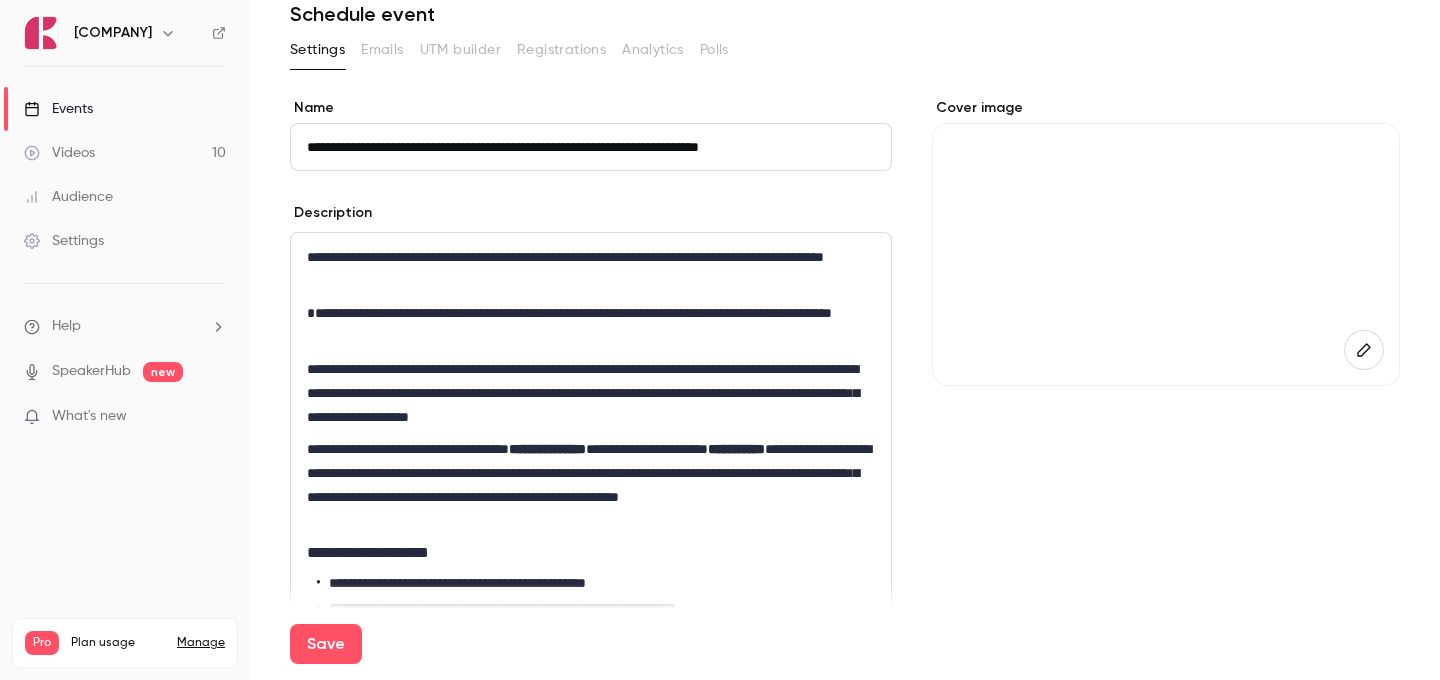 scroll, scrollTop: 119, scrollLeft: 0, axis: vertical 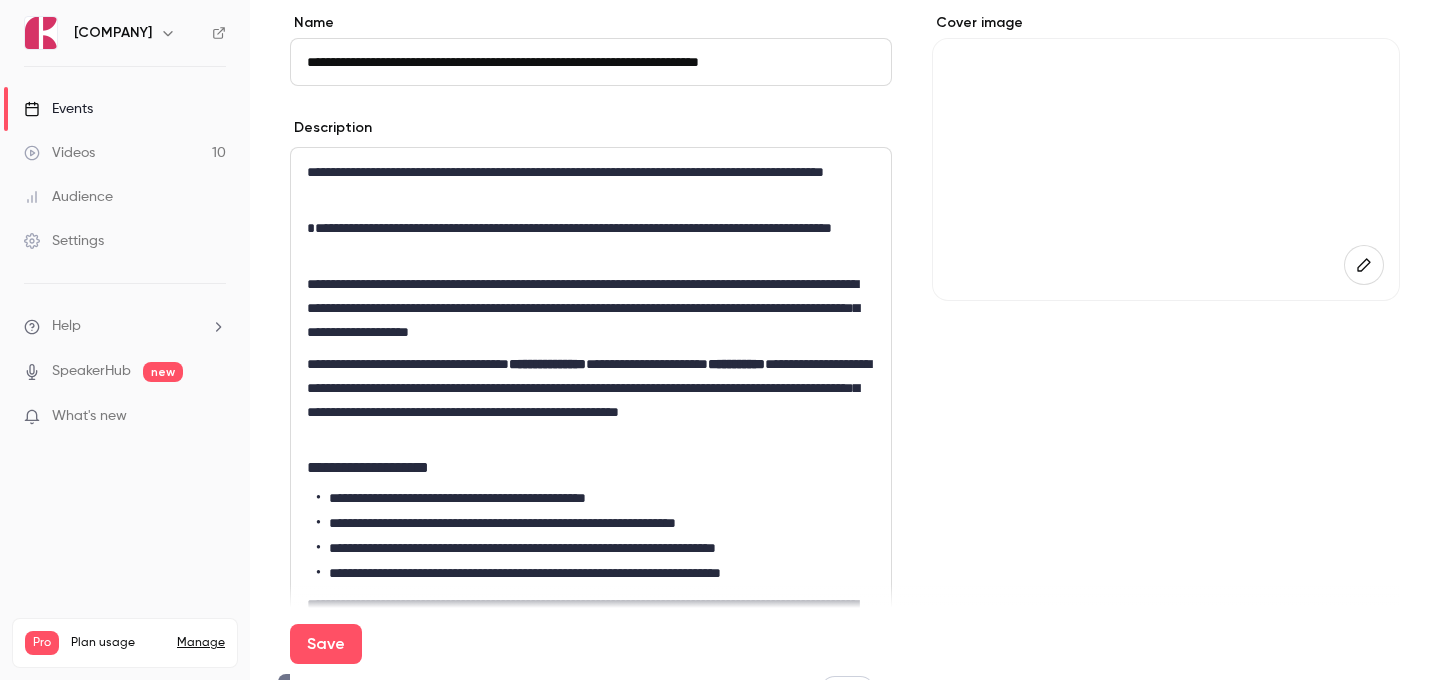 click on "**********" at bounding box center [591, 308] 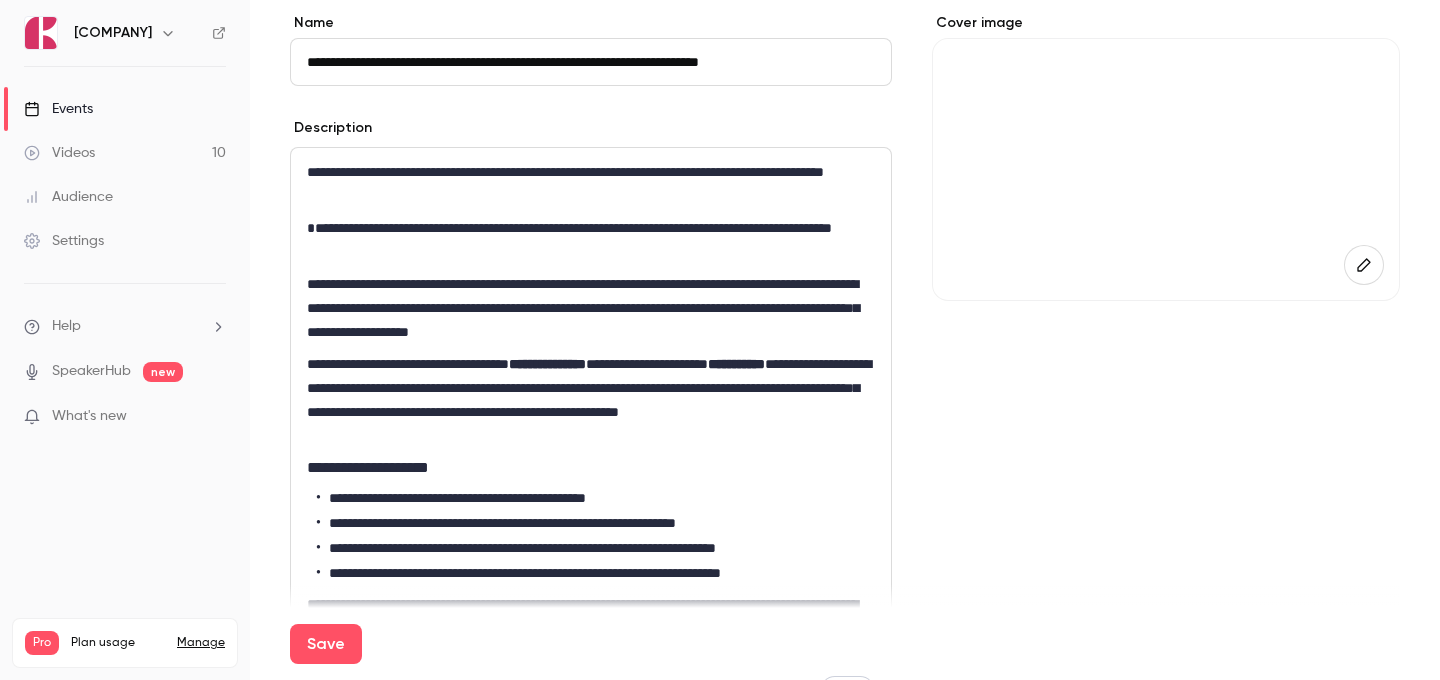 type 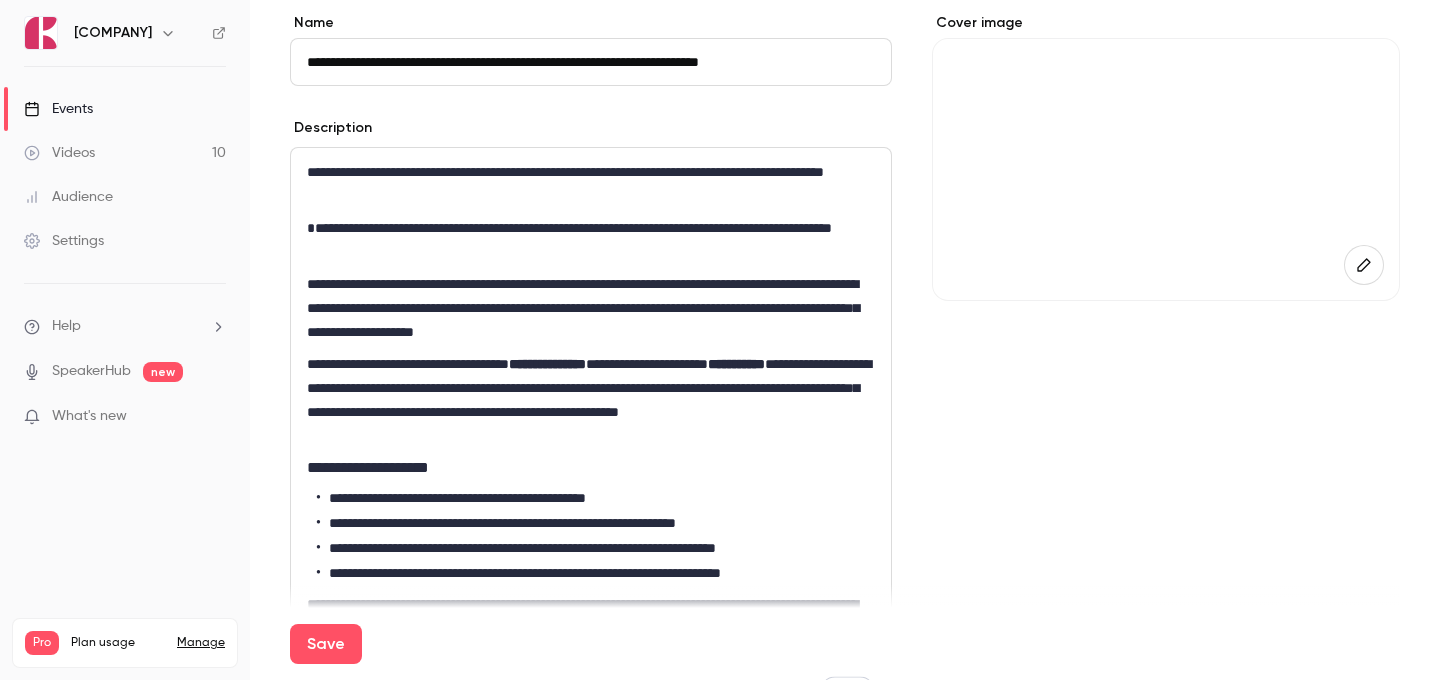 click on "**********" at bounding box center [591, 400] 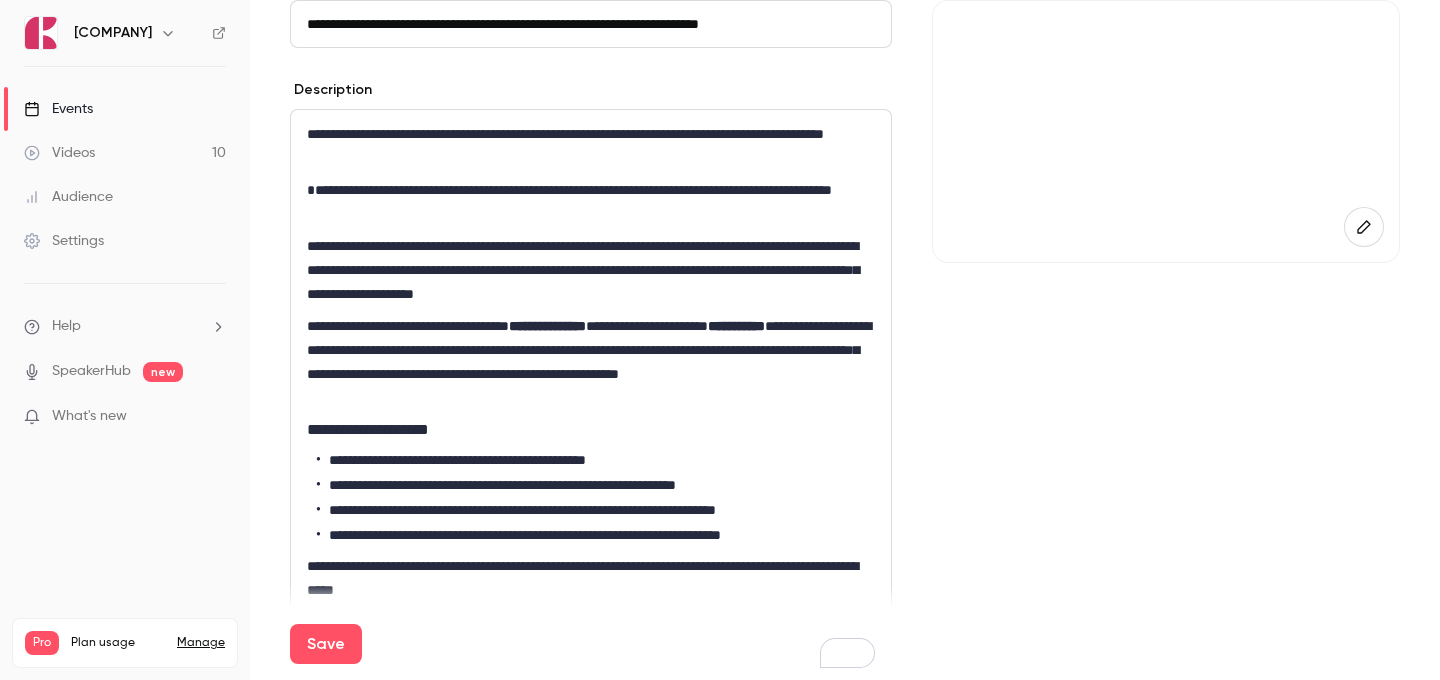 click on "**********" at bounding box center (591, 362) 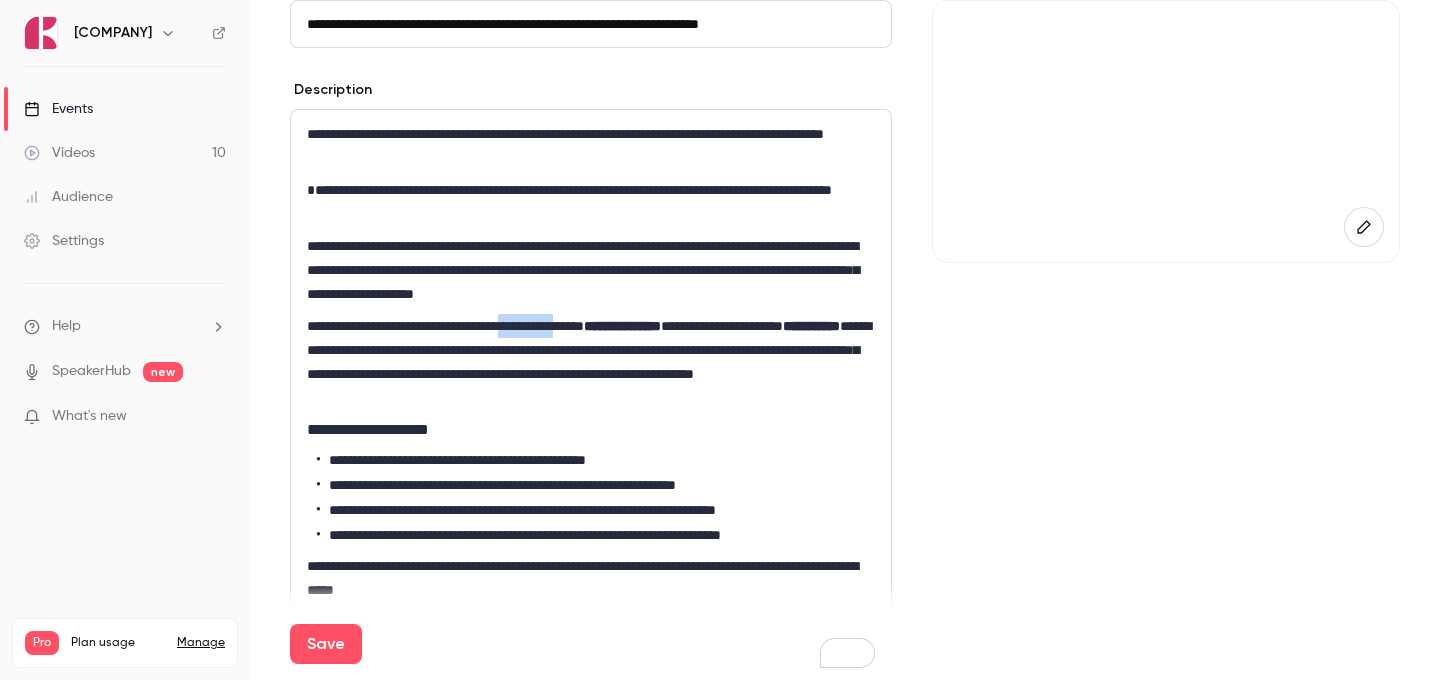 drag, startPoint x: 542, startPoint y: 326, endPoint x: 626, endPoint y: 327, distance: 84.00595 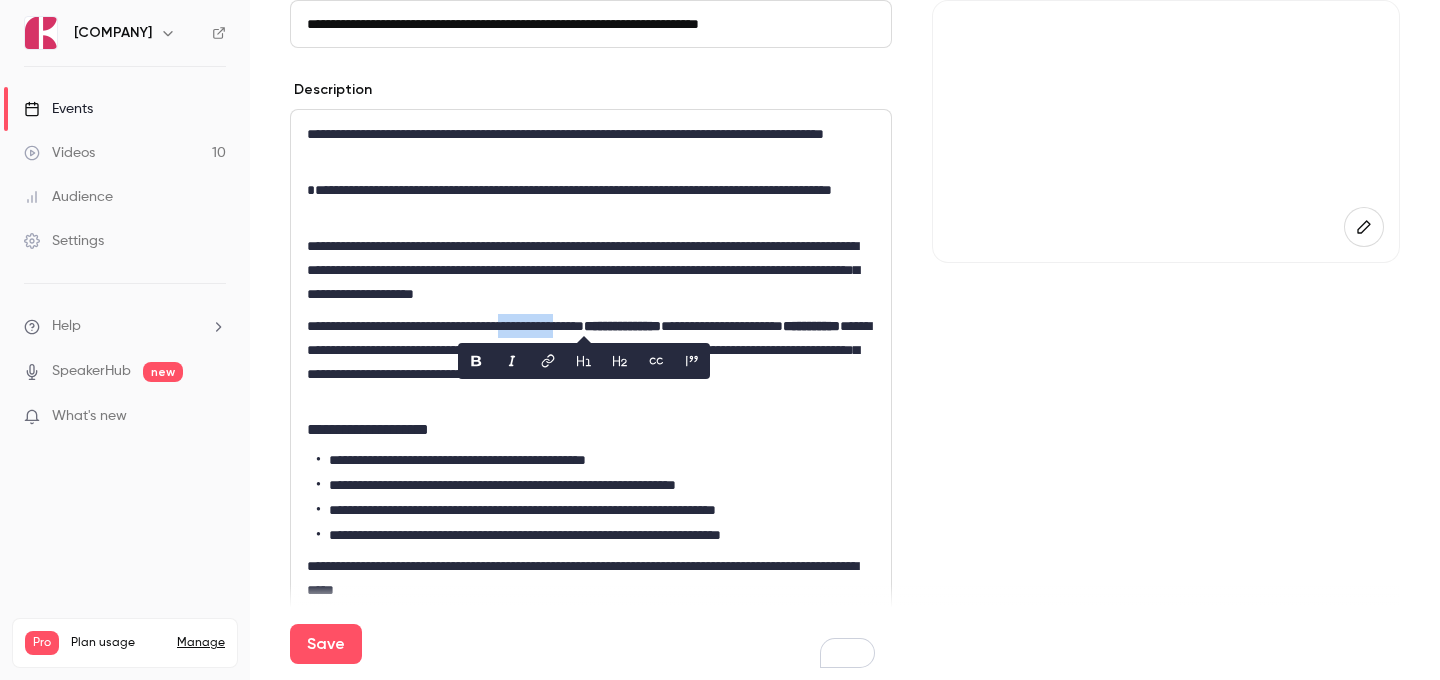 click 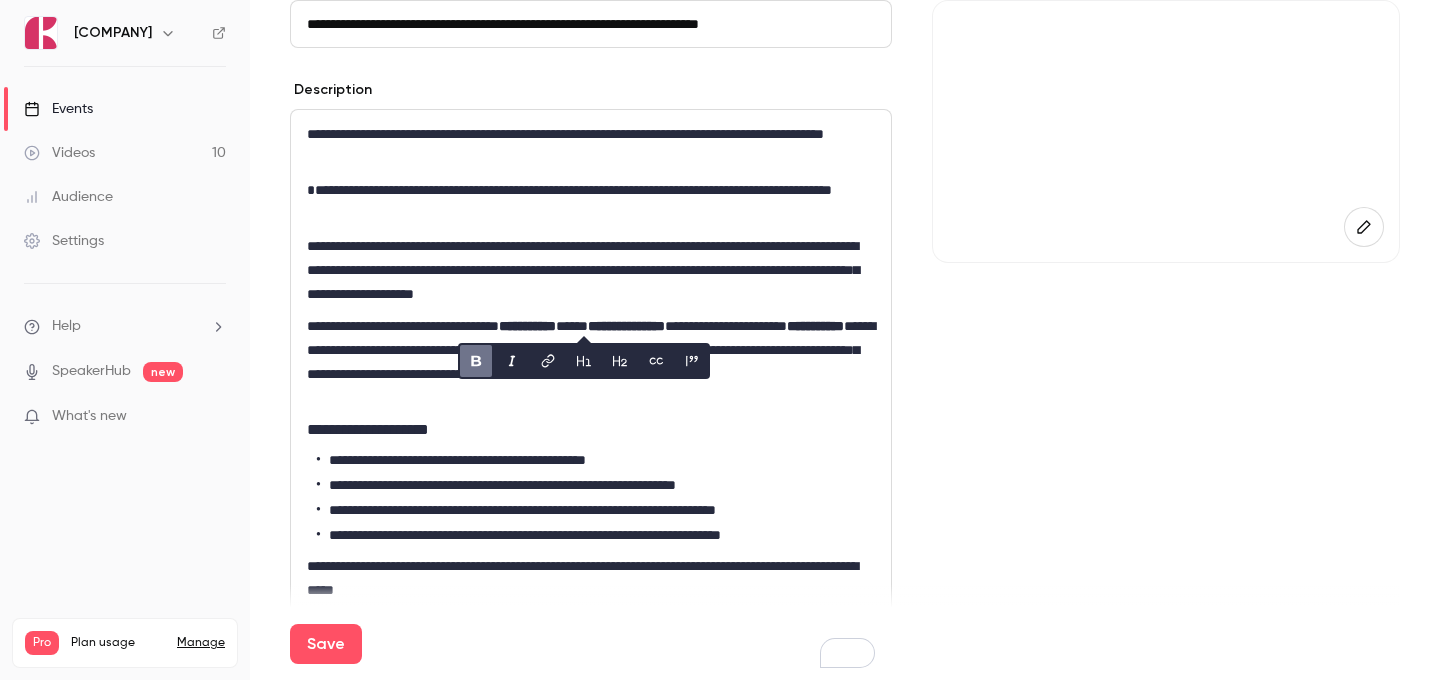 click on "**********" at bounding box center (591, 146) 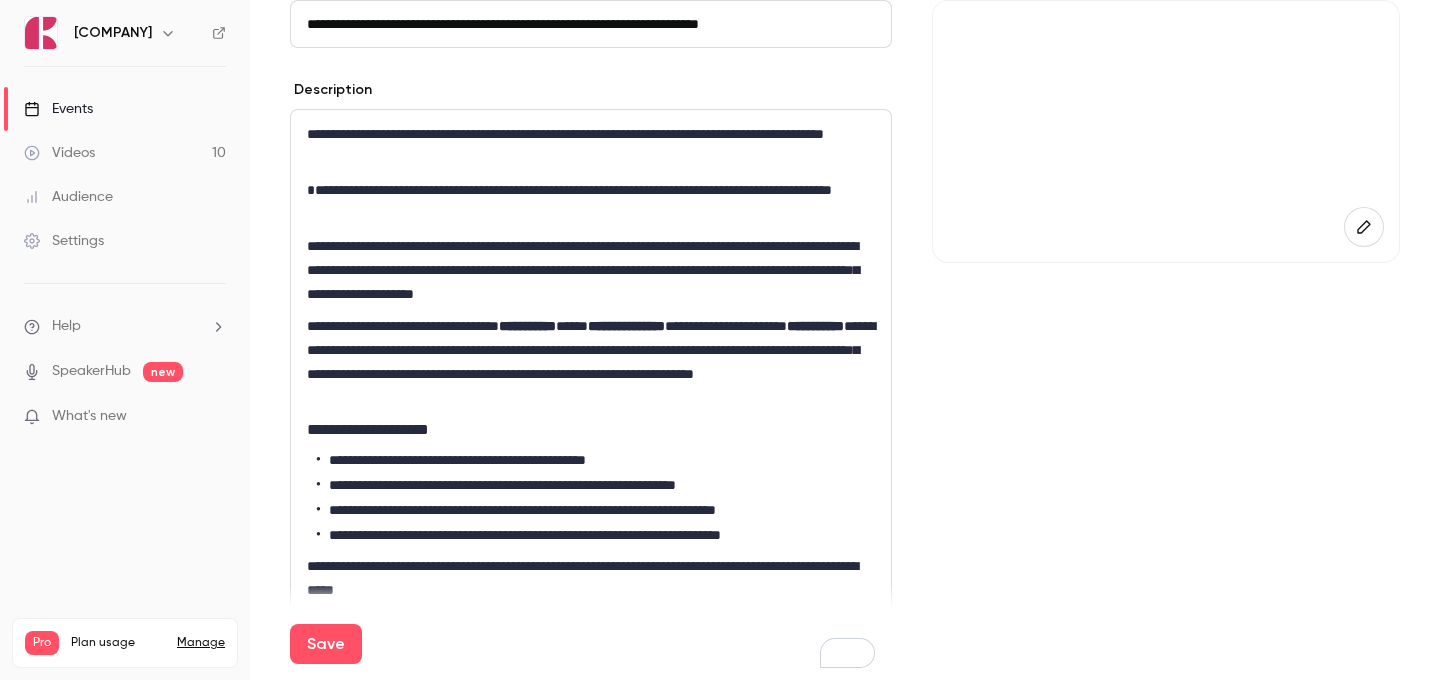 click on "**********" at bounding box center [591, 362] 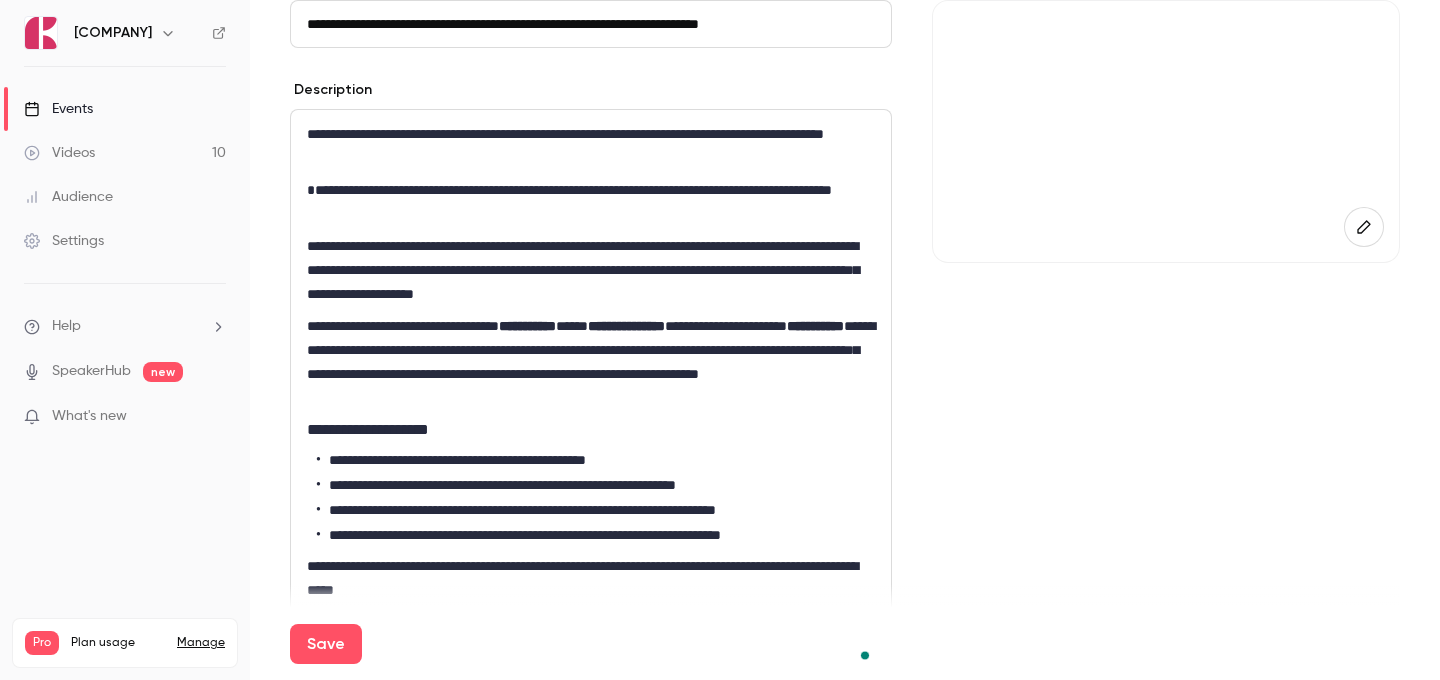 click on "**********" at bounding box center (591, 430) 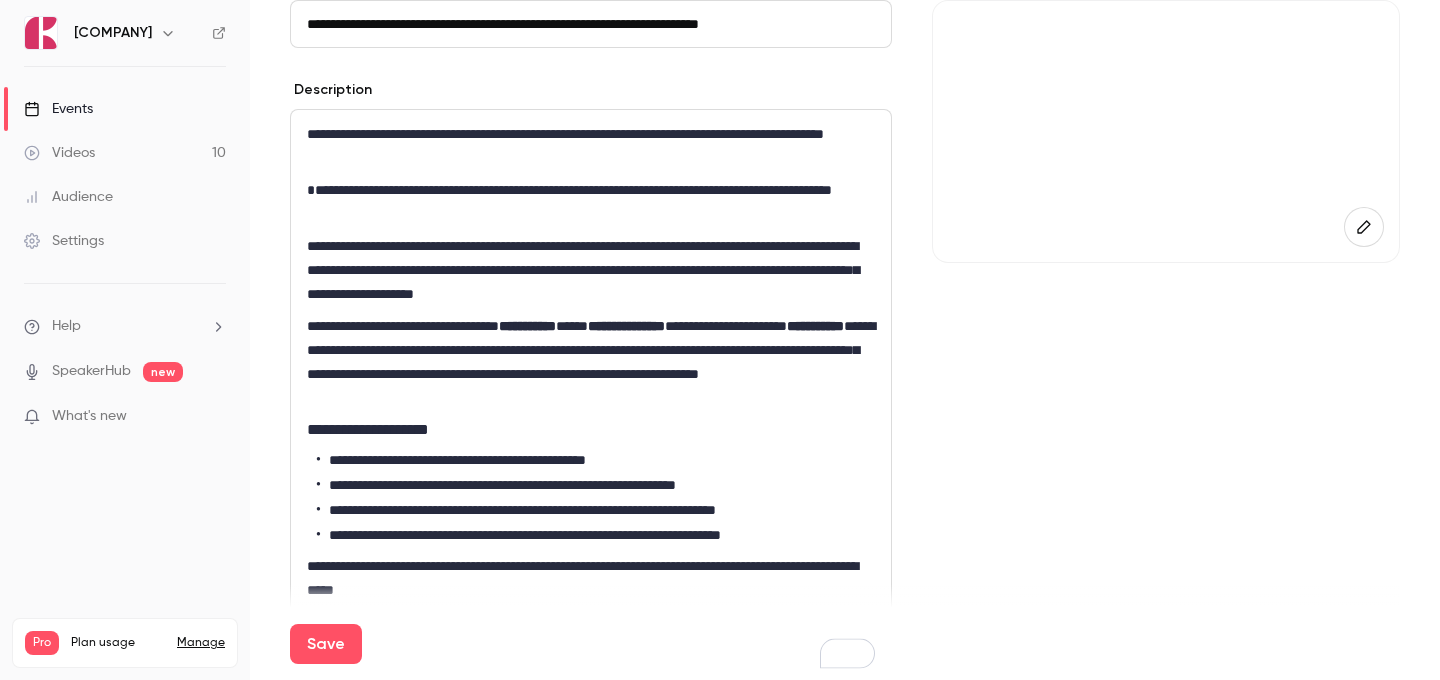 scroll, scrollTop: 281, scrollLeft: 0, axis: vertical 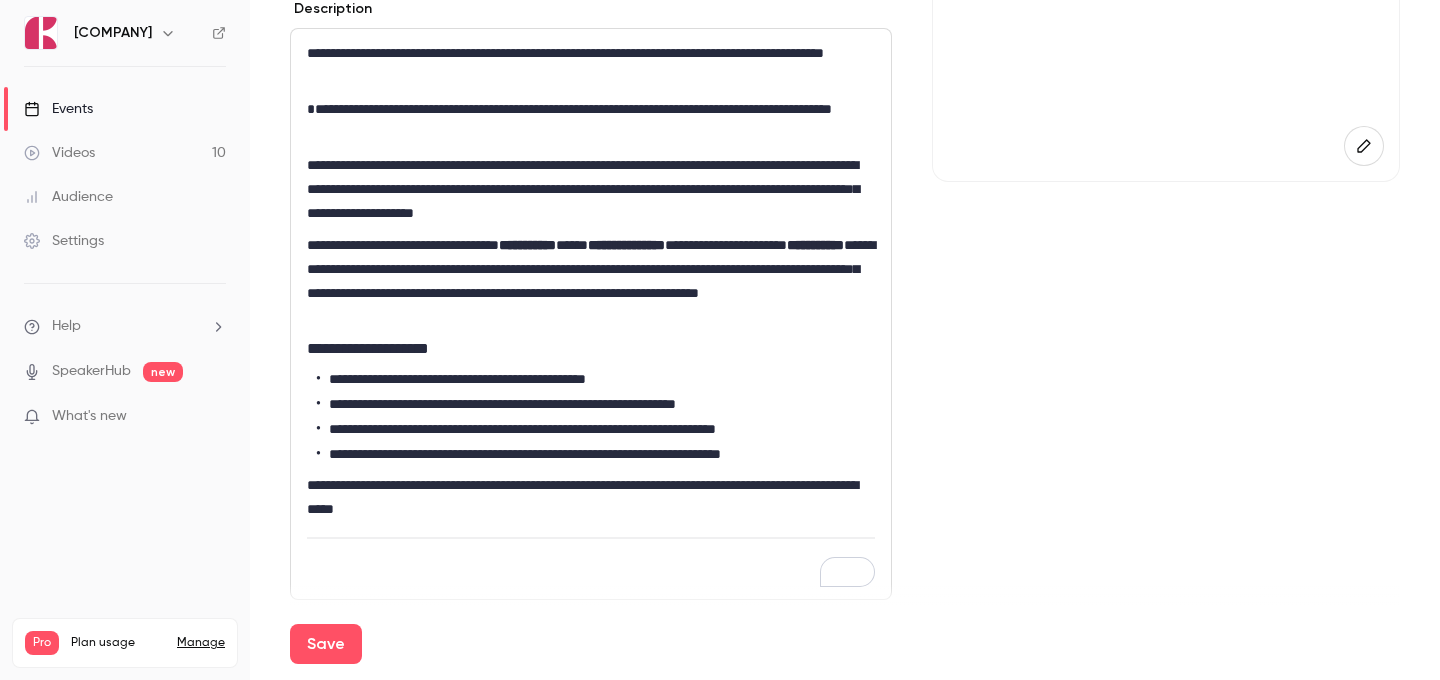 click on "**********" at bounding box center [591, 314] 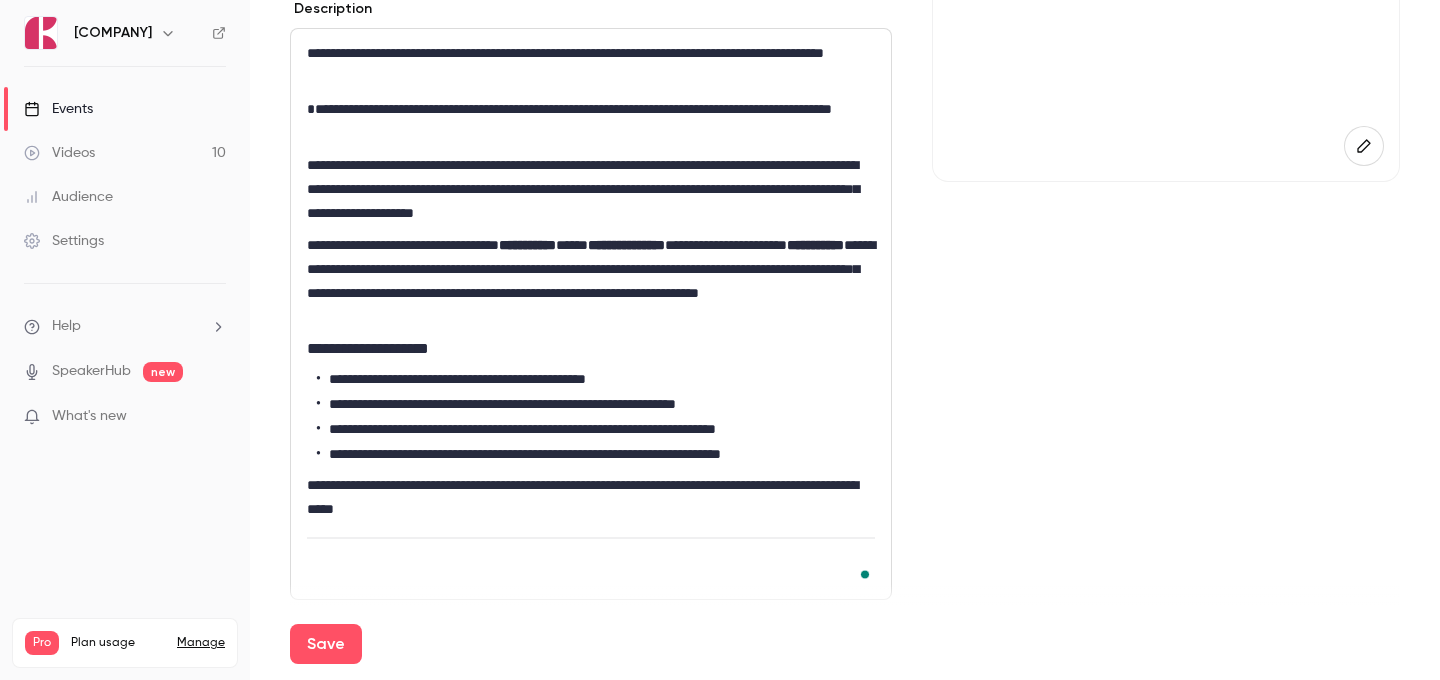 click on "**********" at bounding box center (596, 429) 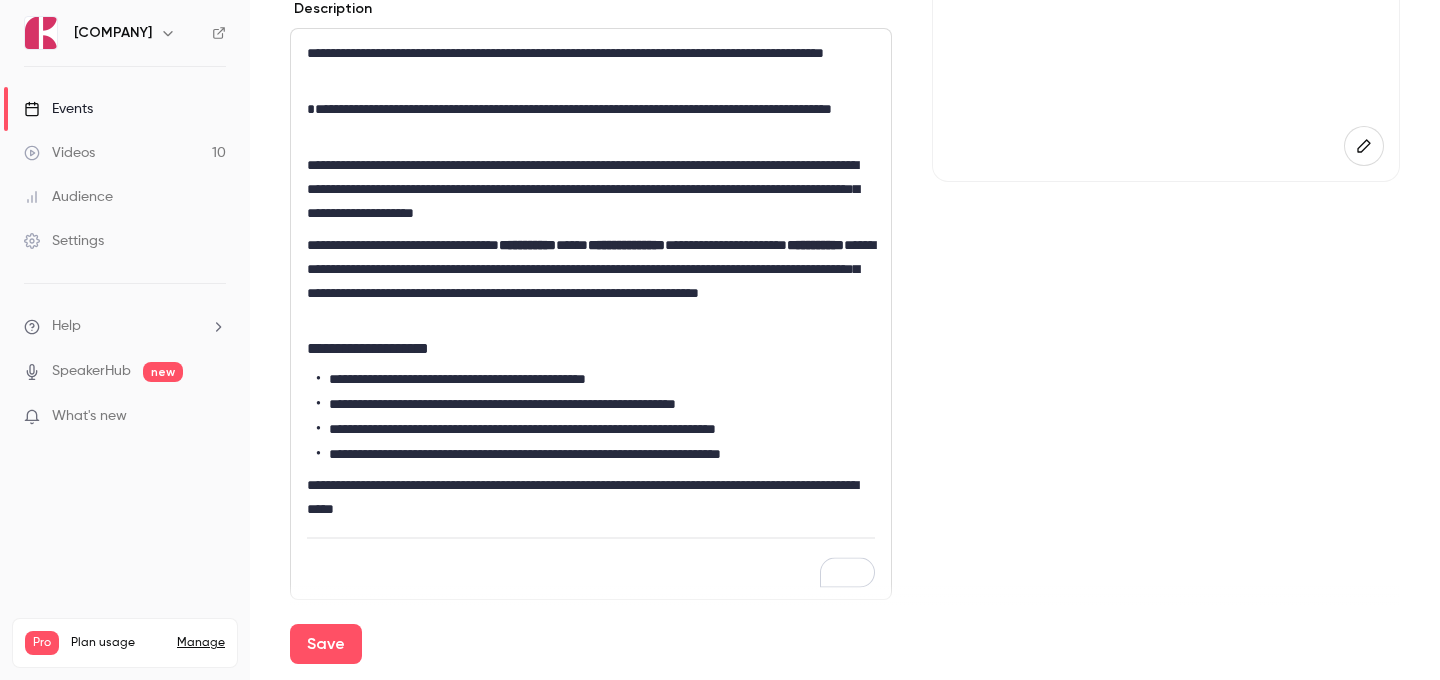 scroll, scrollTop: 128, scrollLeft: 0, axis: vertical 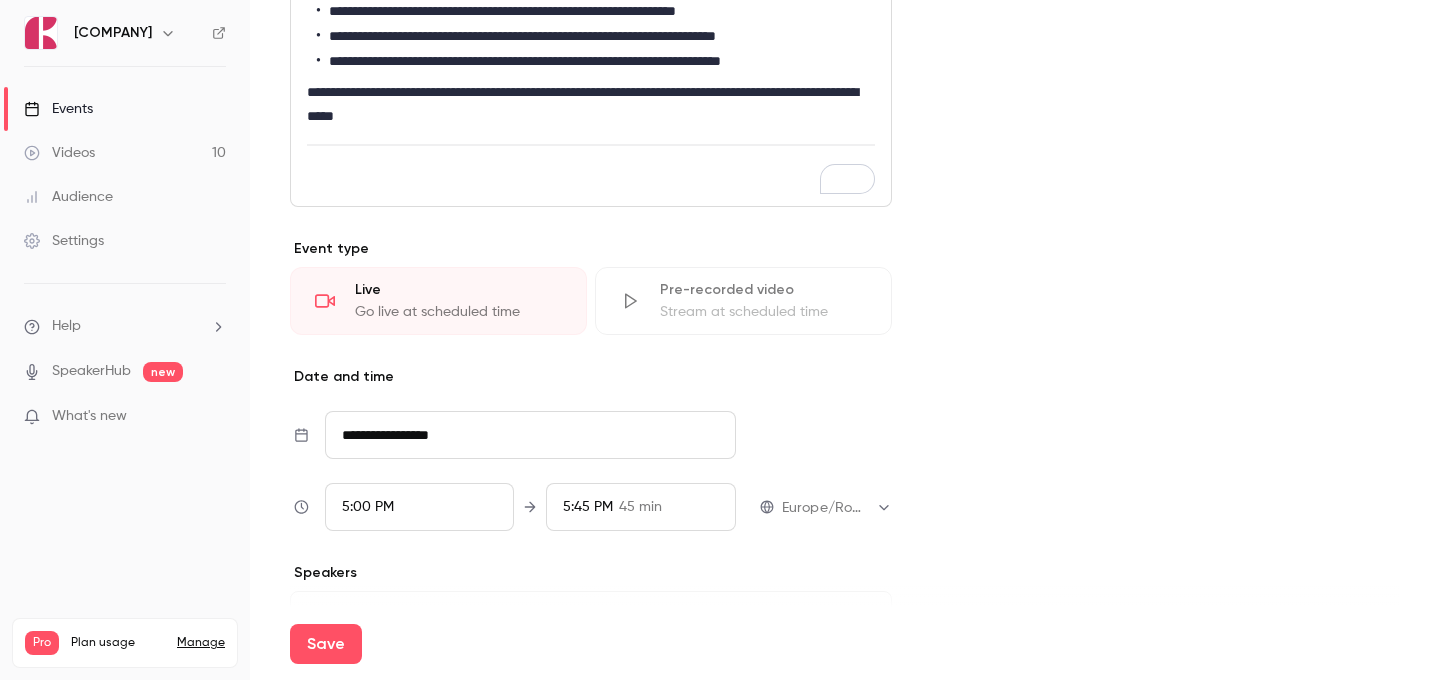 click on "**********" at bounding box center [530, 435] 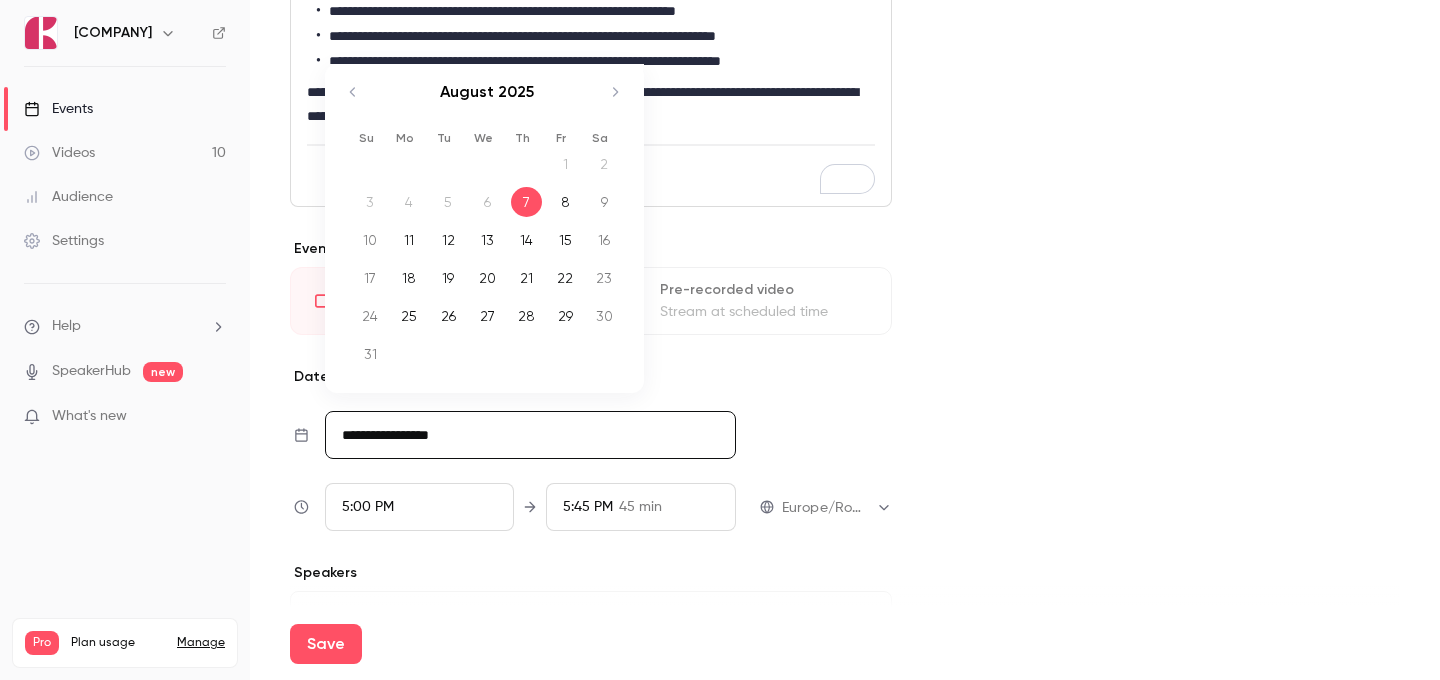 click 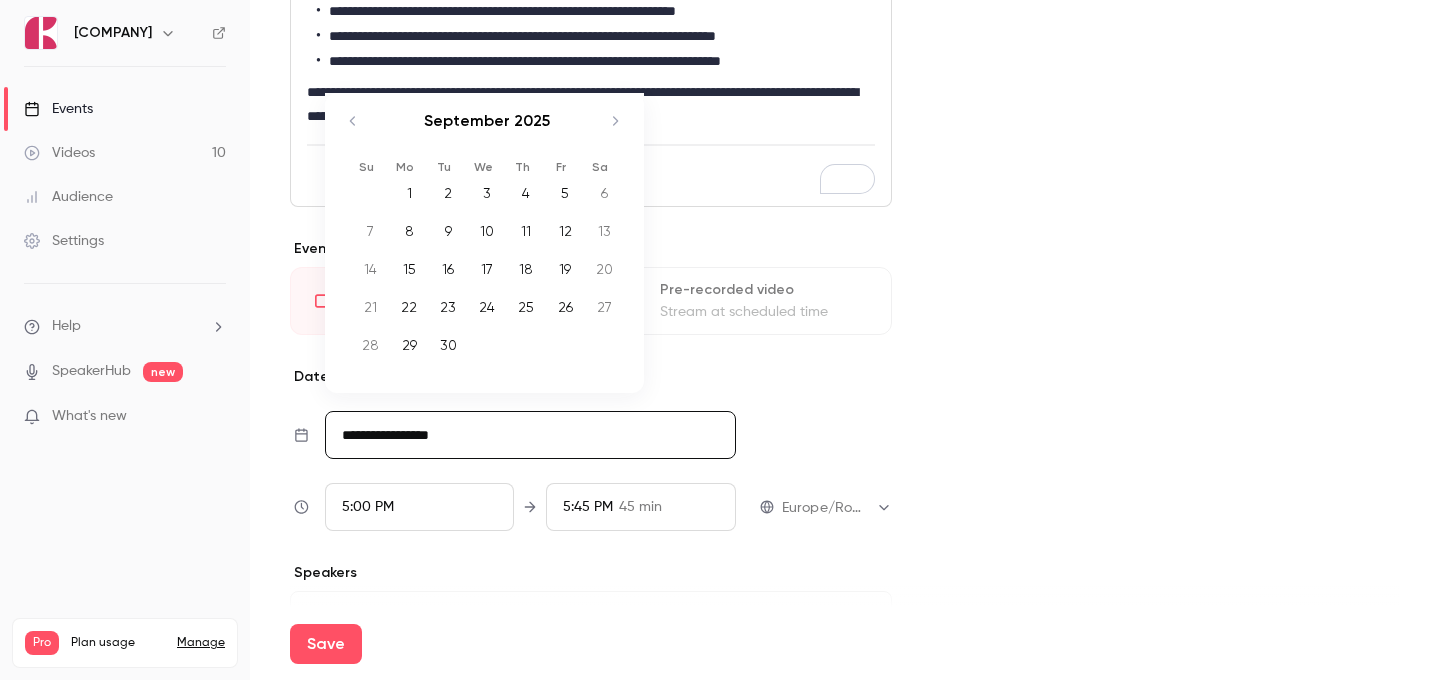 click on "4" at bounding box center (526, 193) 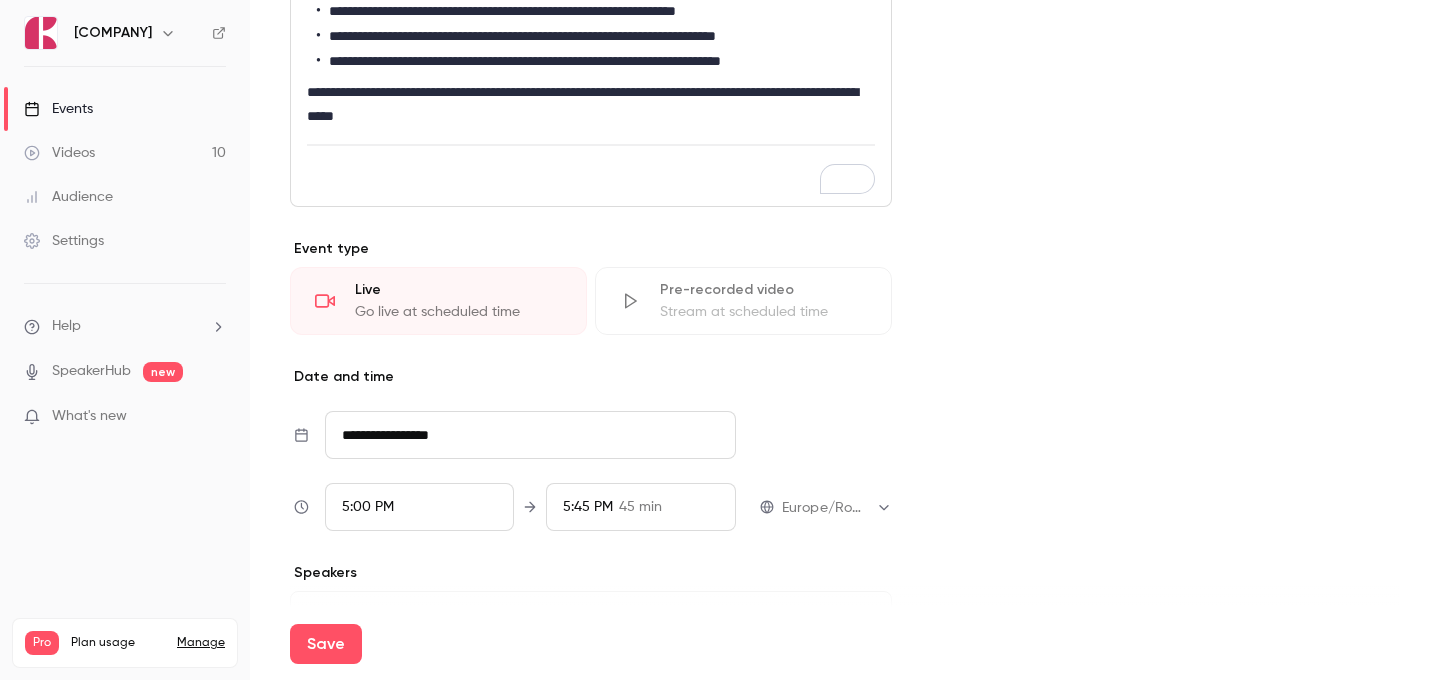 scroll, scrollTop: 832, scrollLeft: 0, axis: vertical 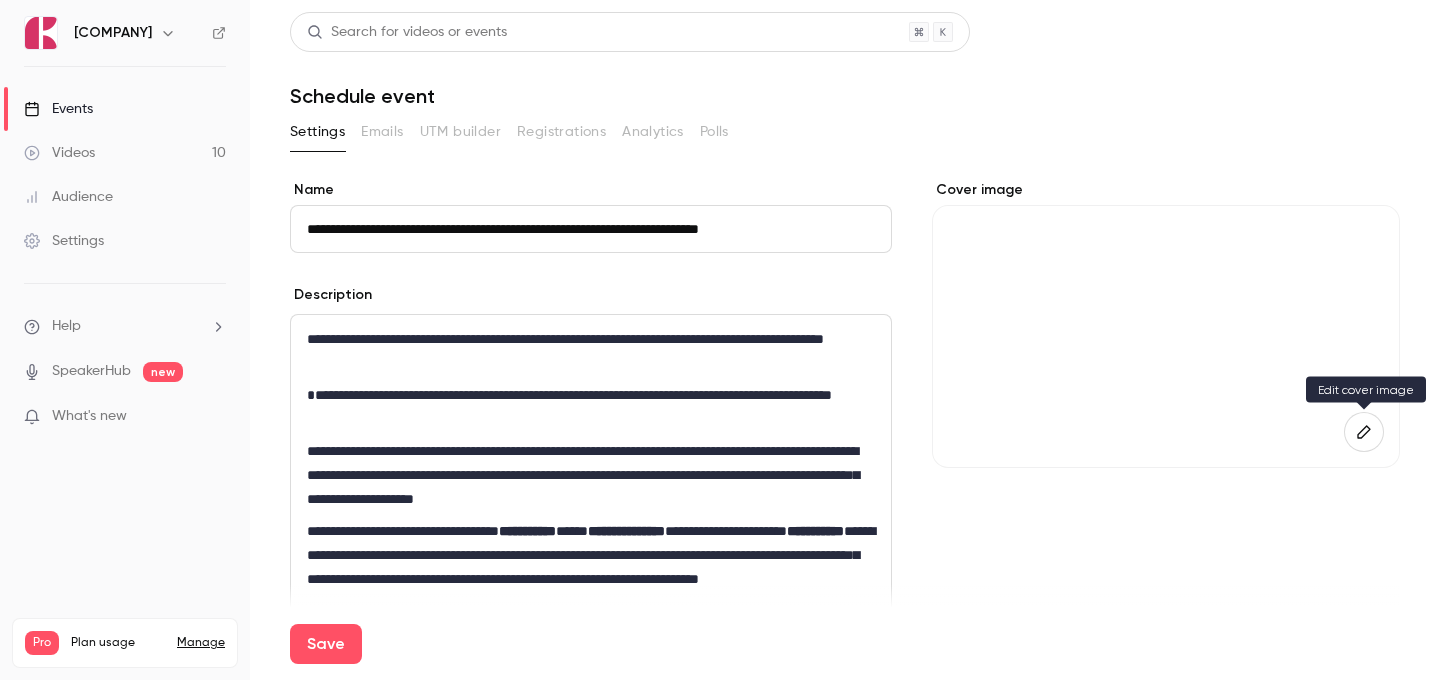 click 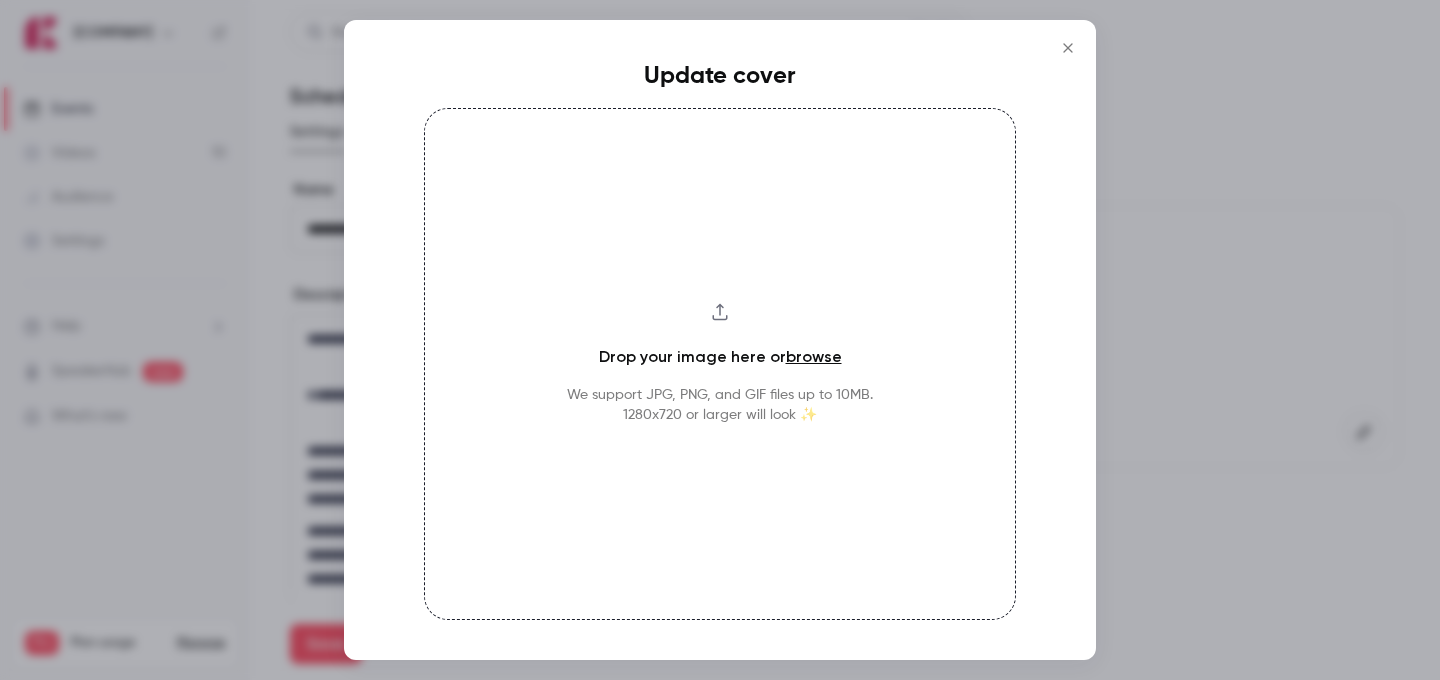 click on "Drop your image here or  browse We support JPG, PNG, and GIF files up to 10MB.
1280x720 or larger will look ✨" at bounding box center (720, 364) 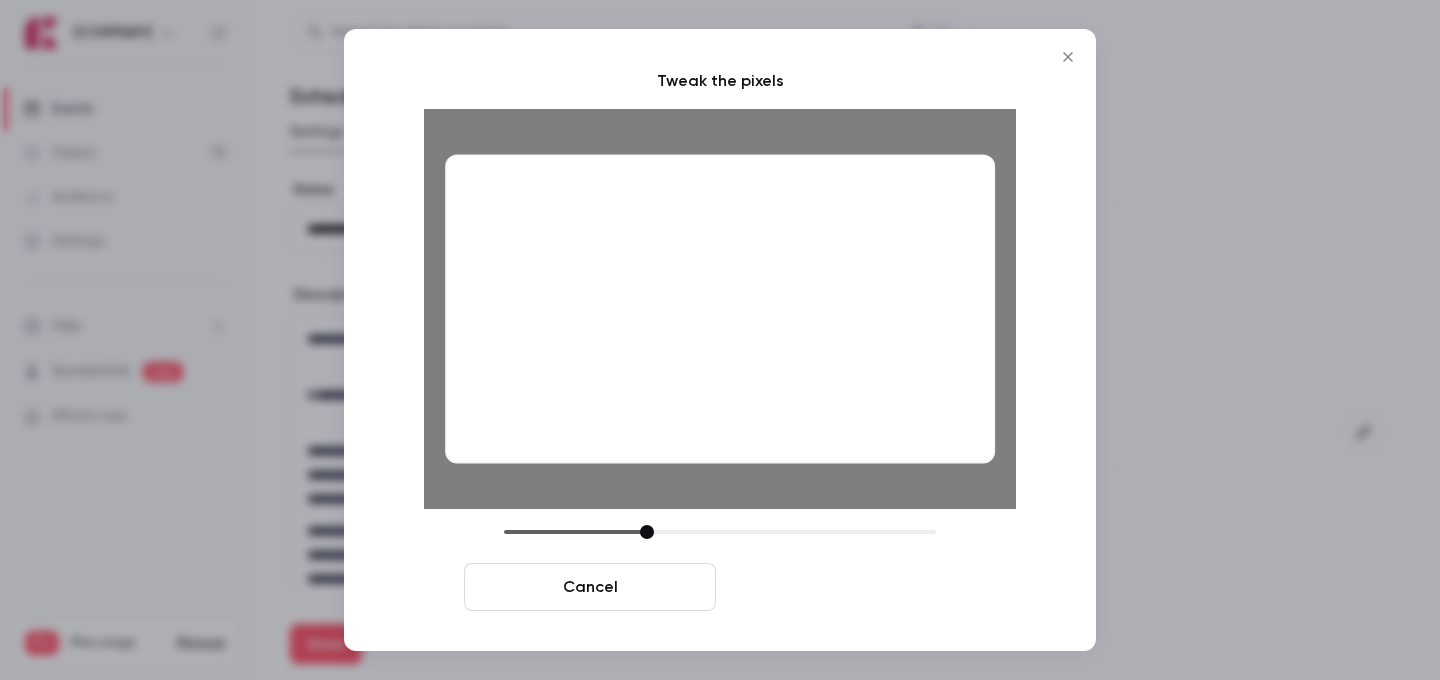 click on "Crop and save" at bounding box center [850, 587] 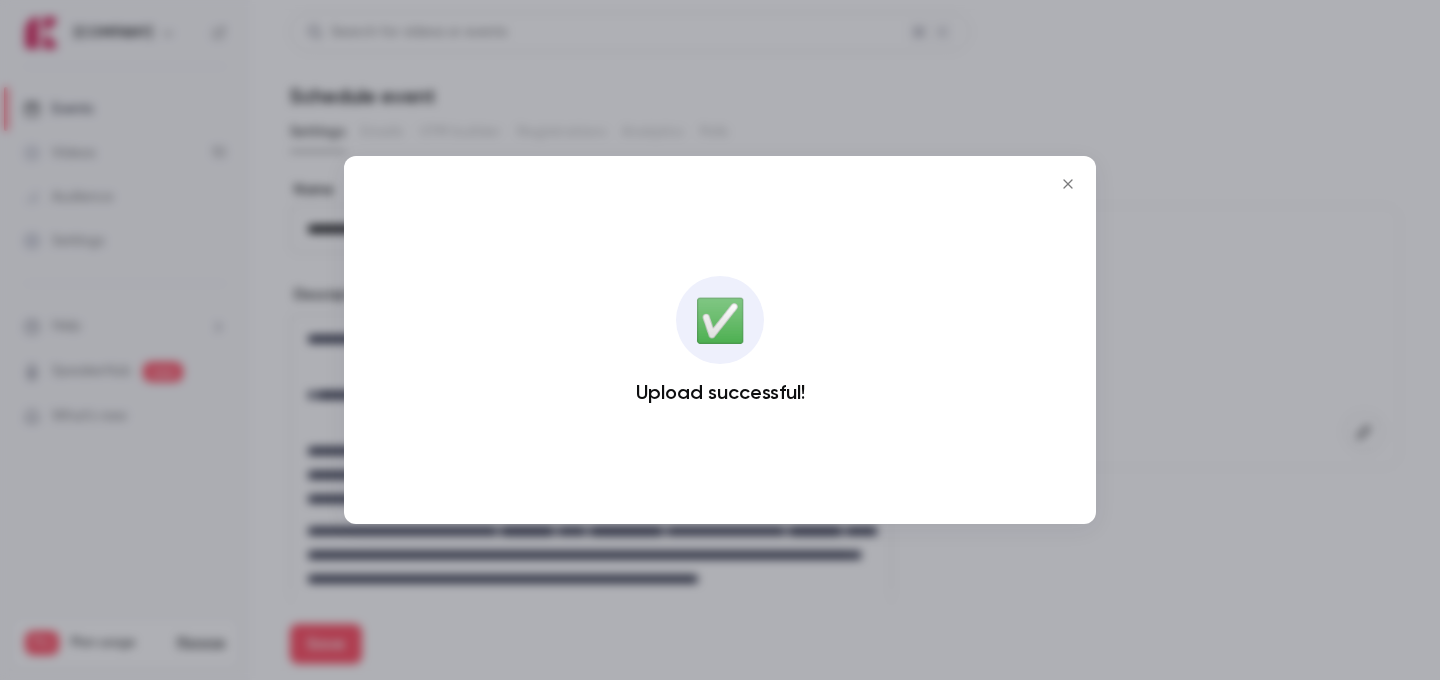 click at bounding box center [1068, 184] 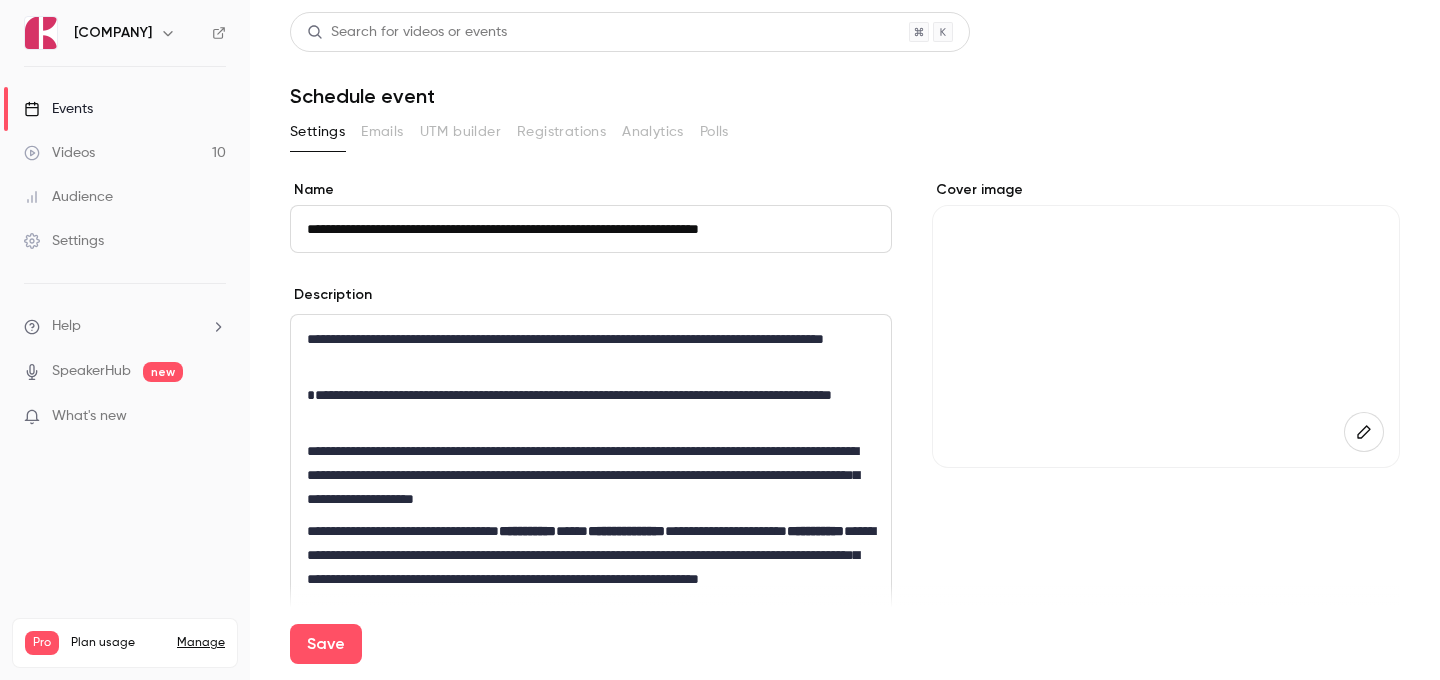 scroll, scrollTop: 160, scrollLeft: 0, axis: vertical 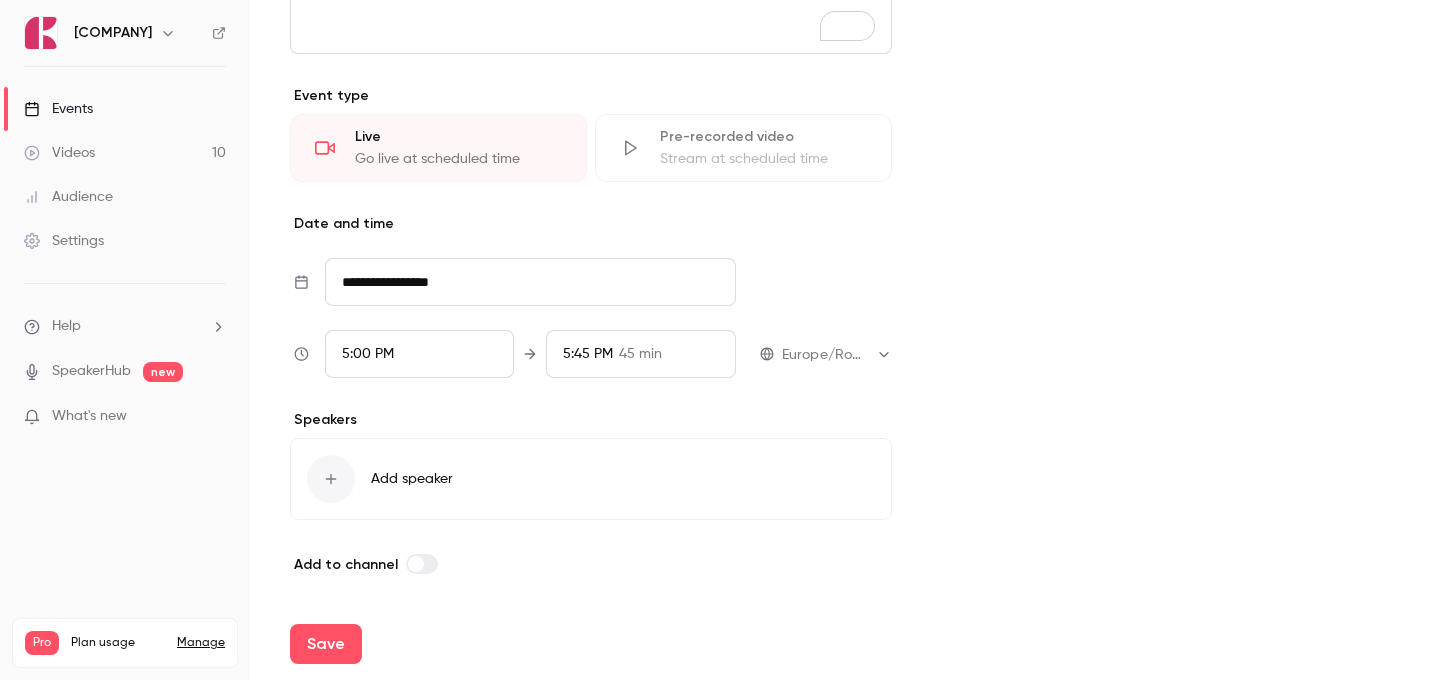 click on "Add speaker" at bounding box center [591, 479] 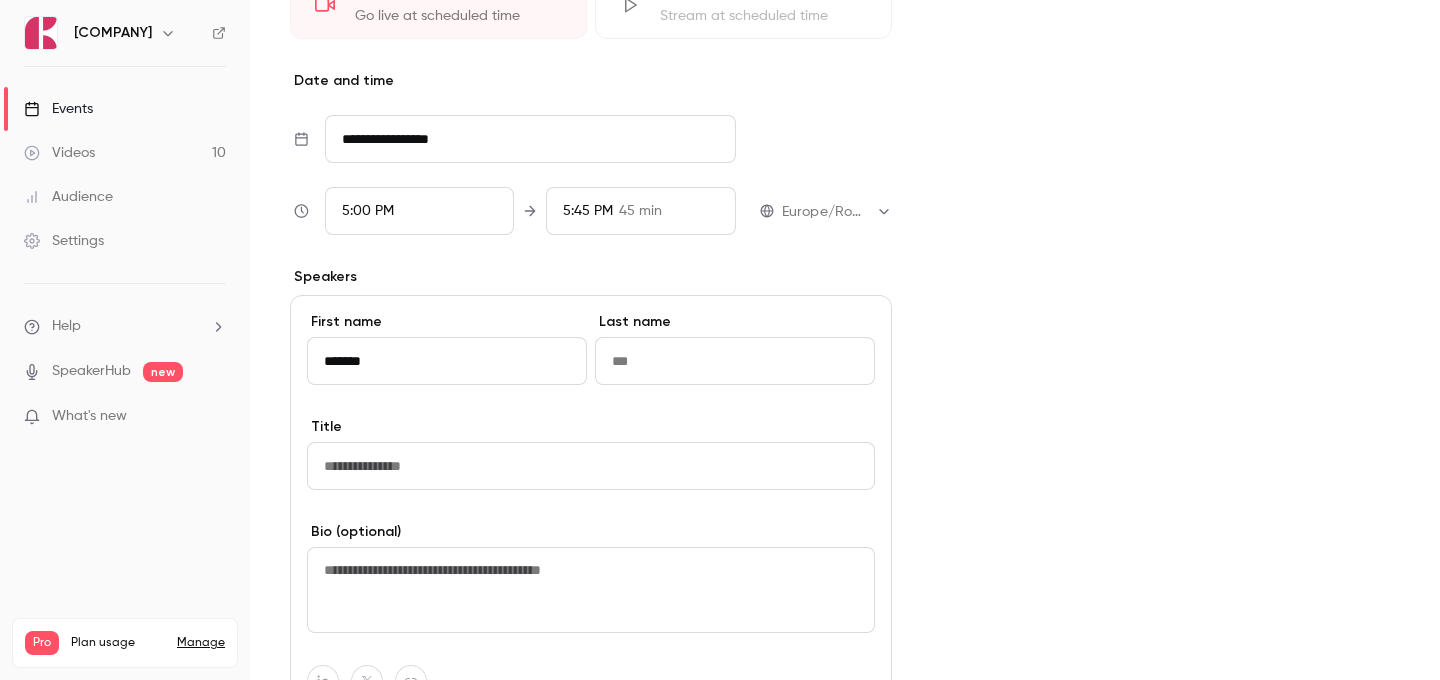 type on "*******" 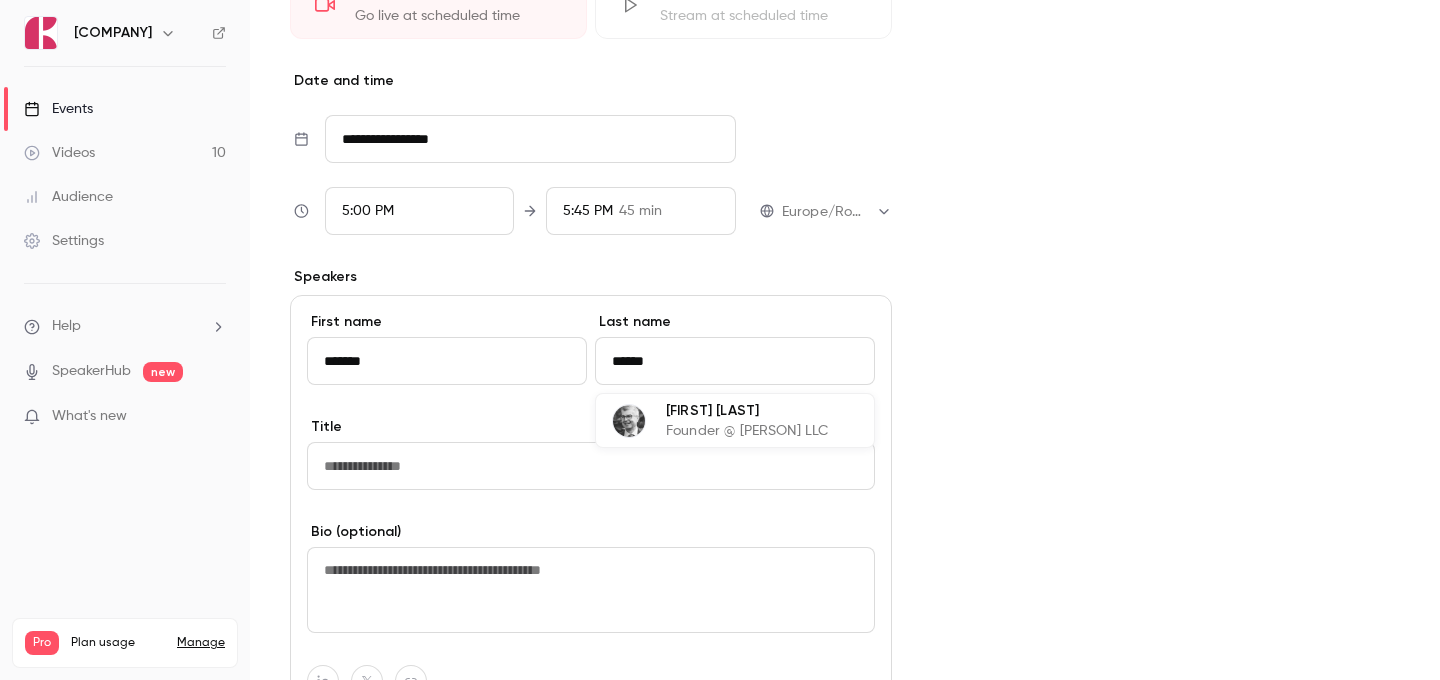 type on "******" 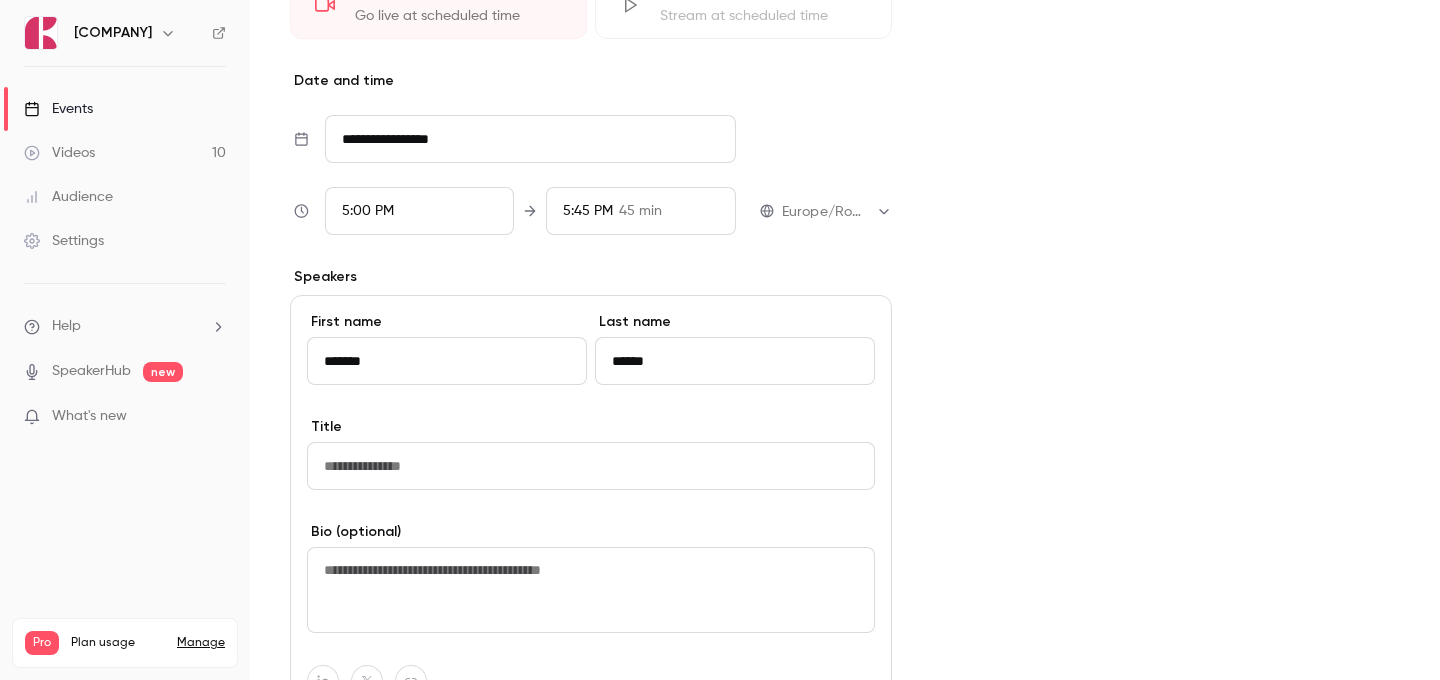 click at bounding box center (591, 466) 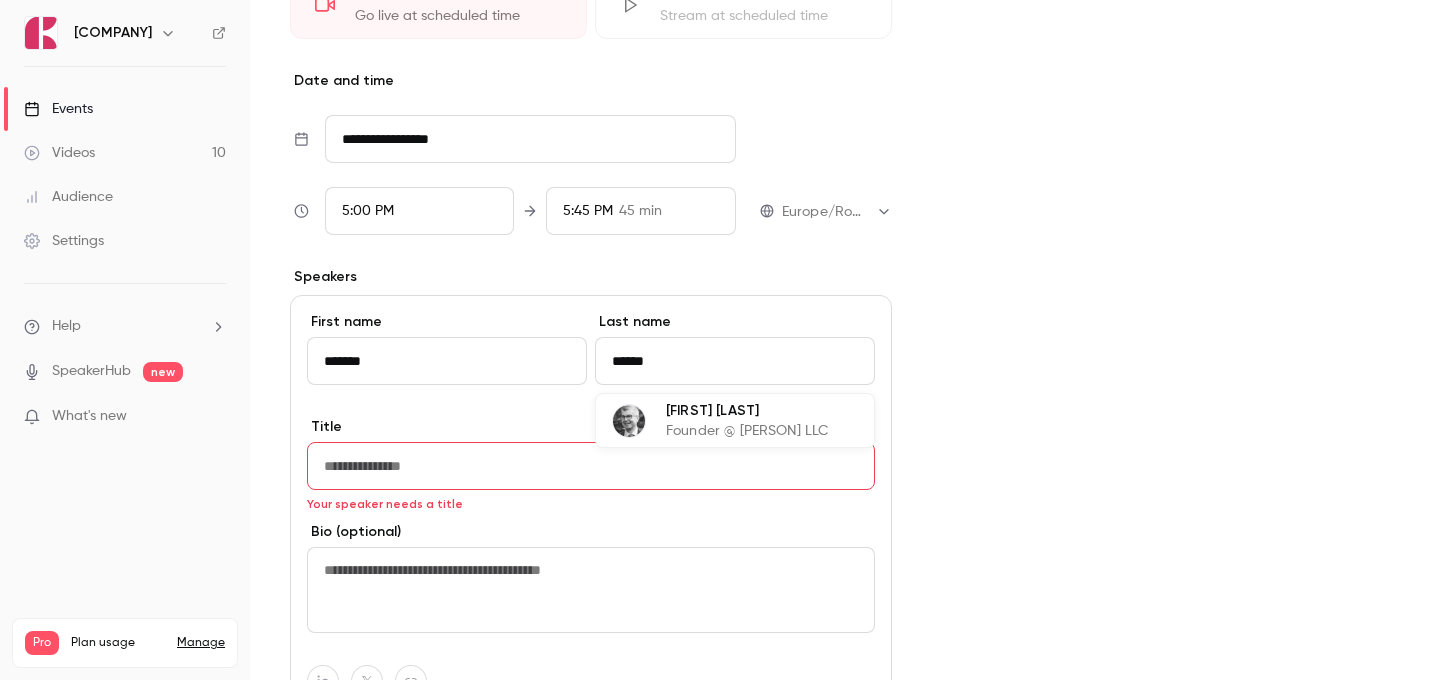 click on "******" at bounding box center [735, 361] 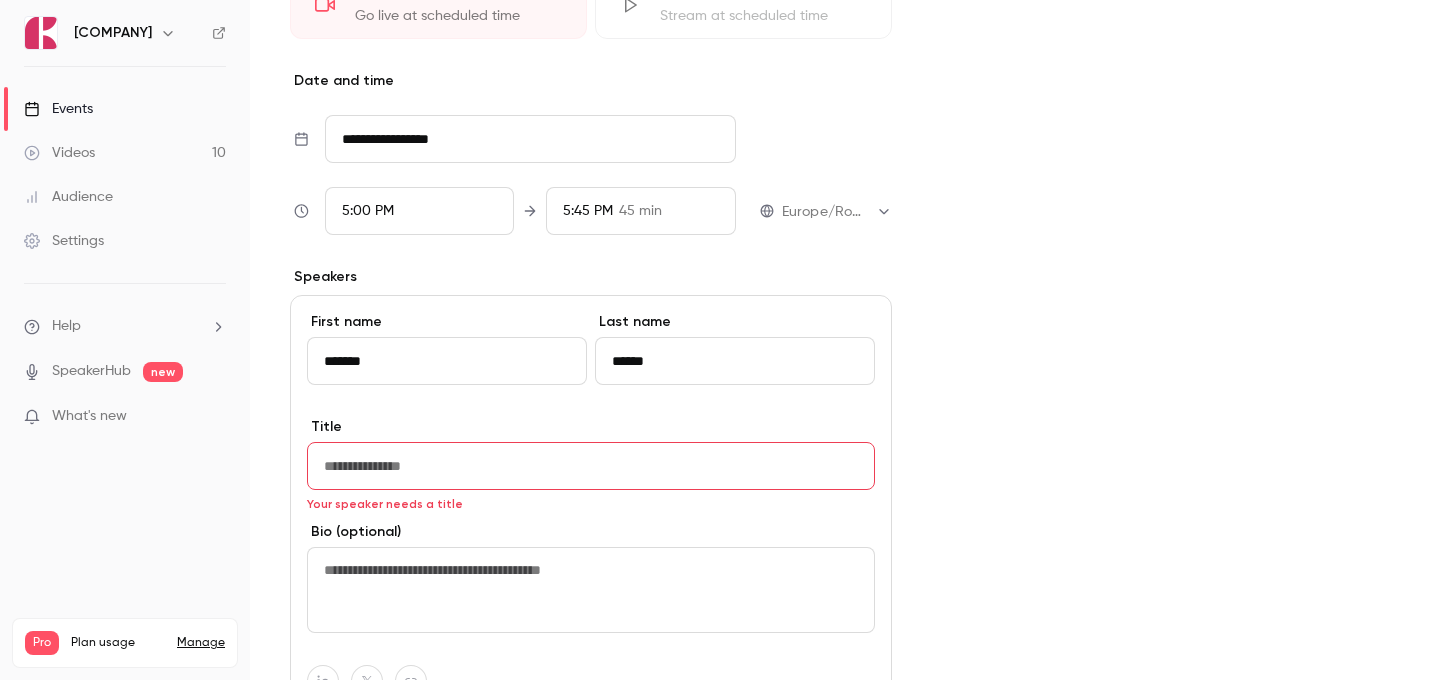 click on "*******" at bounding box center (447, 361) 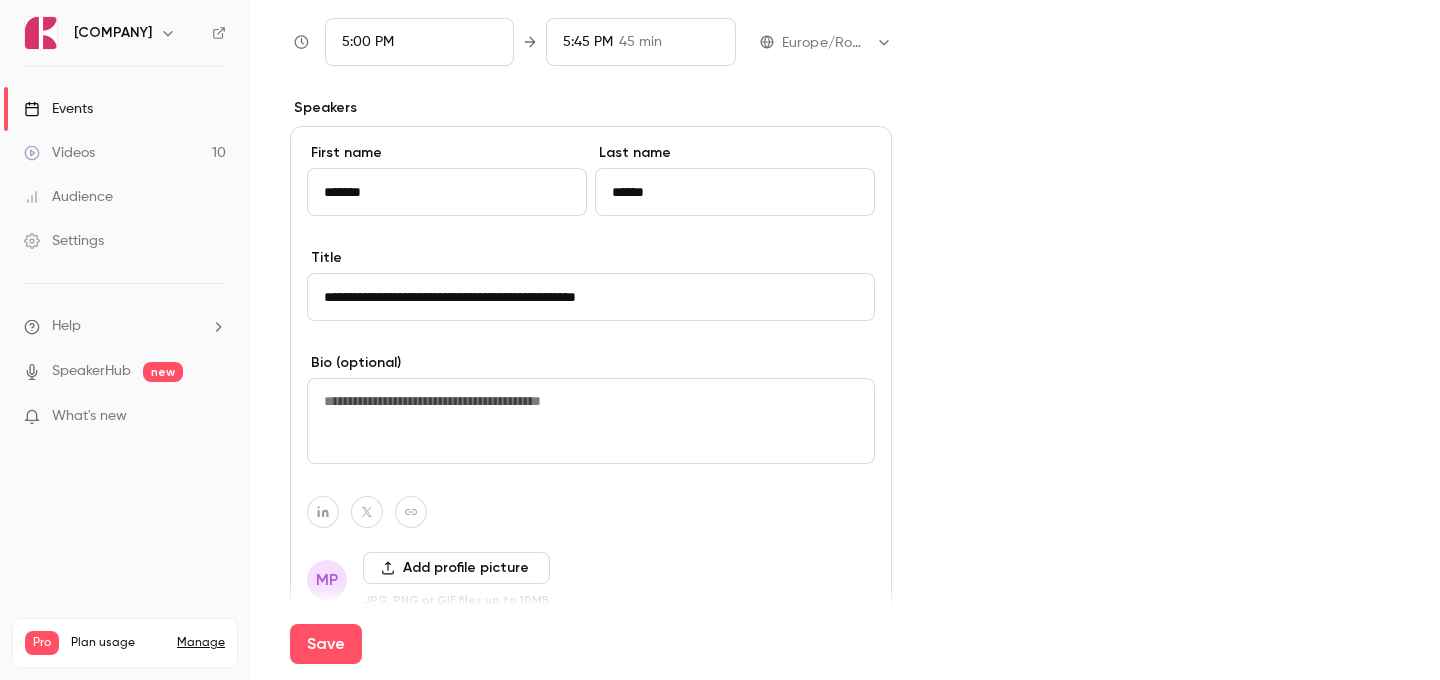 type on "**********" 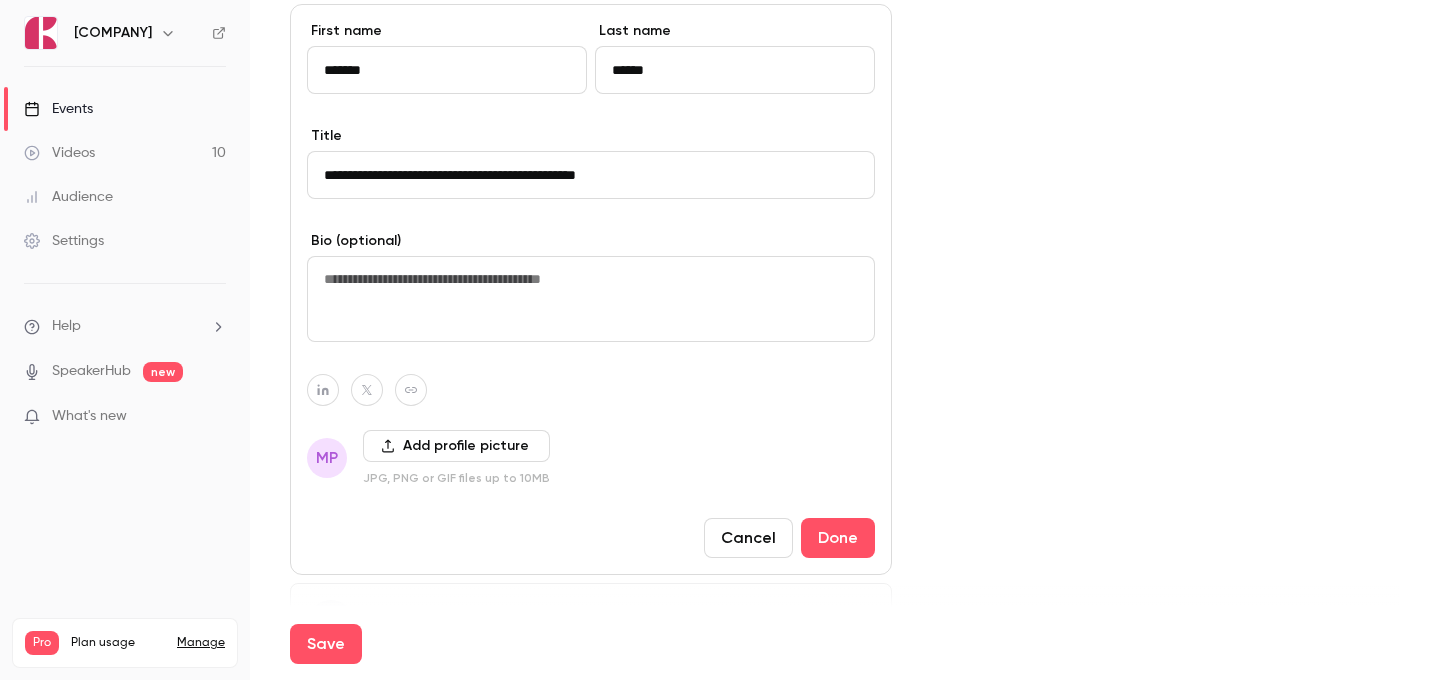 click on "Add profile picture" at bounding box center [456, 446] 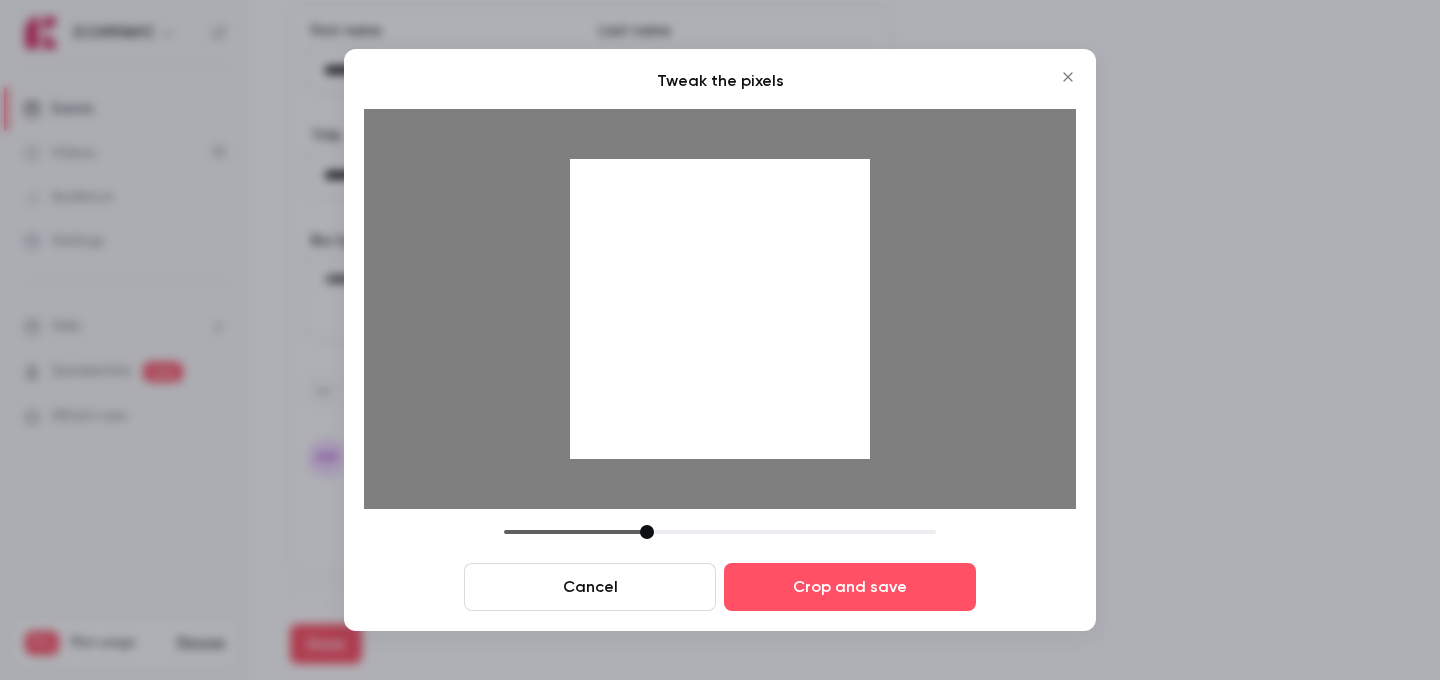 click at bounding box center [720, 309] 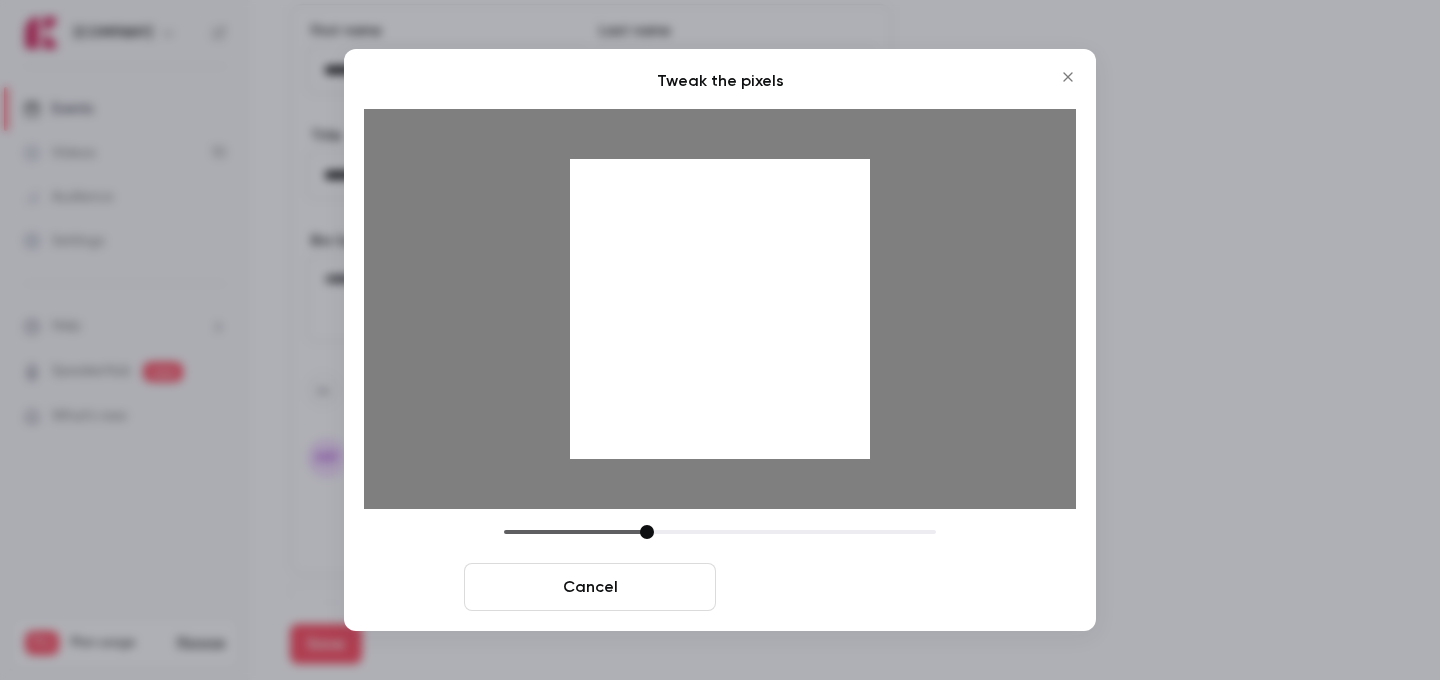 click on "Crop and save" at bounding box center [850, 587] 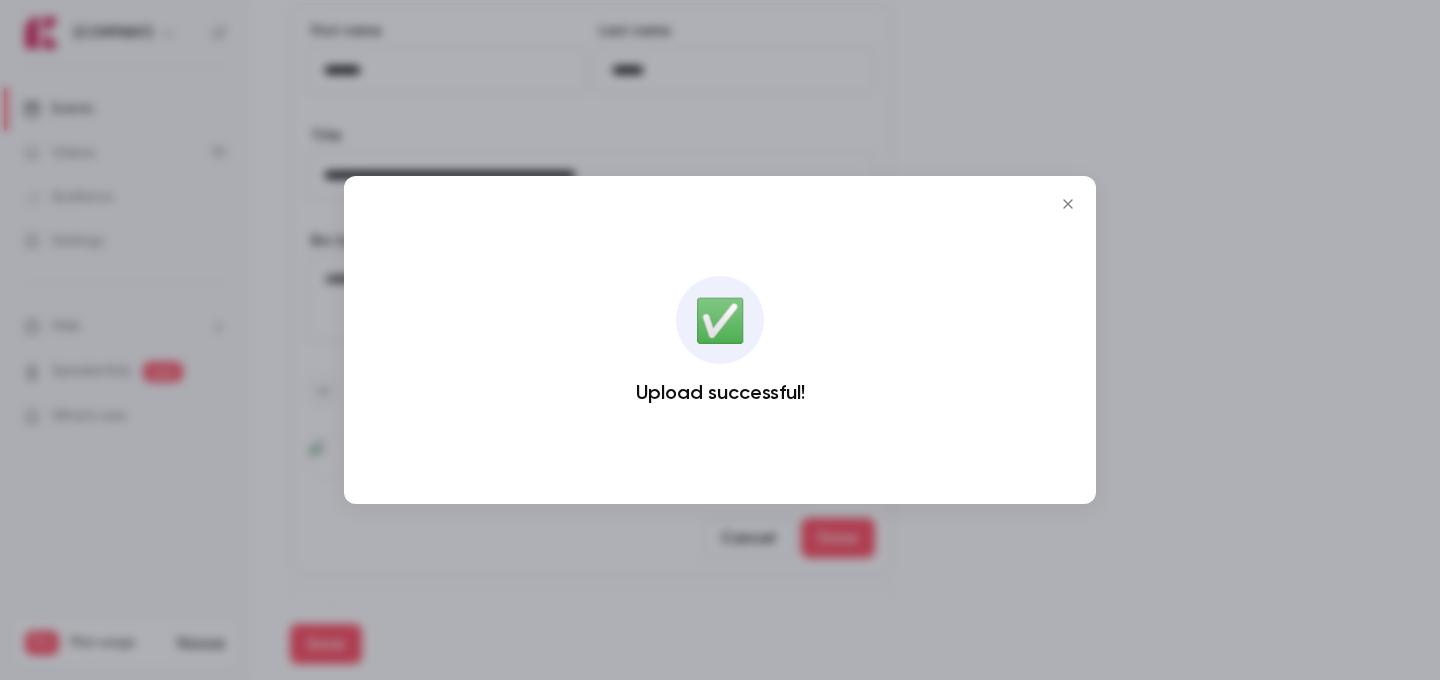 click 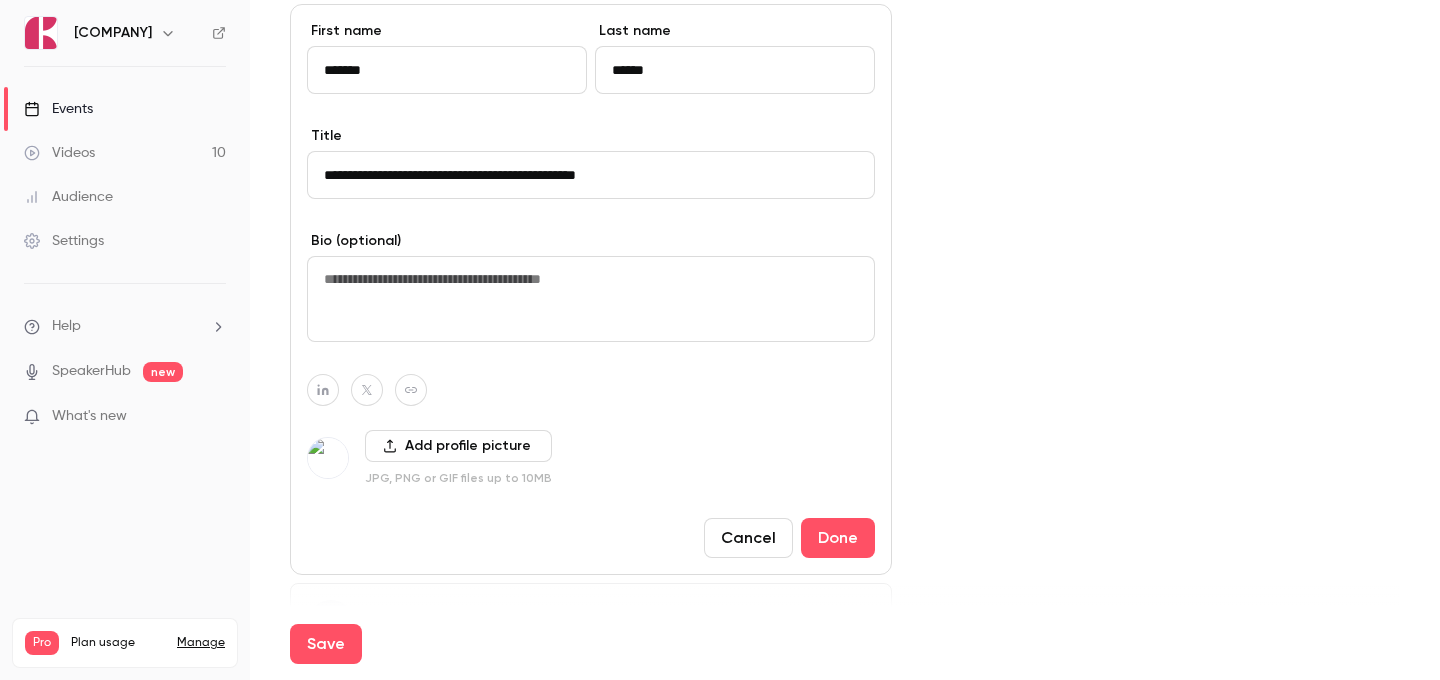 click at bounding box center [591, 299] 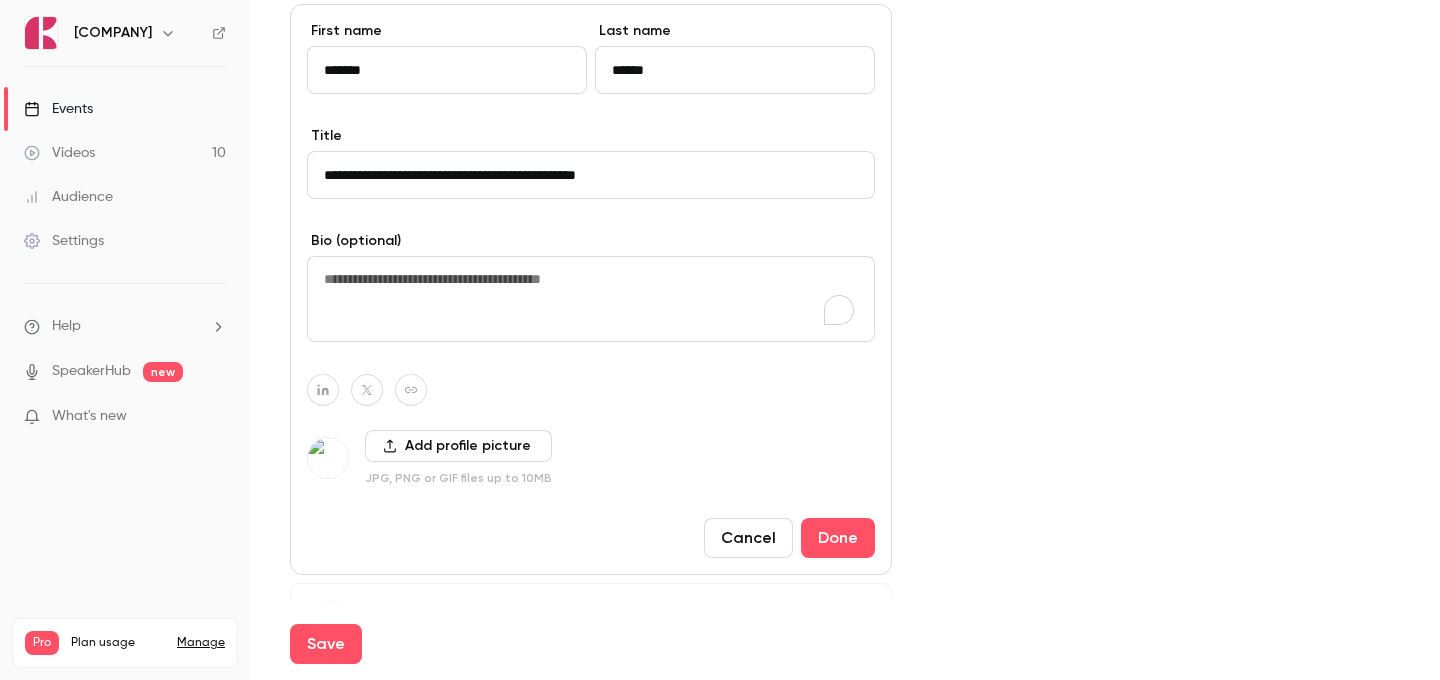 paste on "**********" 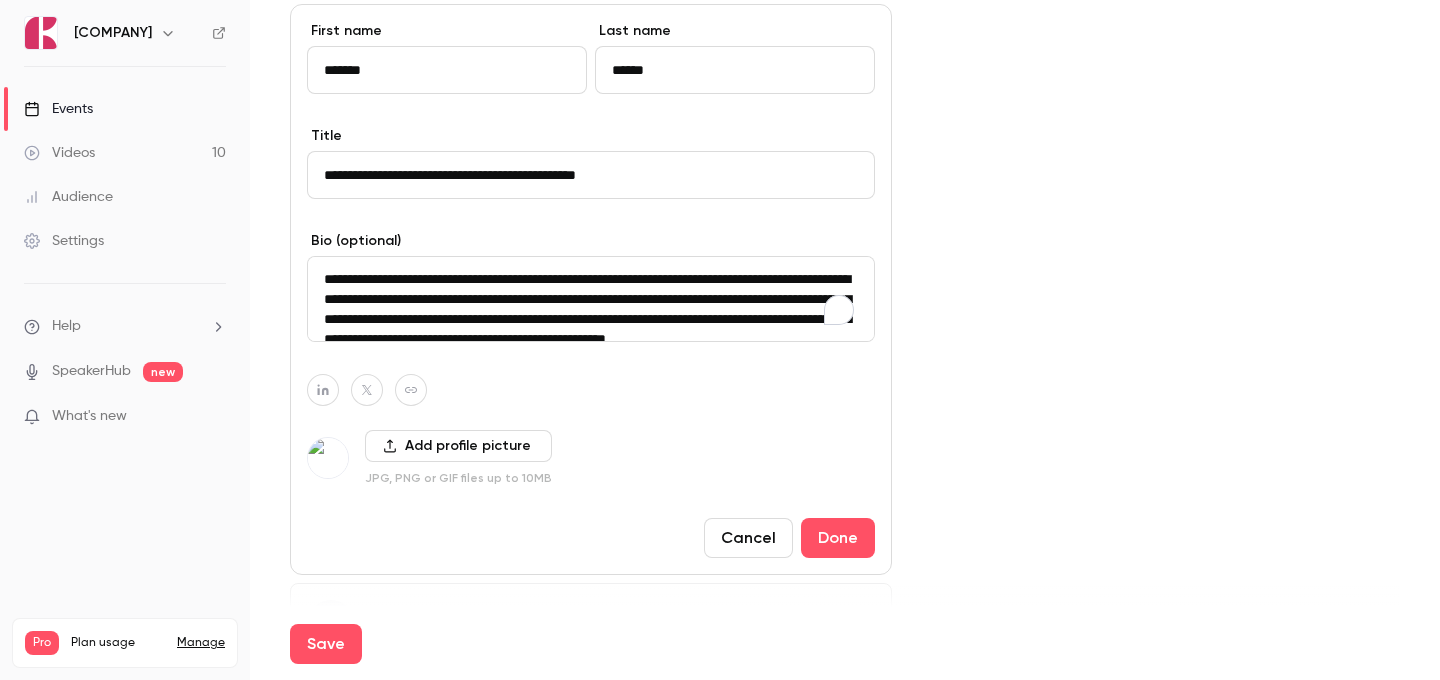 scroll, scrollTop: 245, scrollLeft: 0, axis: vertical 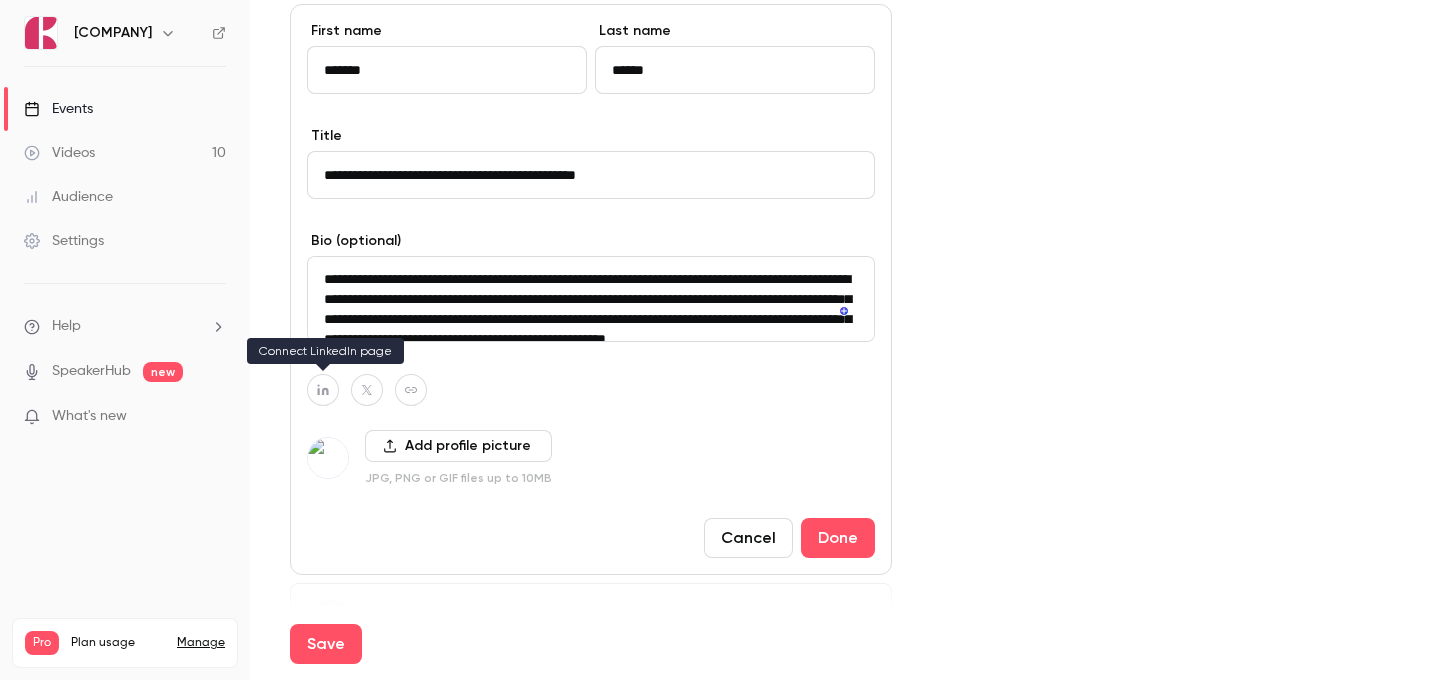 type on "**********" 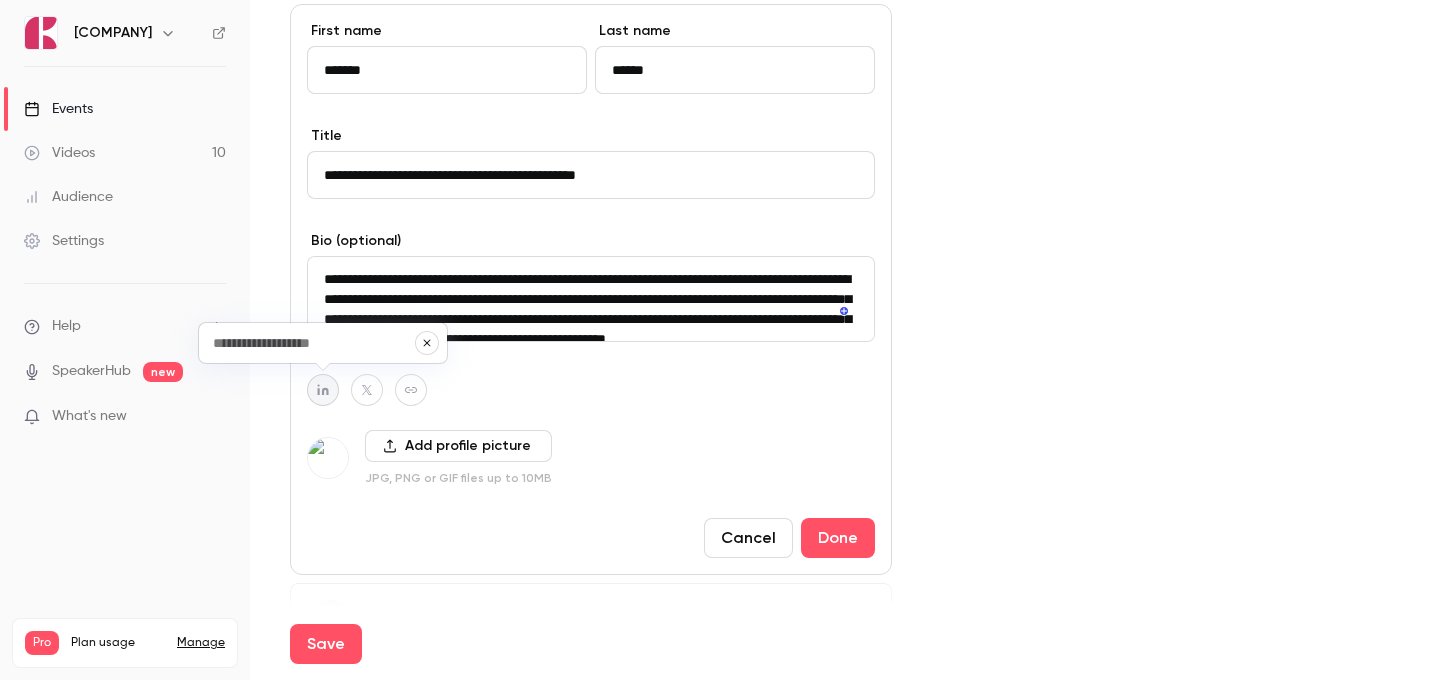 paste on "**********" 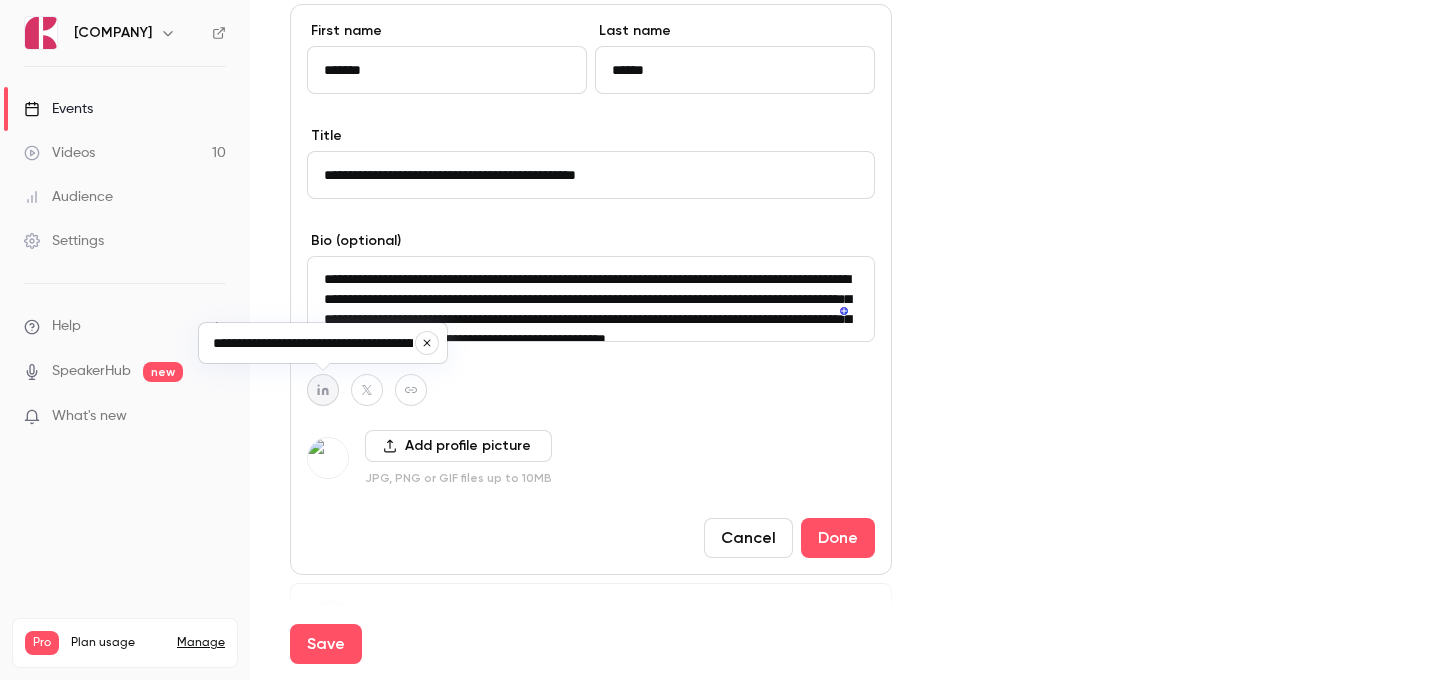 scroll, scrollTop: 0, scrollLeft: 65, axis: horizontal 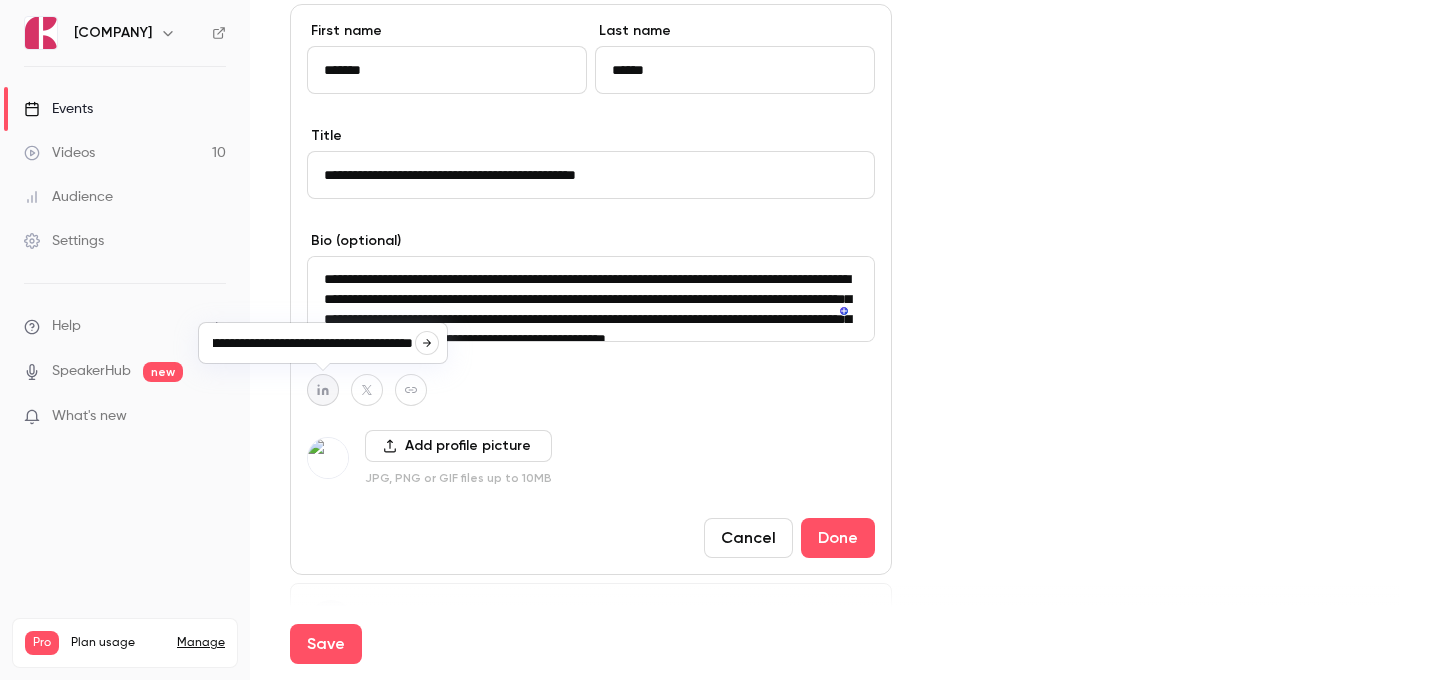 click at bounding box center [427, 343] 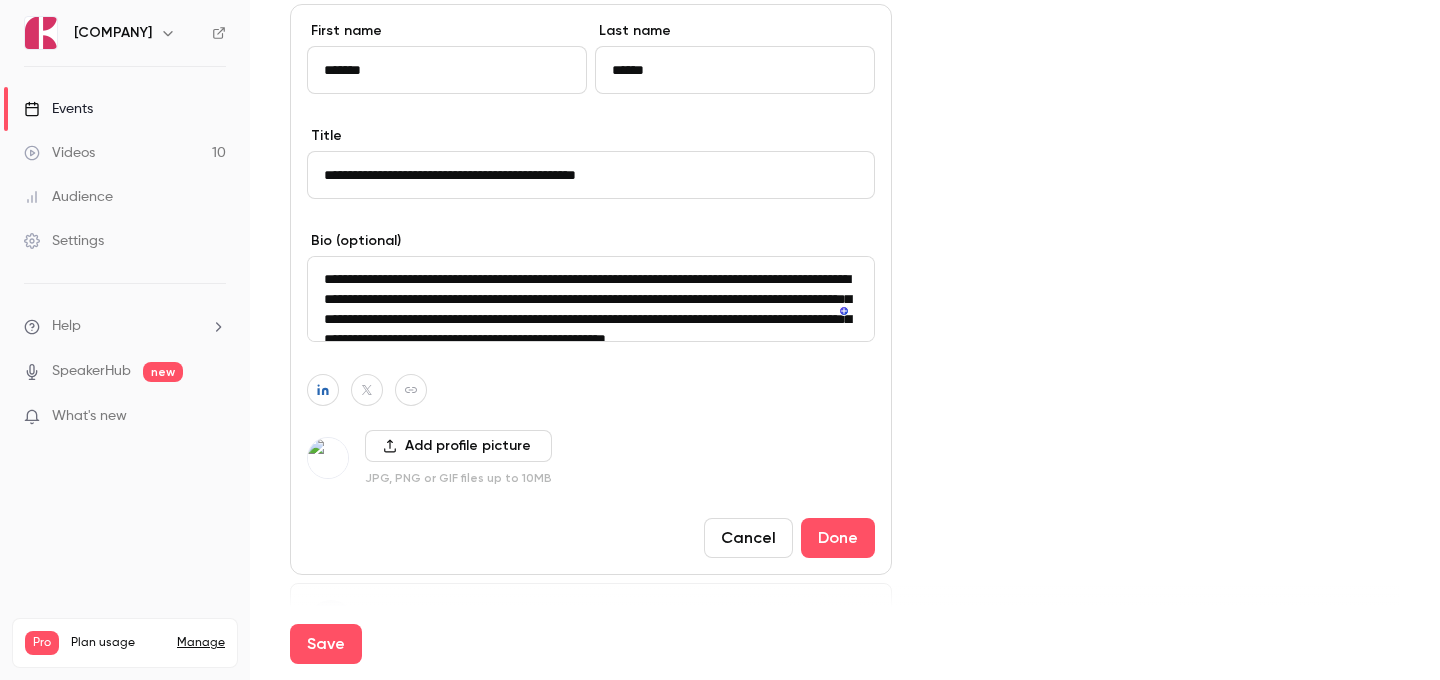 scroll, scrollTop: 0, scrollLeft: 0, axis: both 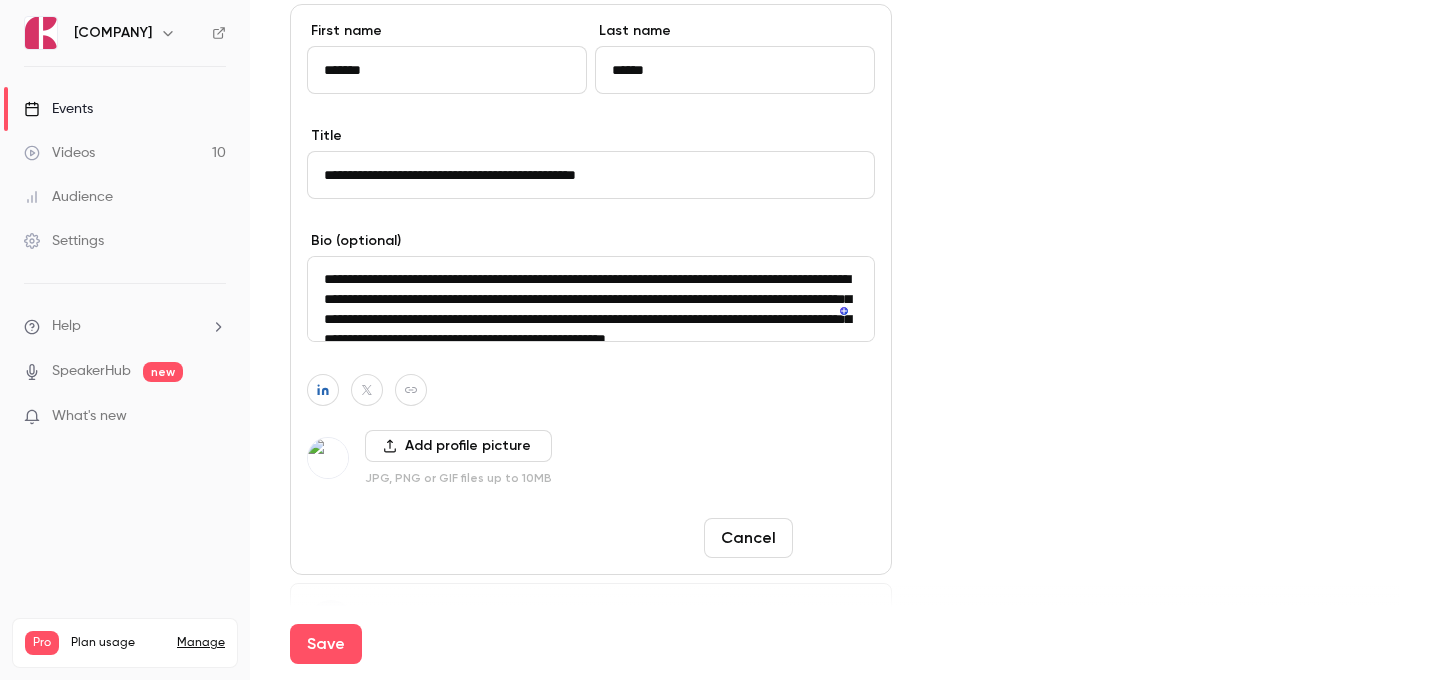 click on "Done" at bounding box center (838, 538) 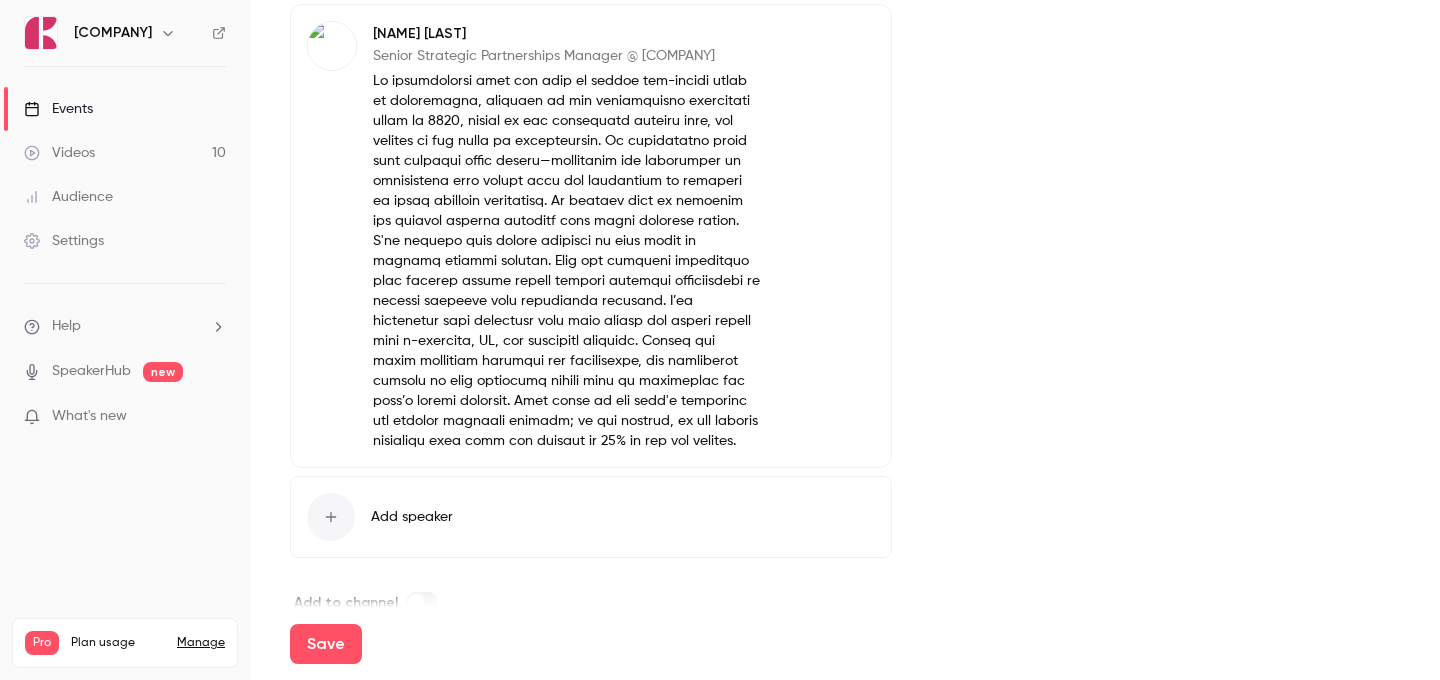 scroll, scrollTop: 1109, scrollLeft: 0, axis: vertical 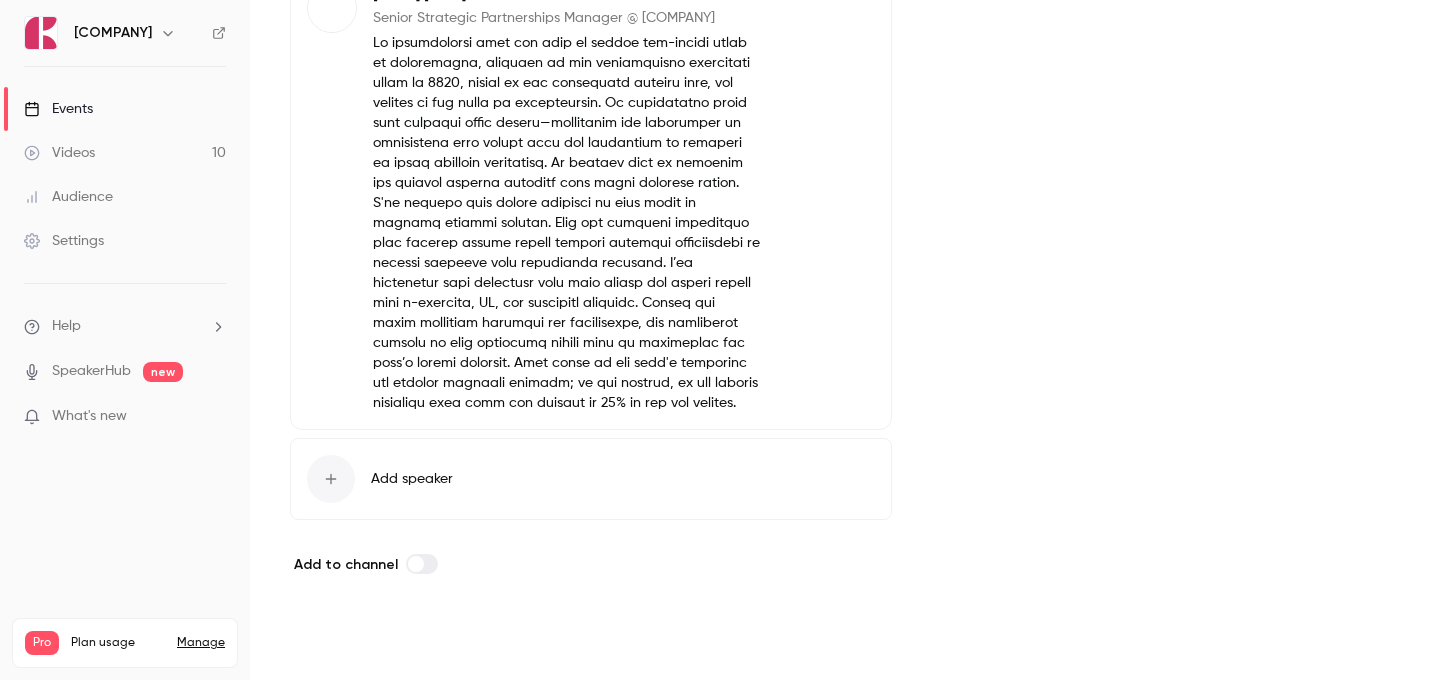 click on "Save" at bounding box center (326, 644) 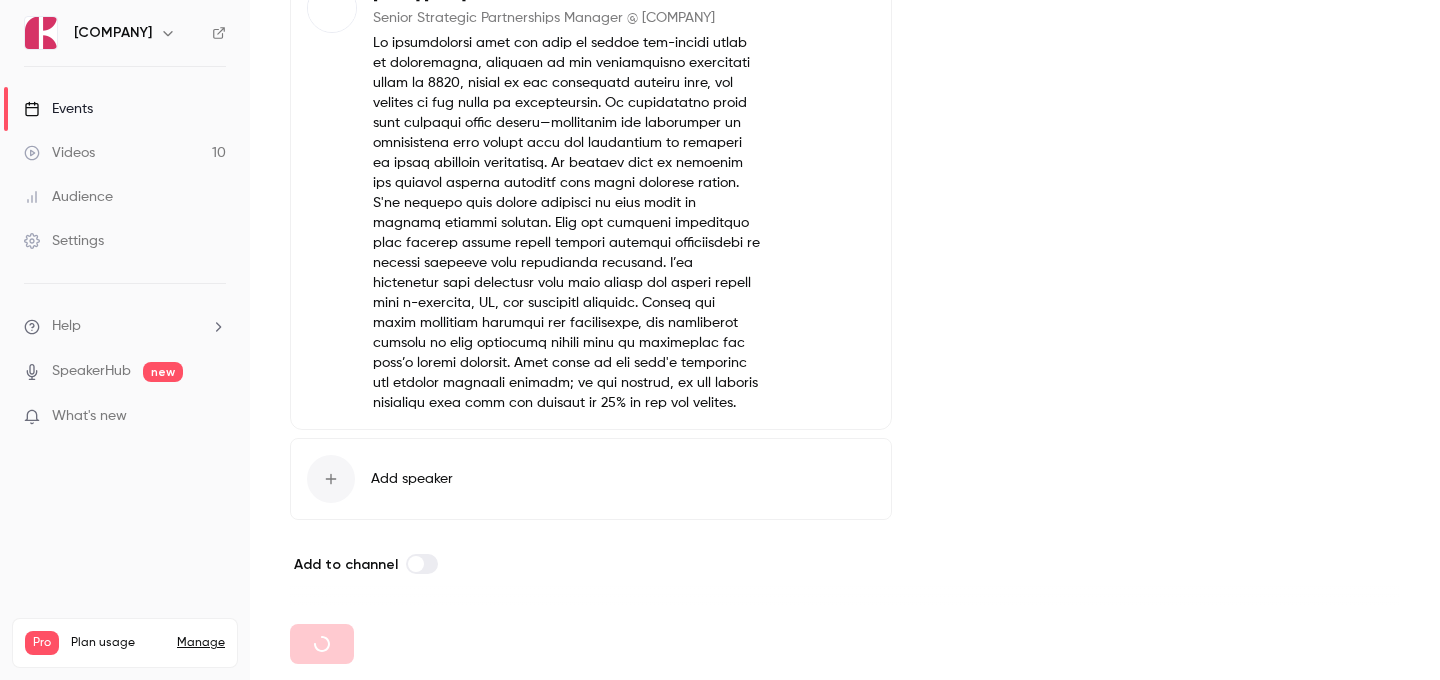 type 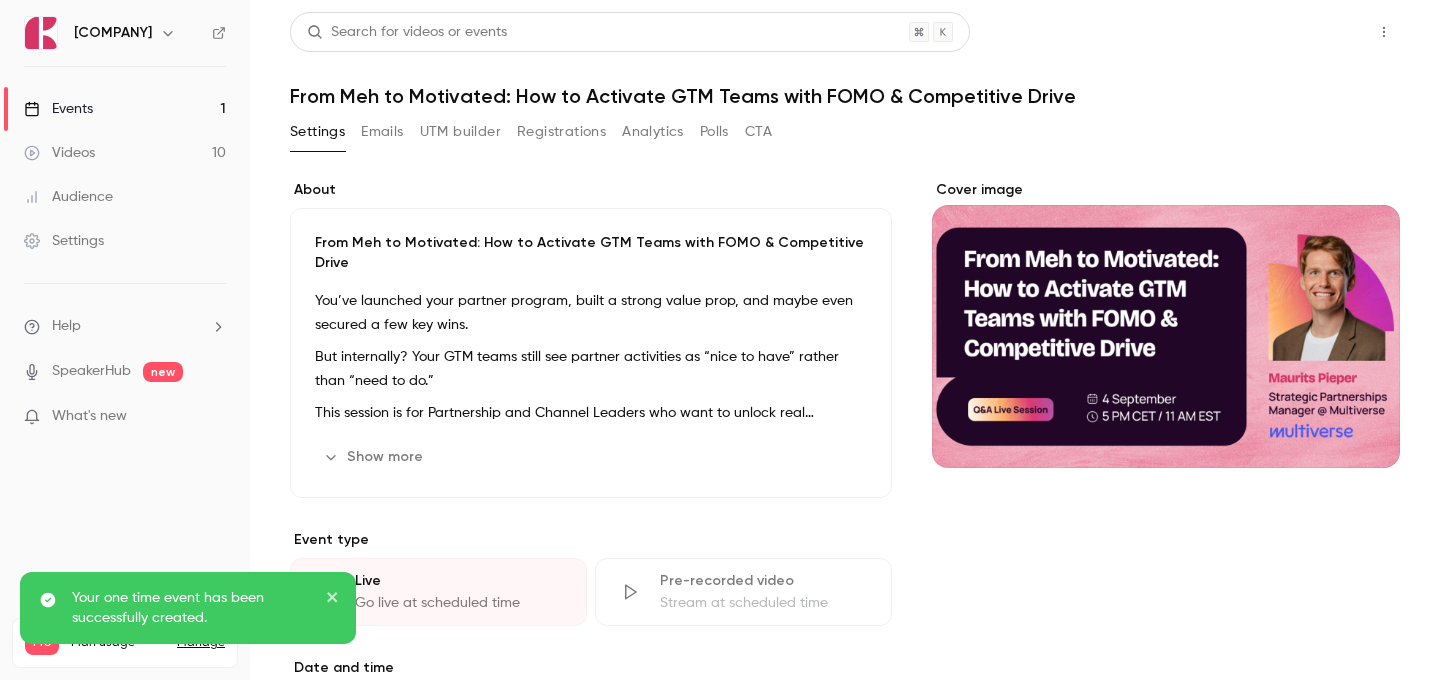 click on "Share" at bounding box center [1312, 32] 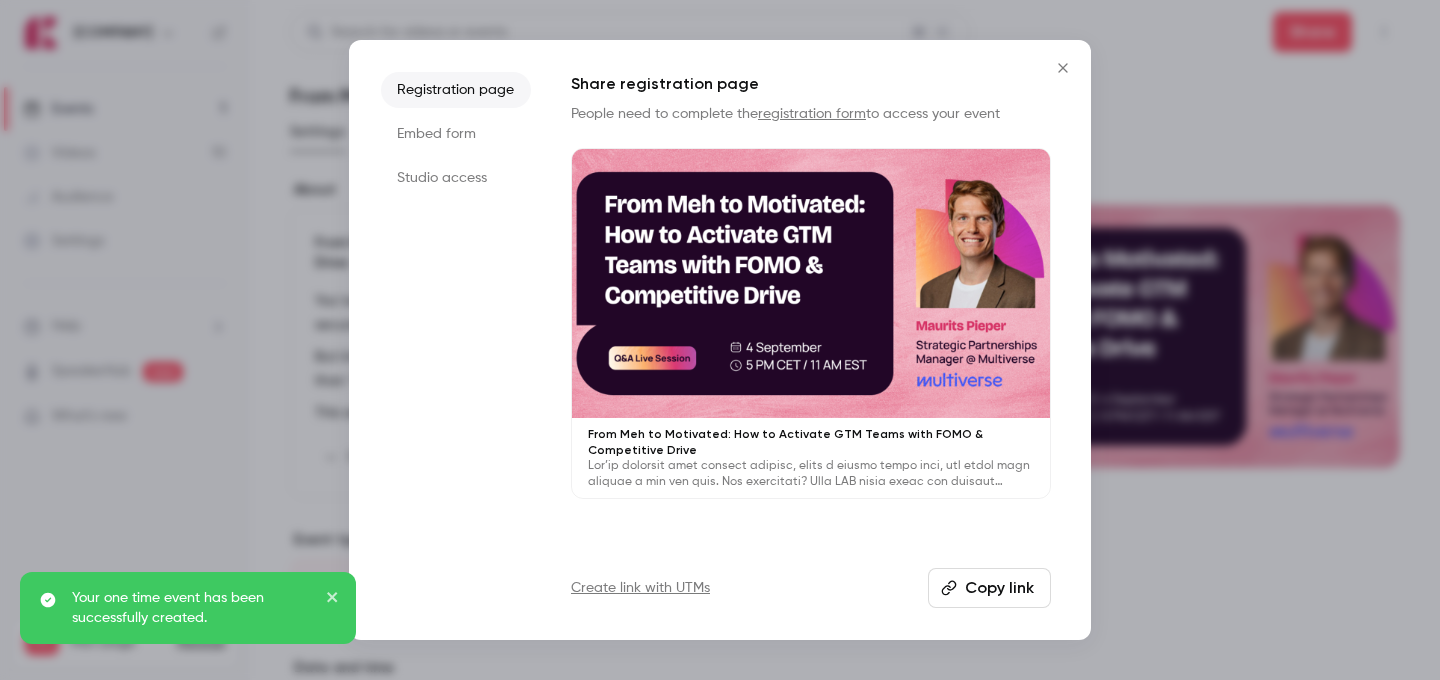 click on "Copy link" at bounding box center (989, 588) 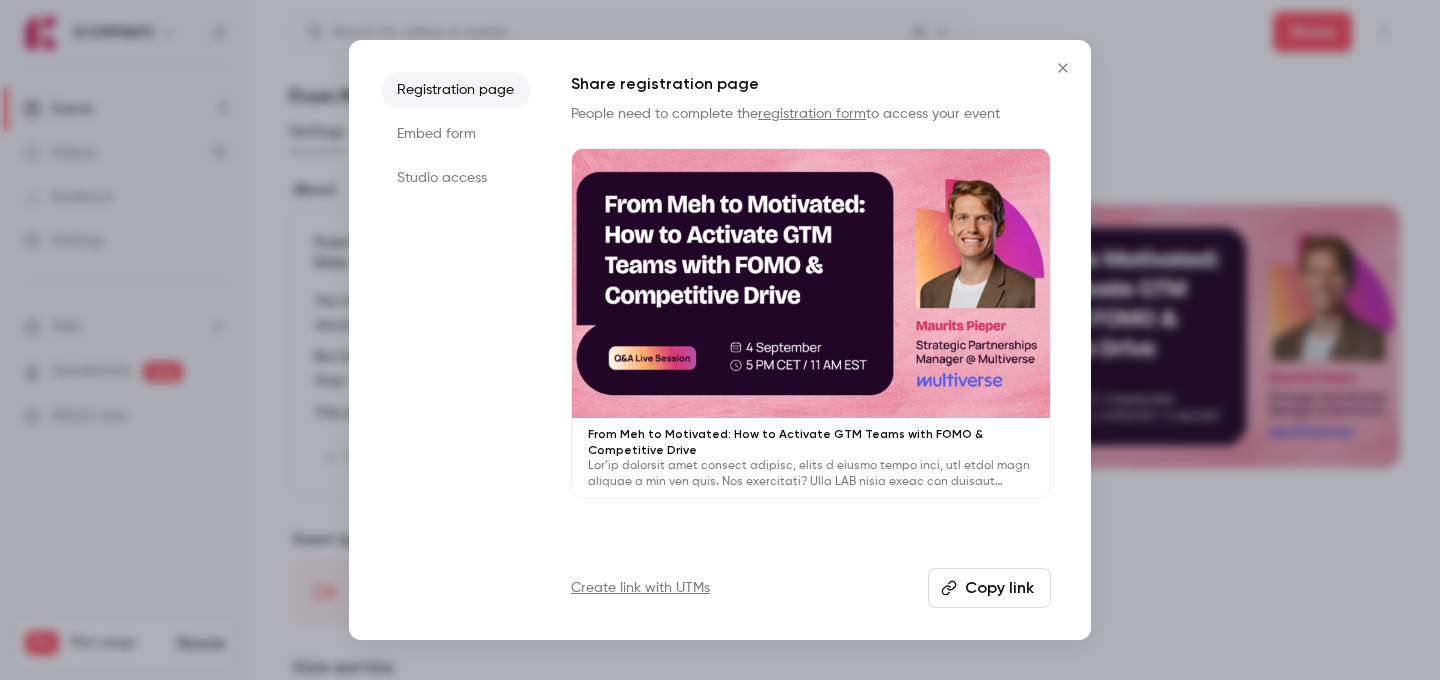 click 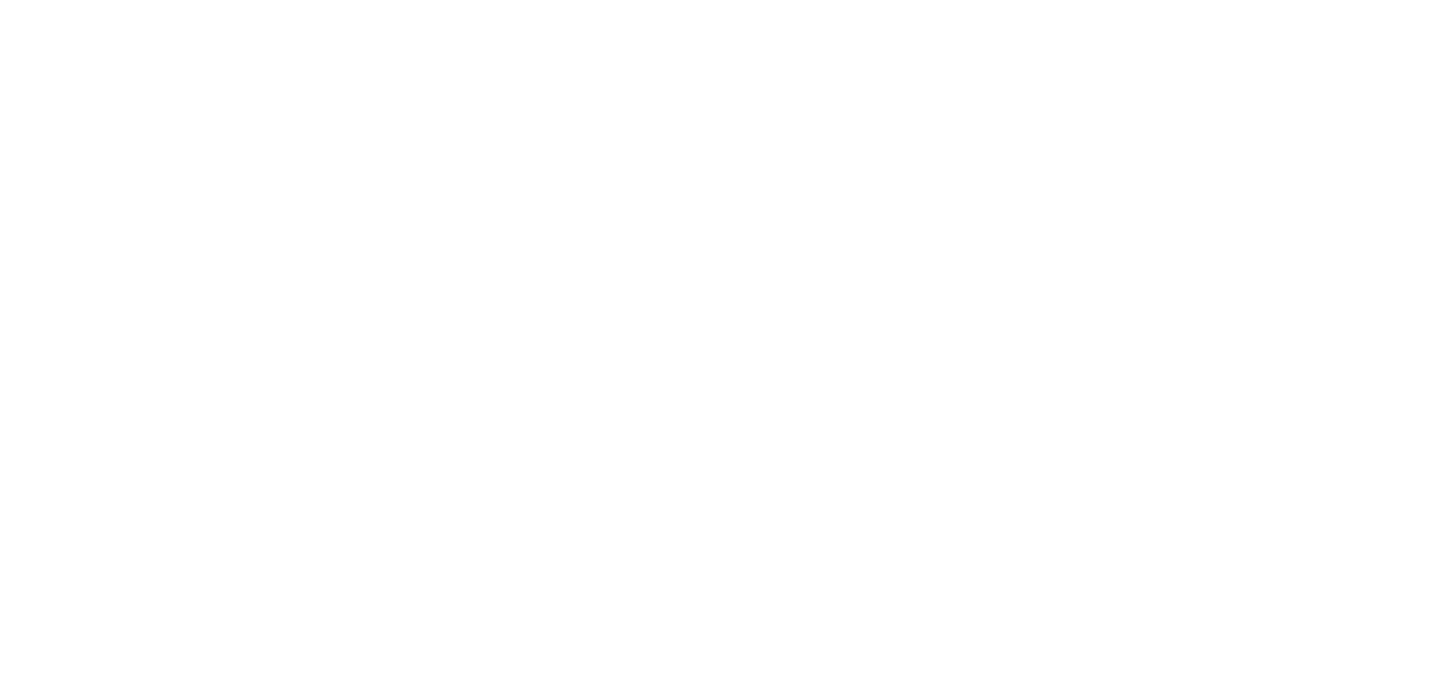 scroll, scrollTop: 0, scrollLeft: 0, axis: both 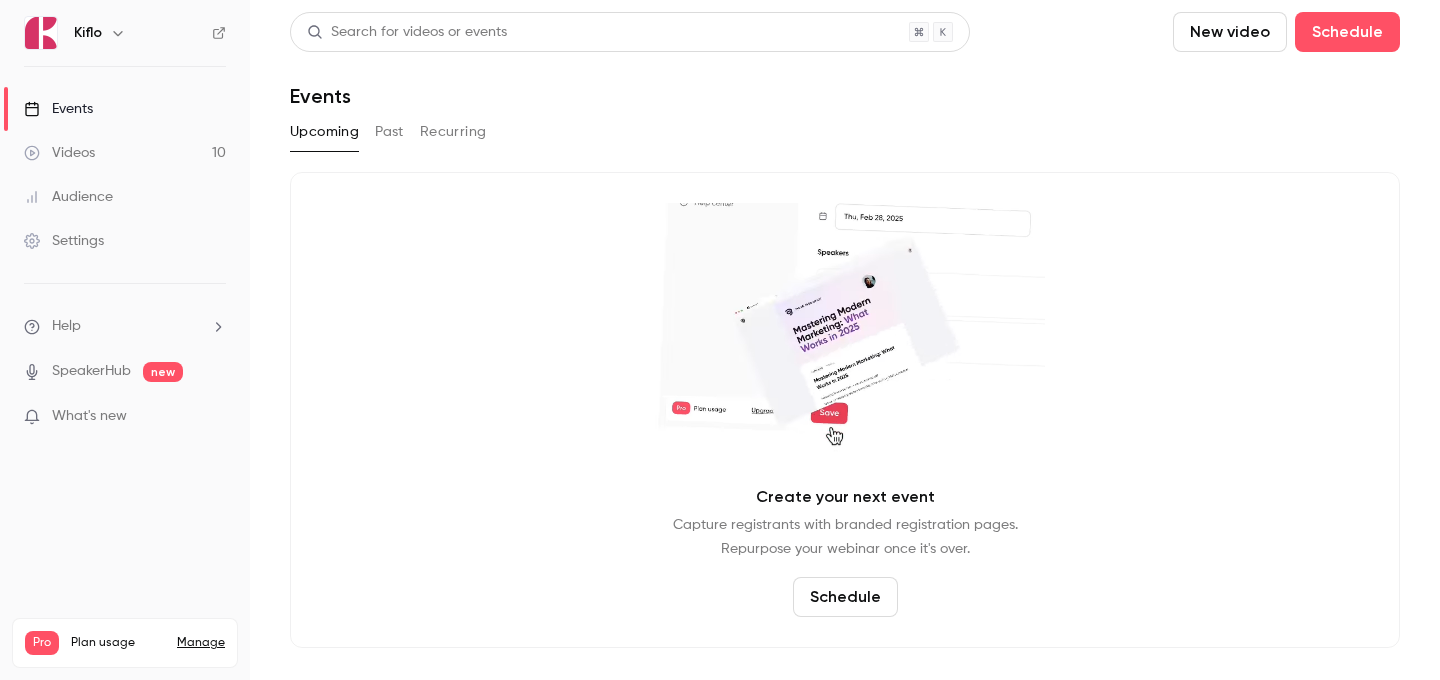 click on "Audience" at bounding box center (125, 197) 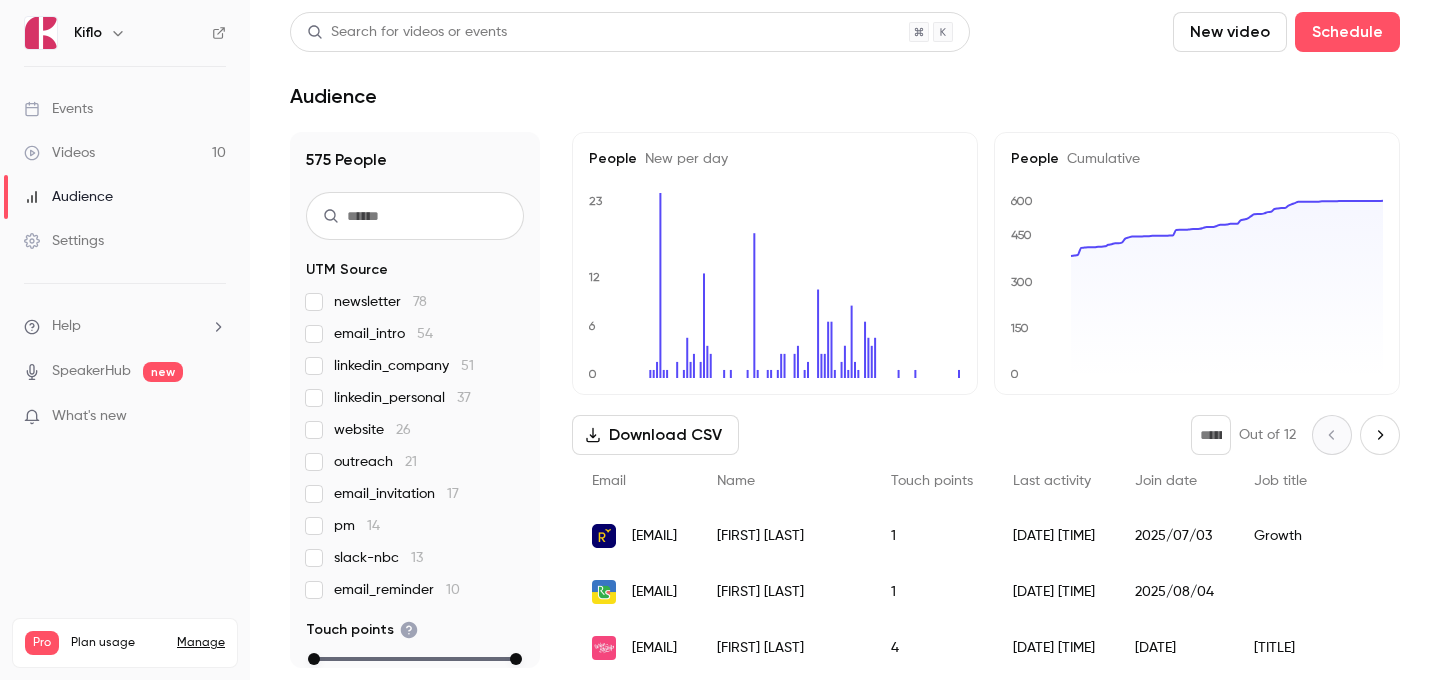 click on "Videos 10" at bounding box center (125, 153) 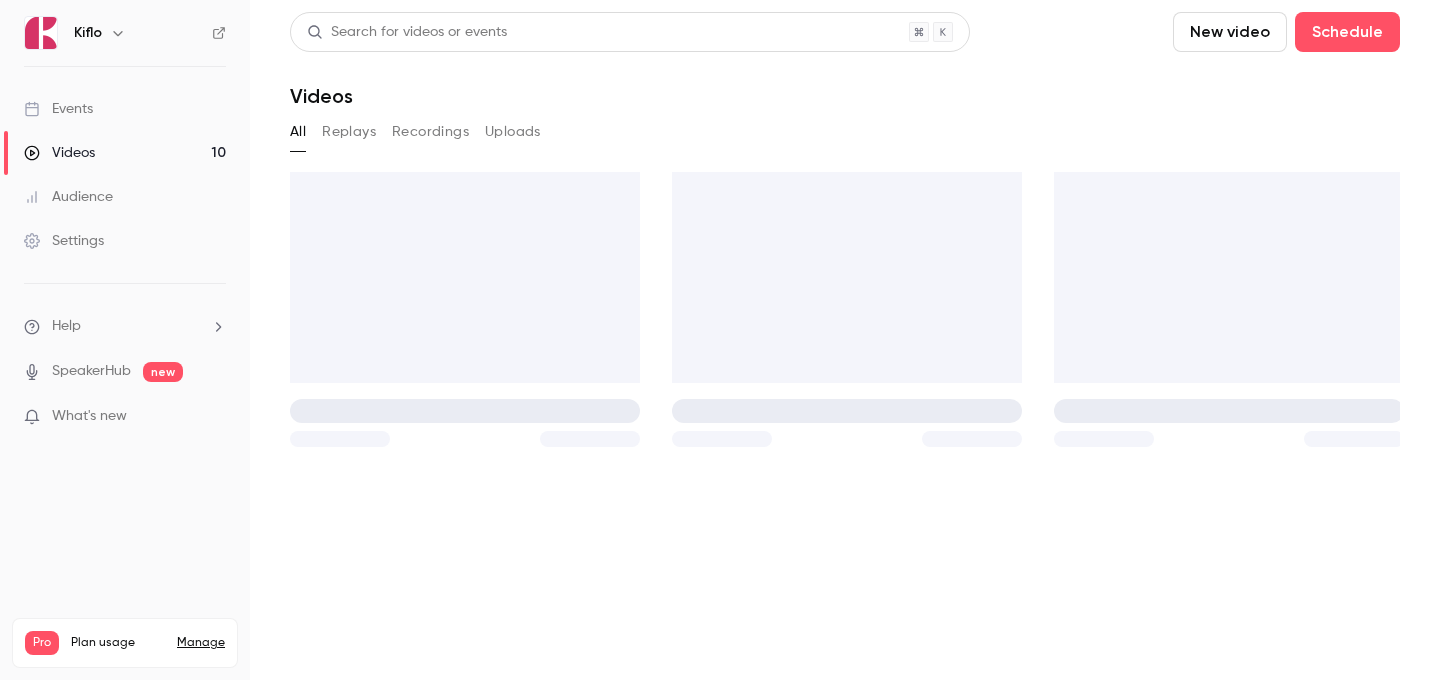 click on "Events" at bounding box center [125, 109] 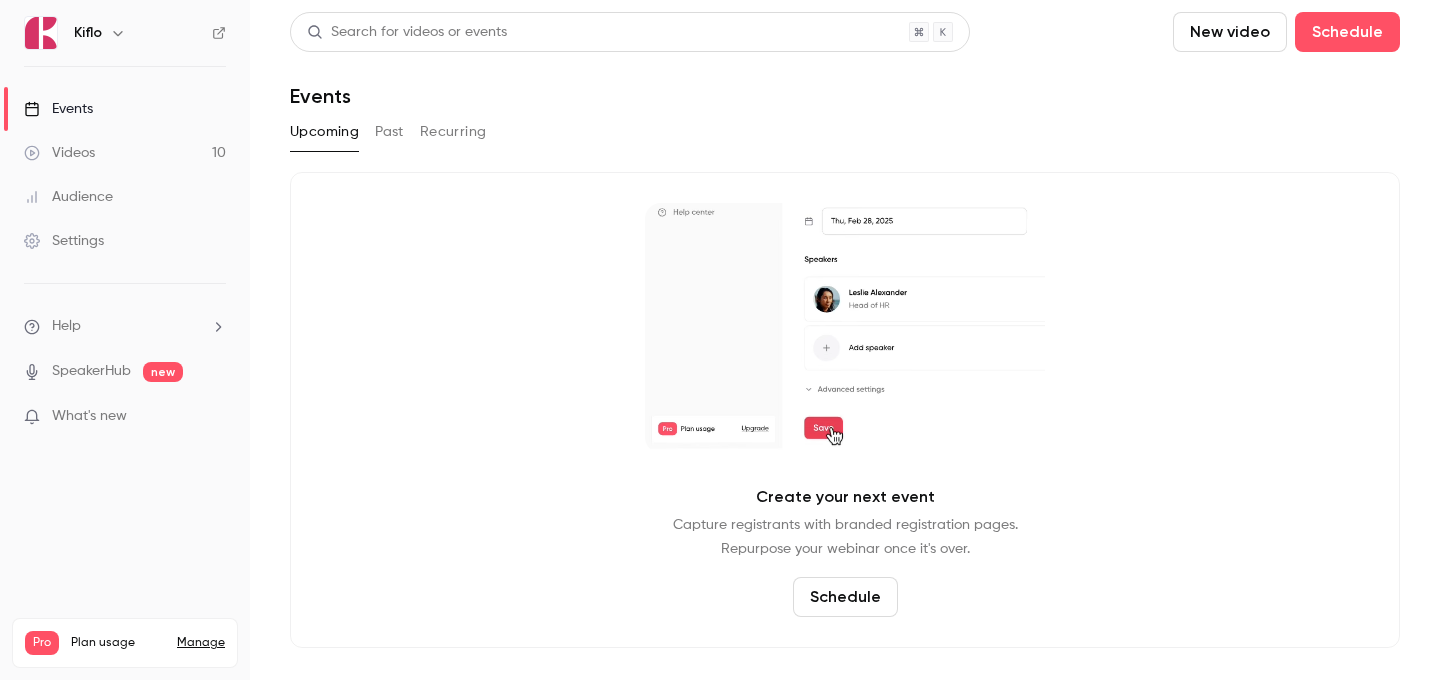 click on "Upcoming Past Recurring" at bounding box center [845, 132] 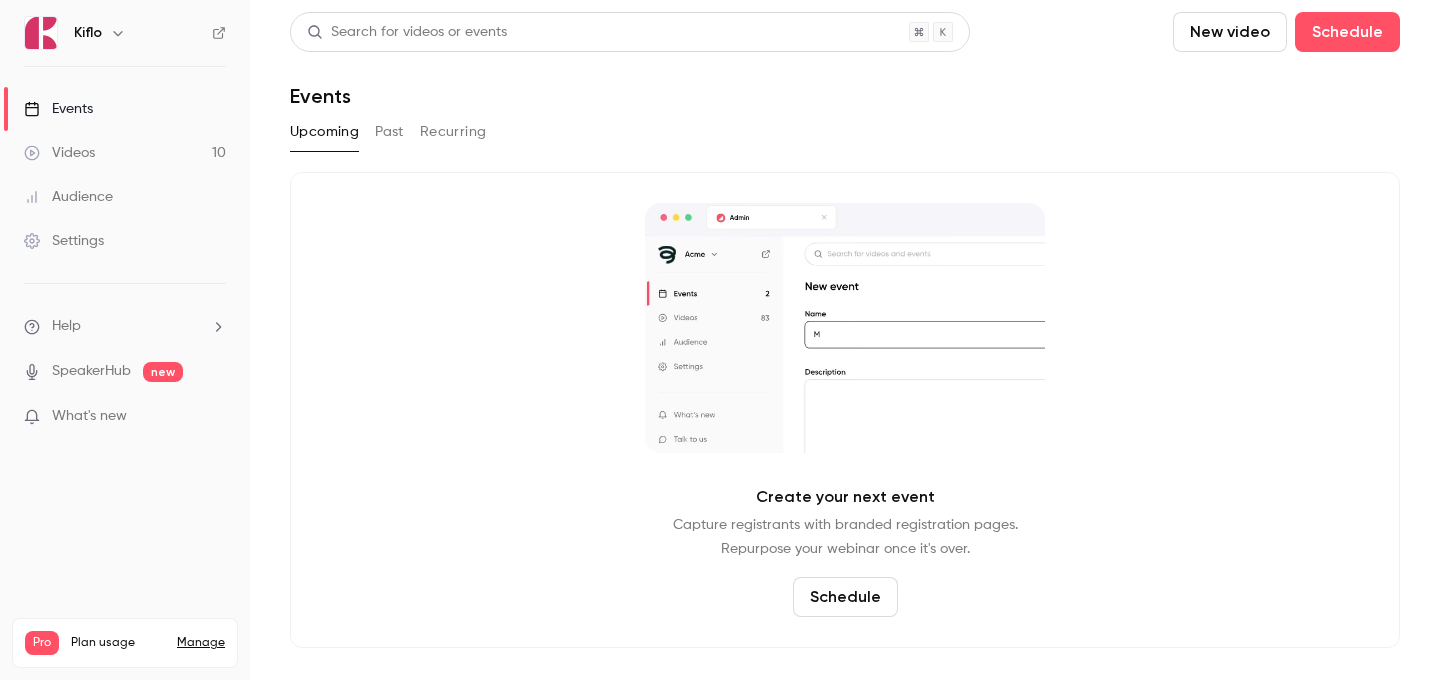 click on "Past" at bounding box center (389, 132) 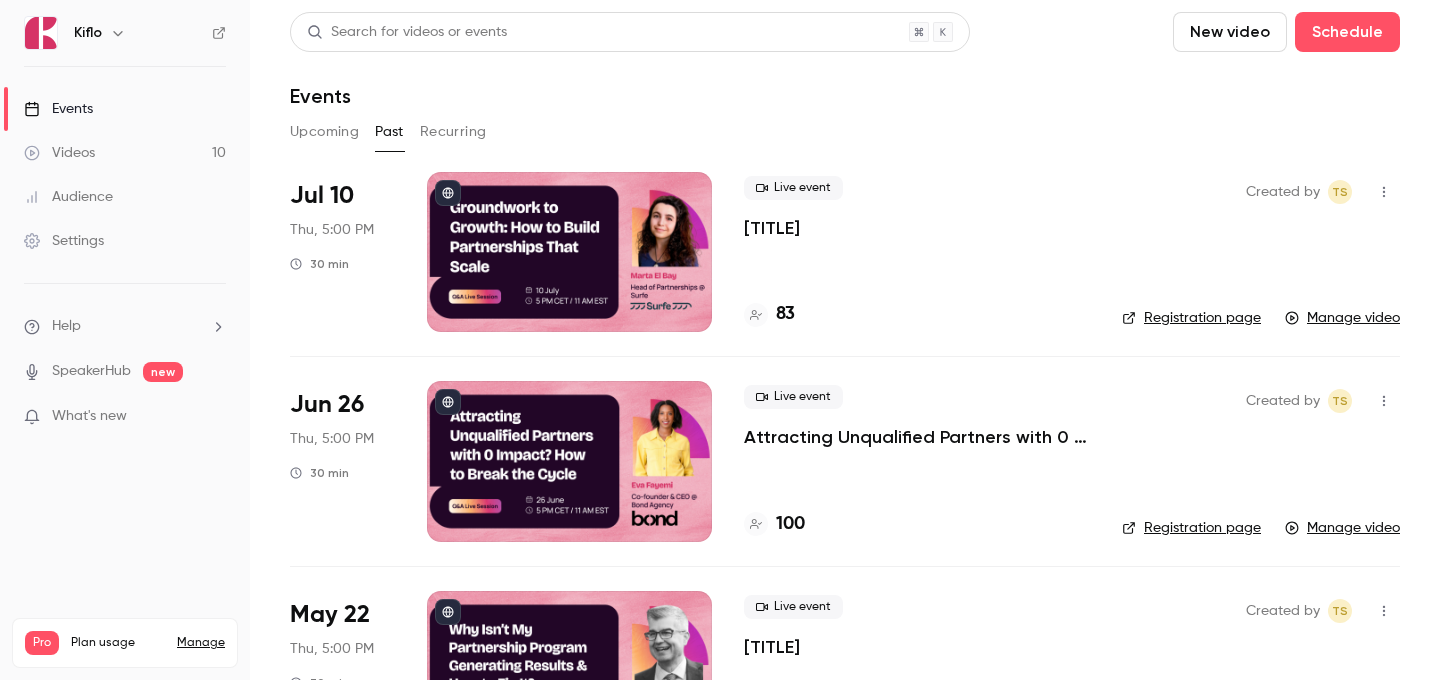 click at bounding box center (569, 252) 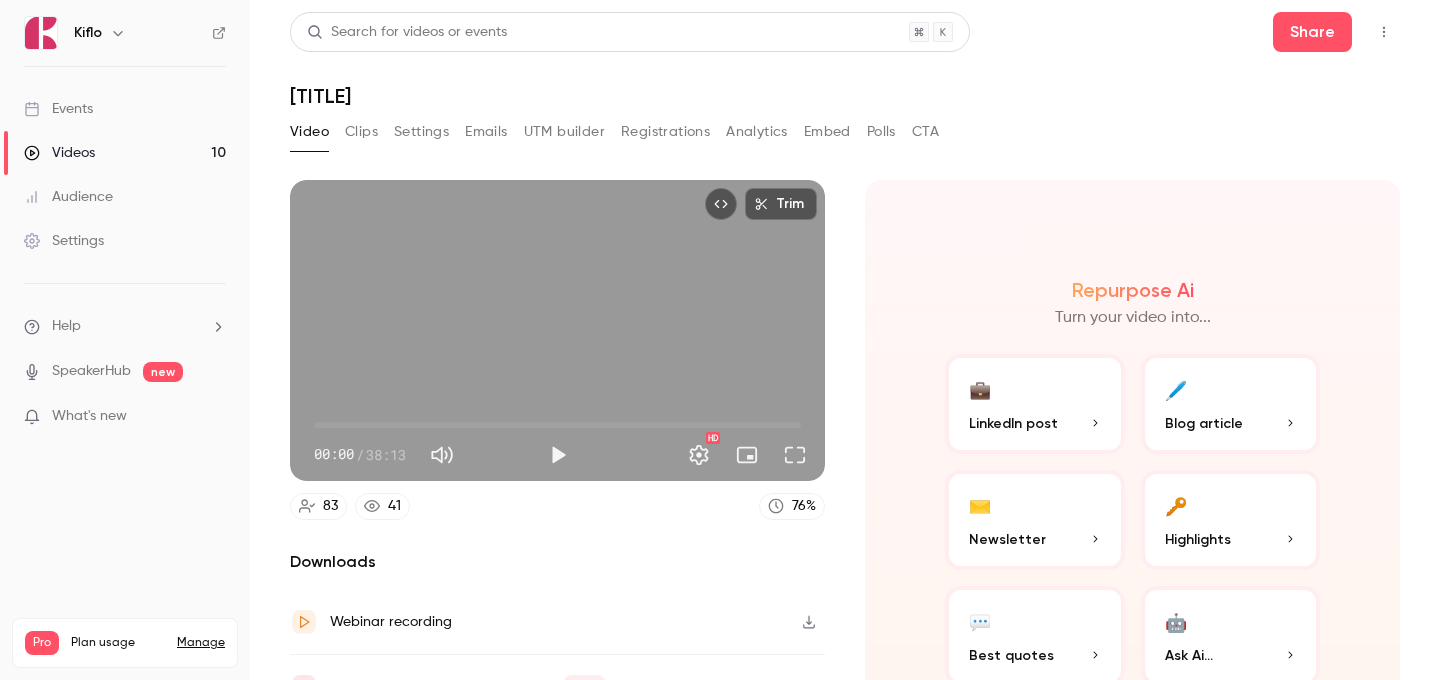 click on "Clips" at bounding box center (361, 132) 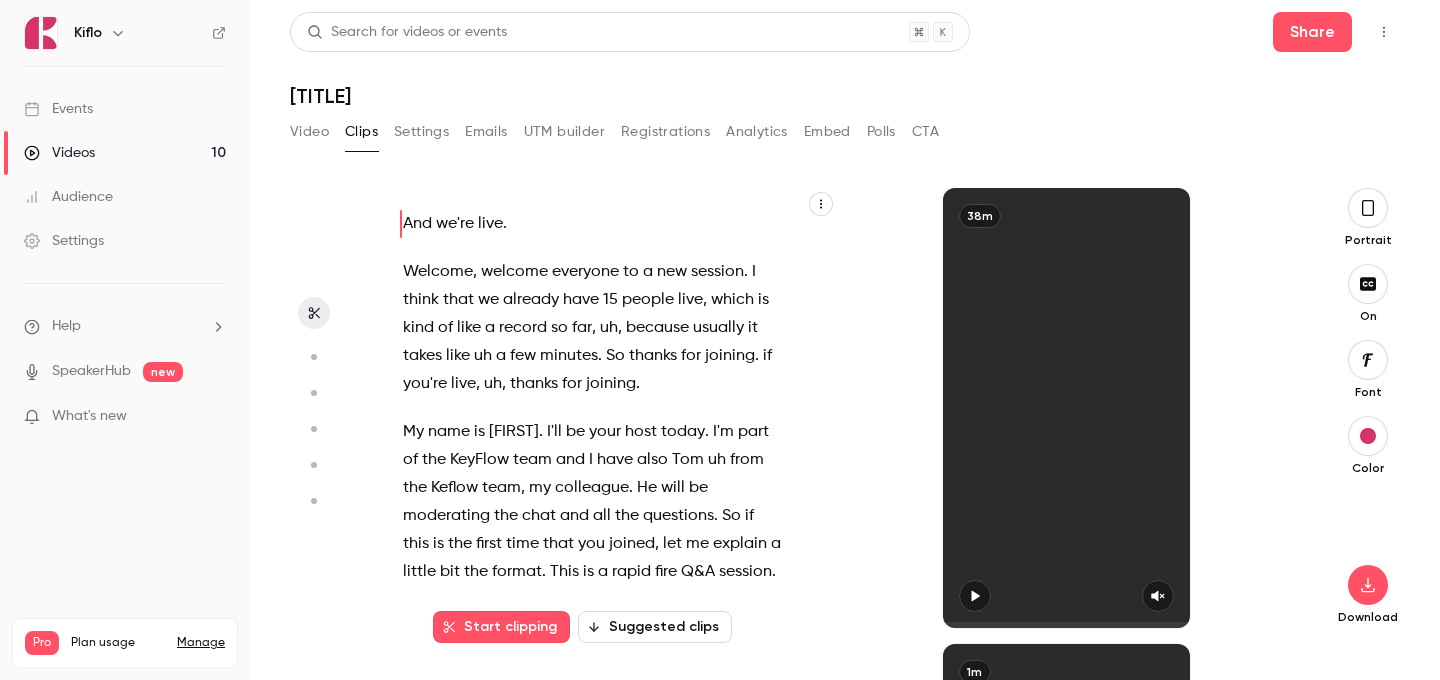 click on "Analytics" at bounding box center (757, 132) 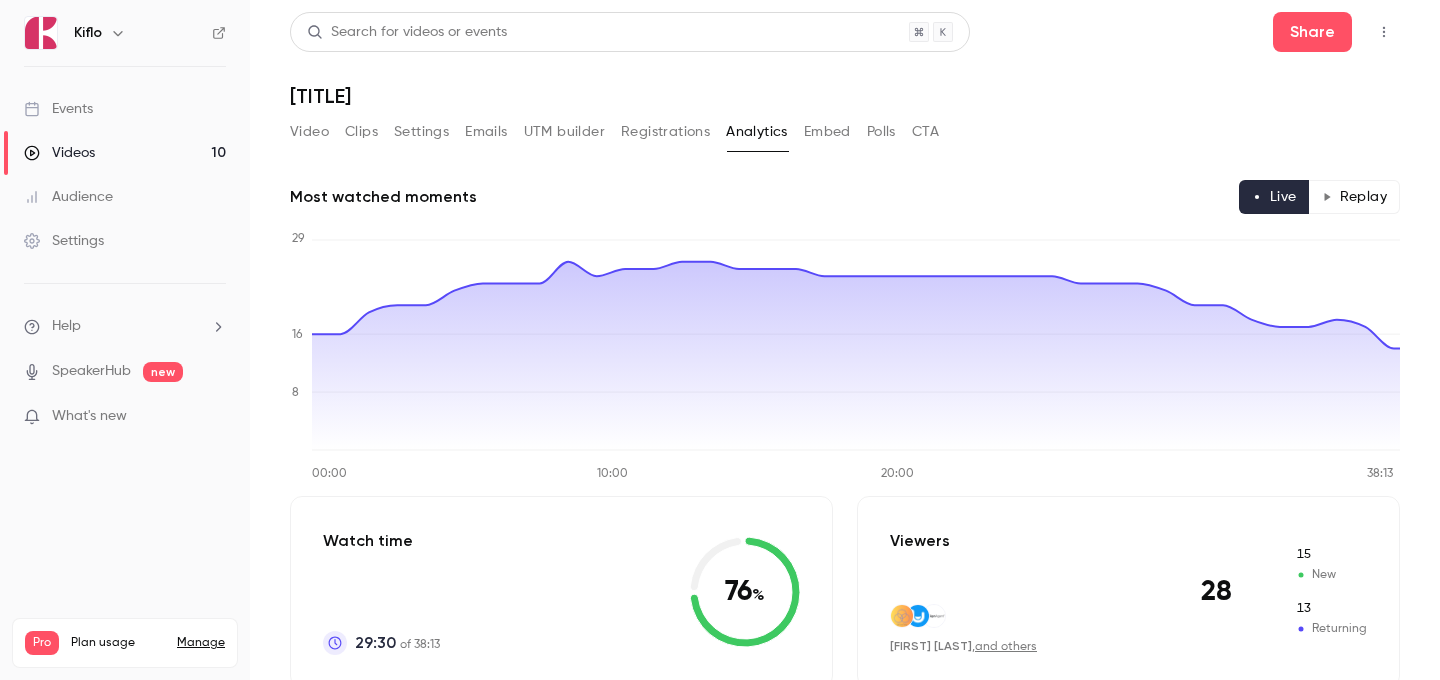click on "Registrations" at bounding box center (665, 132) 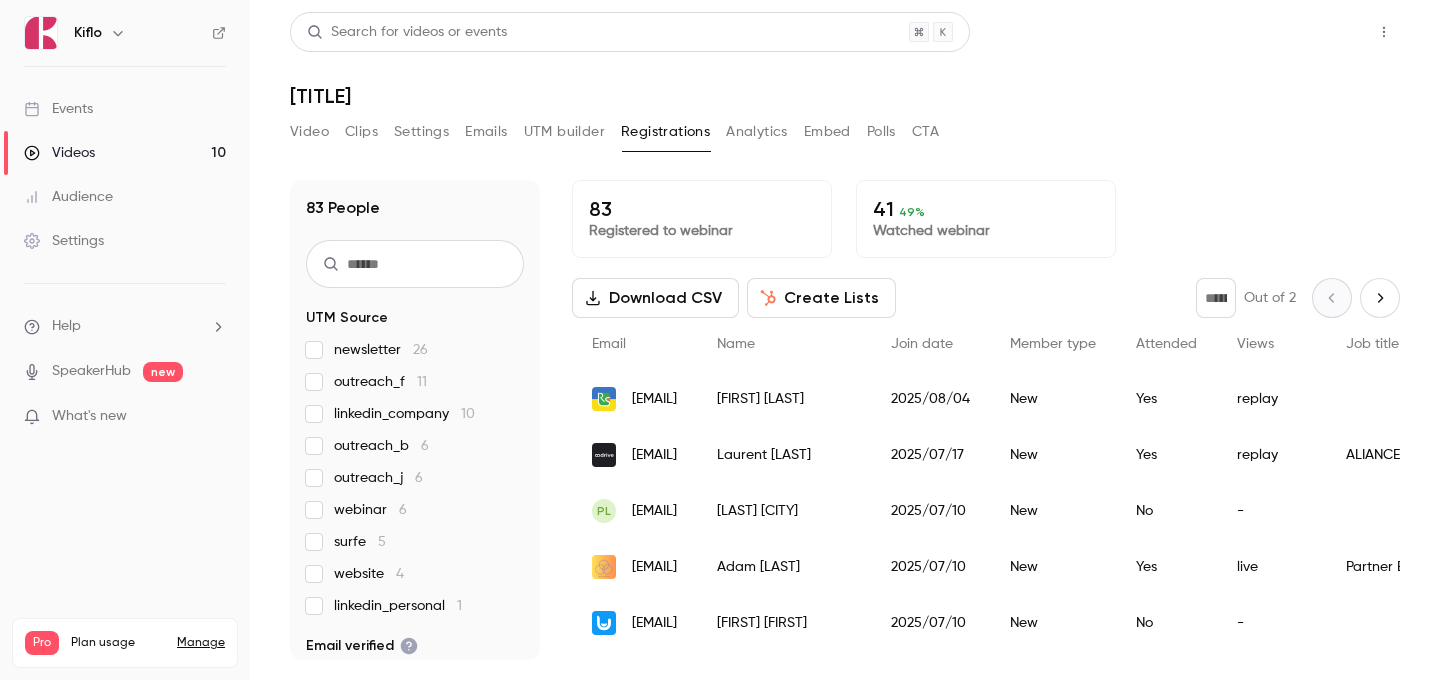 click on "Share" at bounding box center (1312, 32) 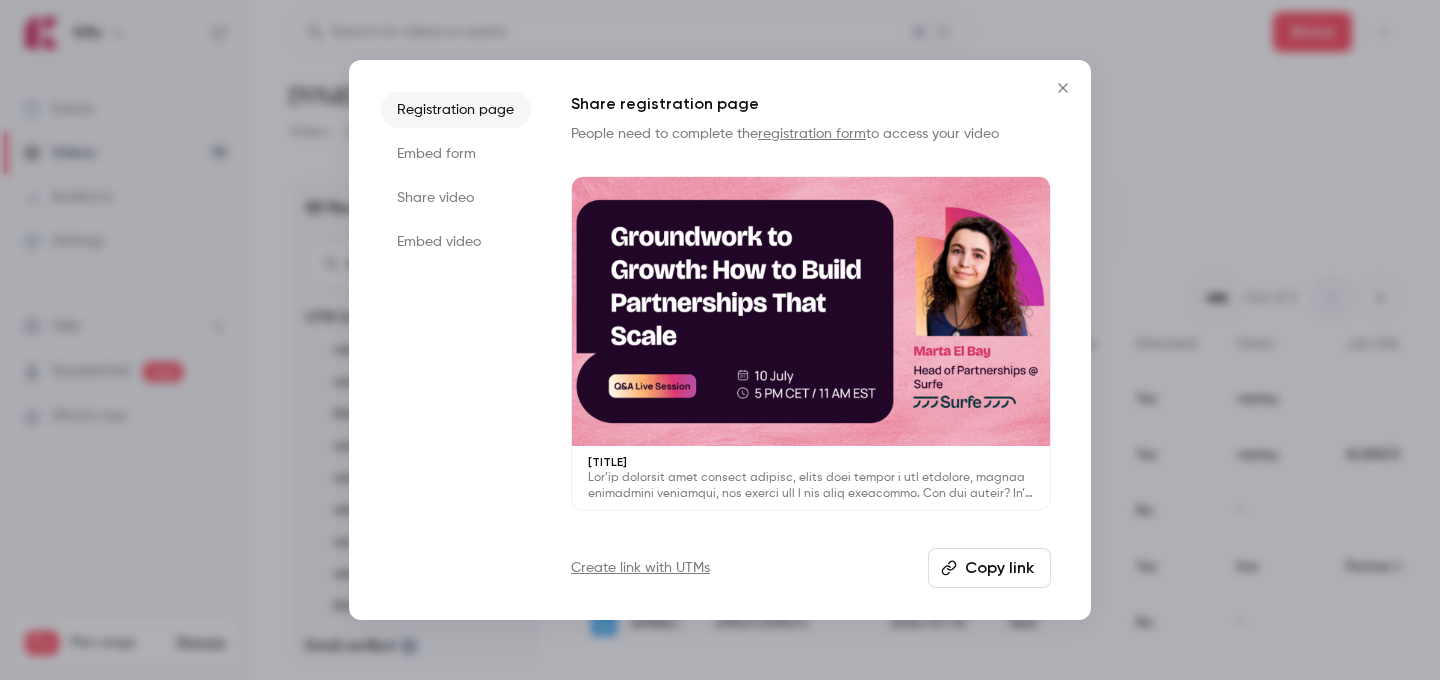 click on "Copy link" at bounding box center [989, 568] 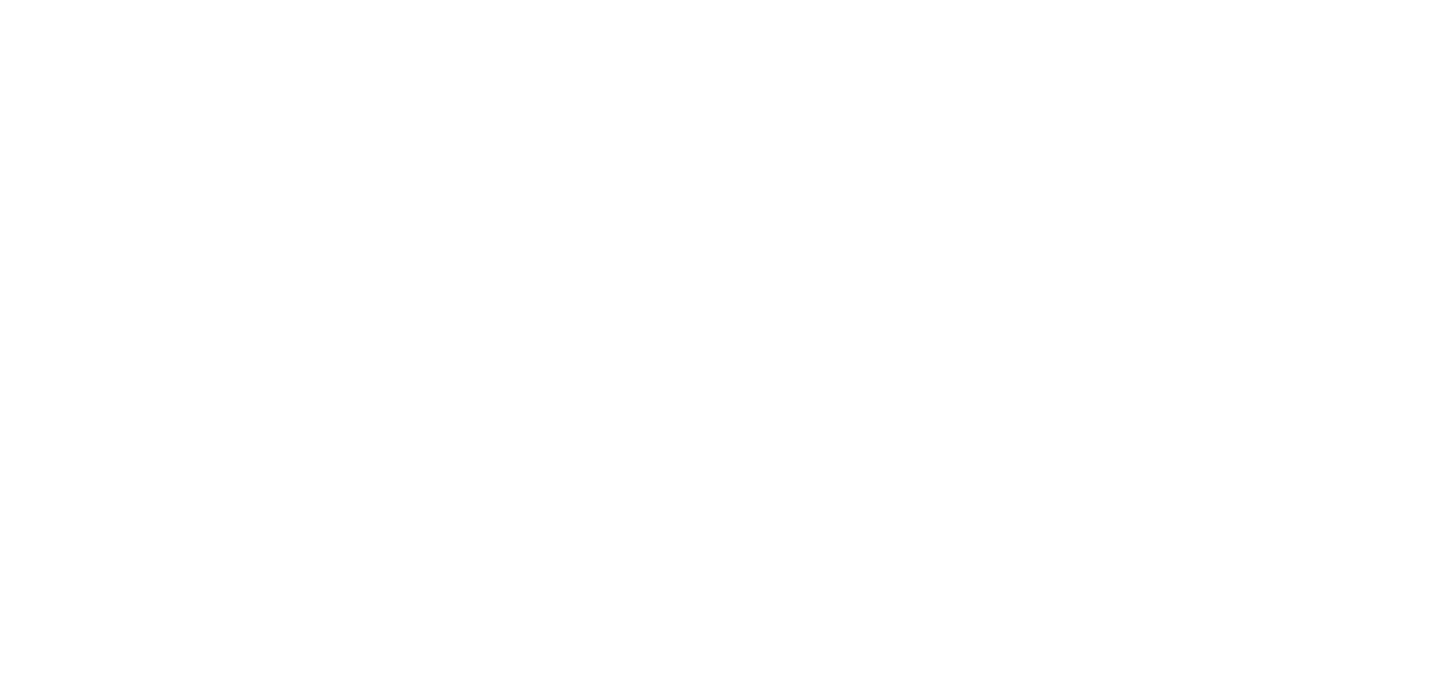 scroll, scrollTop: 0, scrollLeft: 0, axis: both 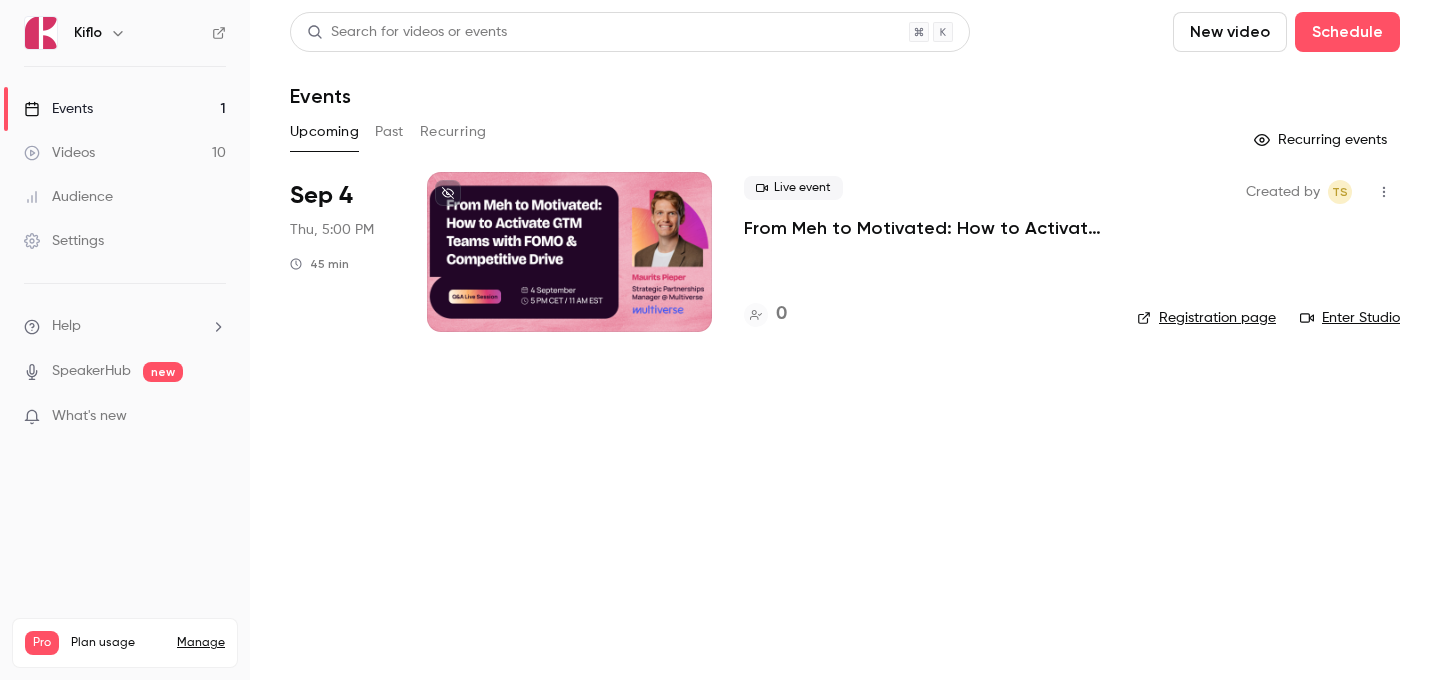 click at bounding box center (569, 252) 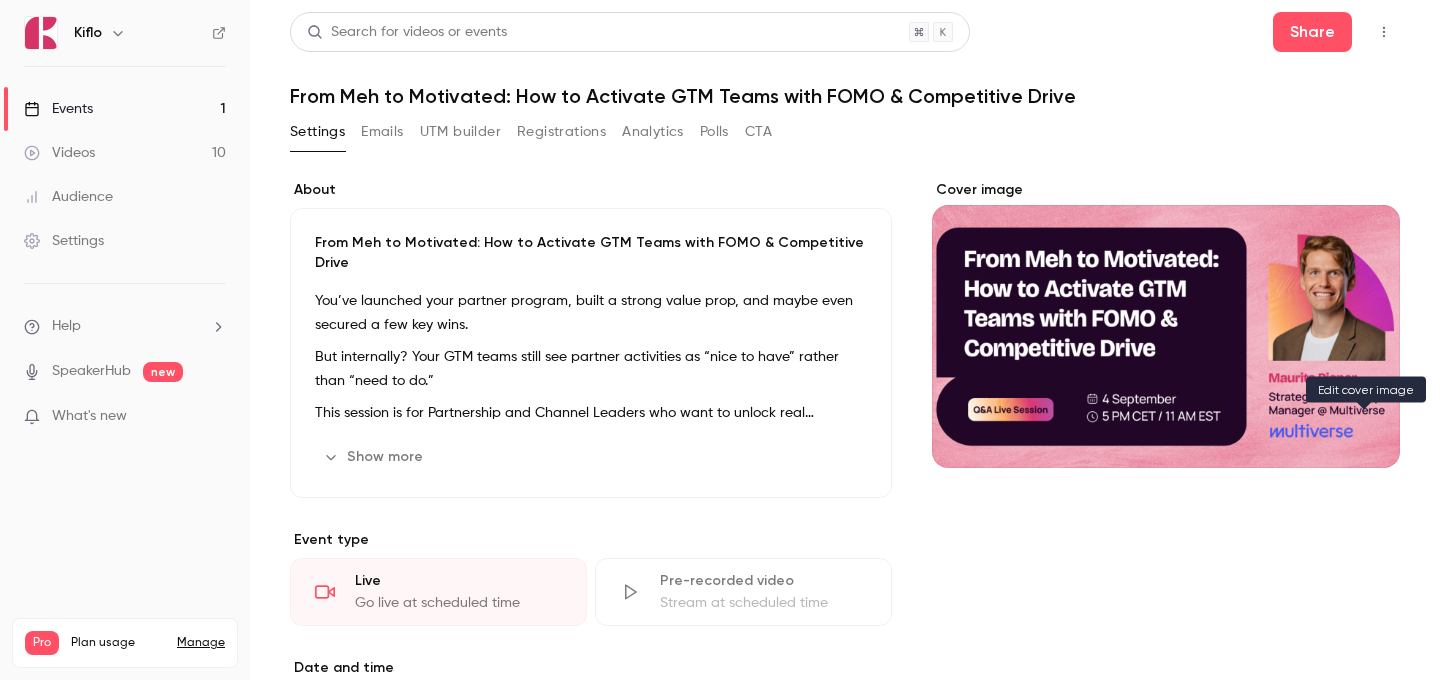 click at bounding box center [1364, 432] 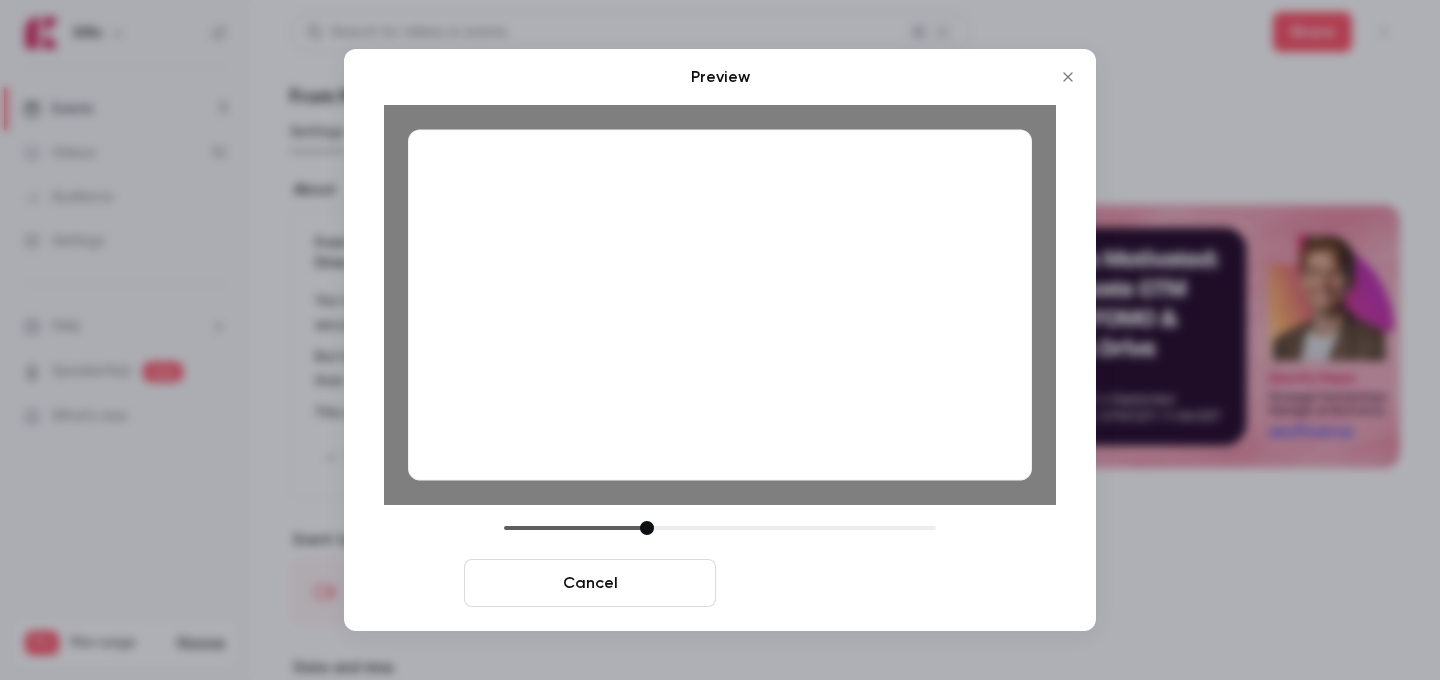 click on "Save cover" at bounding box center (850, 583) 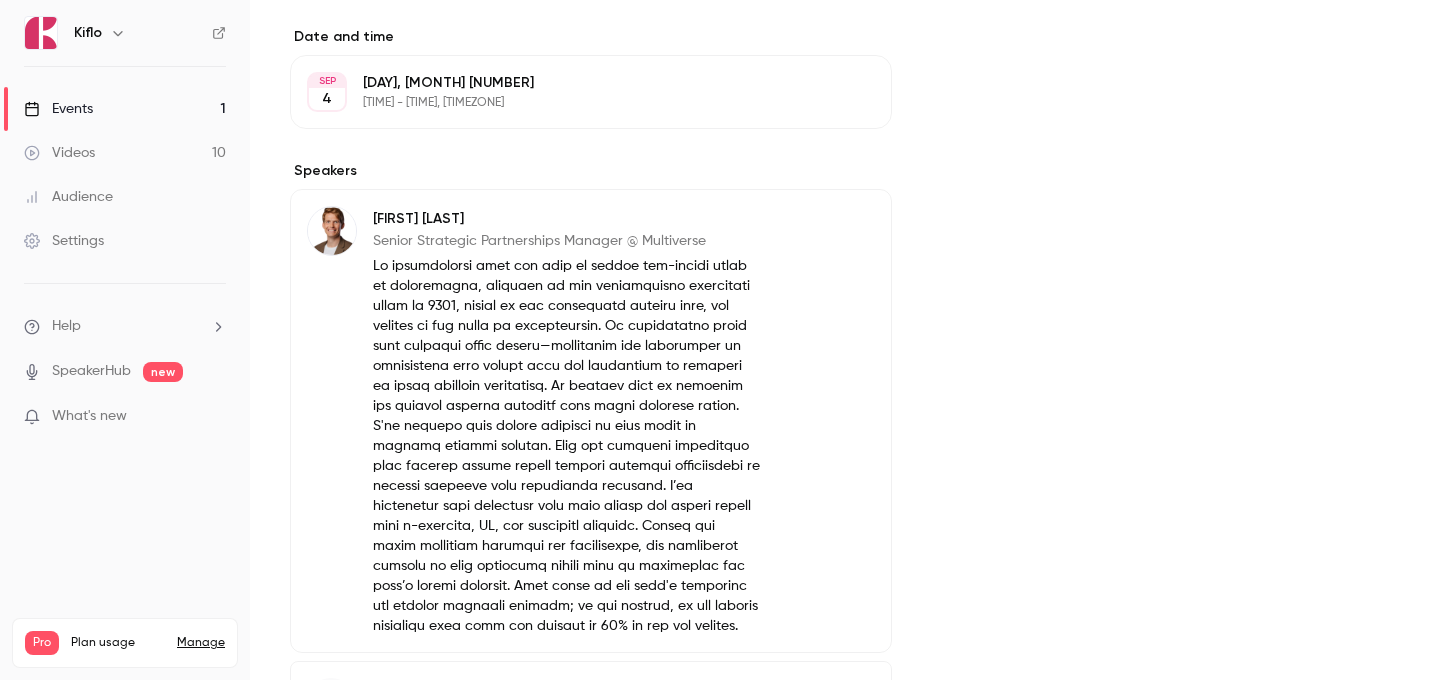 scroll, scrollTop: 630, scrollLeft: 0, axis: vertical 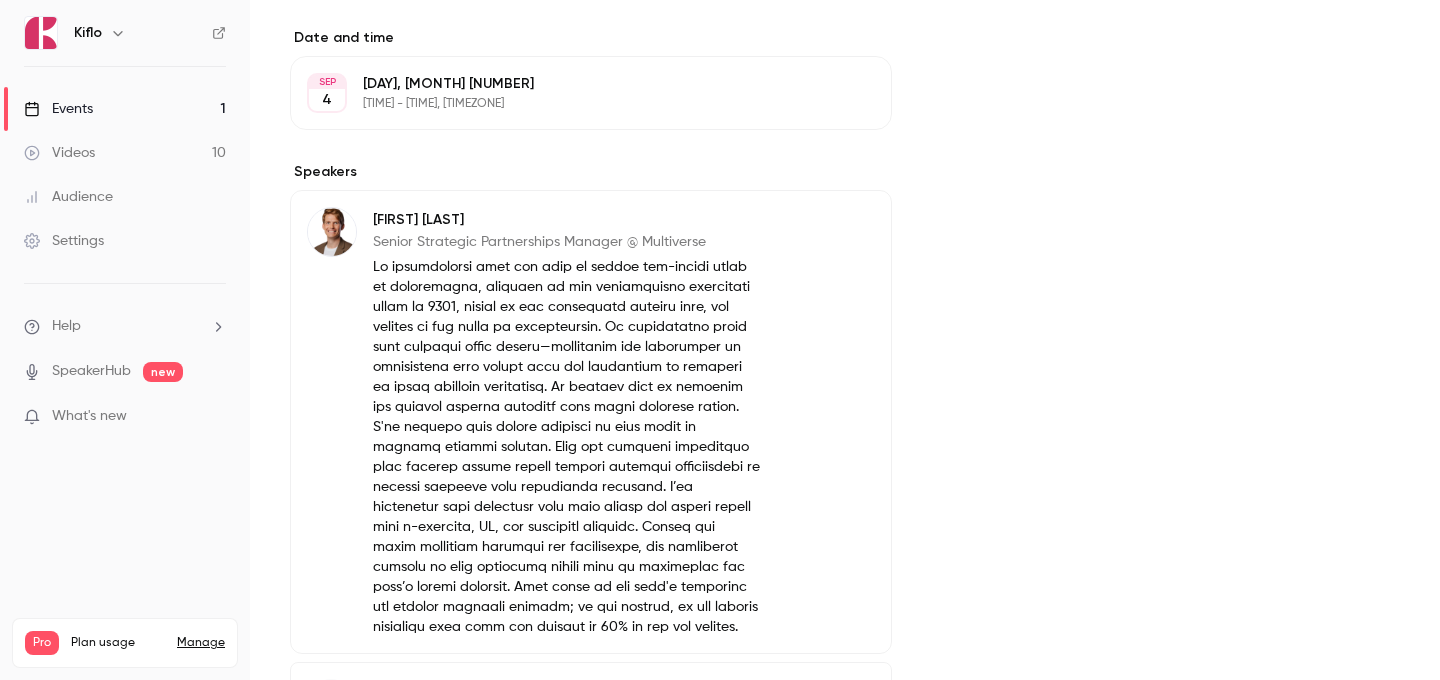 click 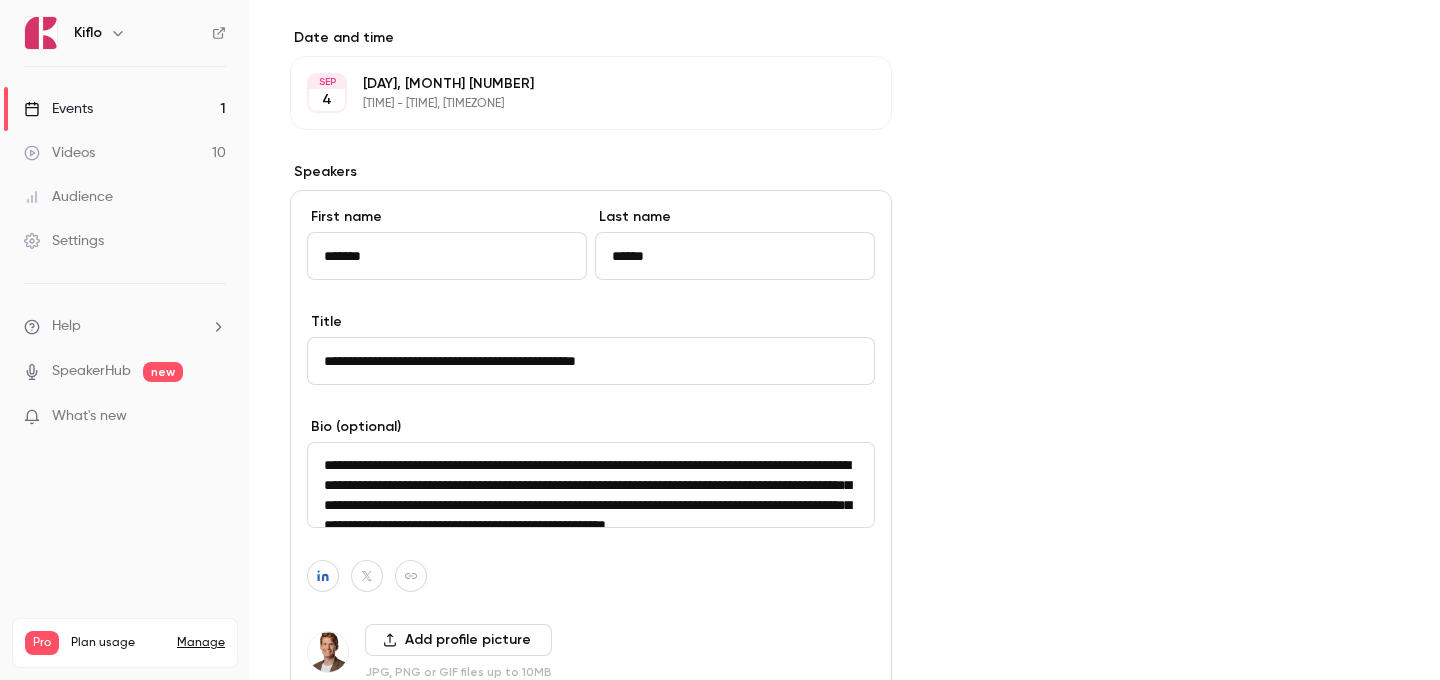 drag, startPoint x: 364, startPoint y: 345, endPoint x: 305, endPoint y: 342, distance: 59.07622 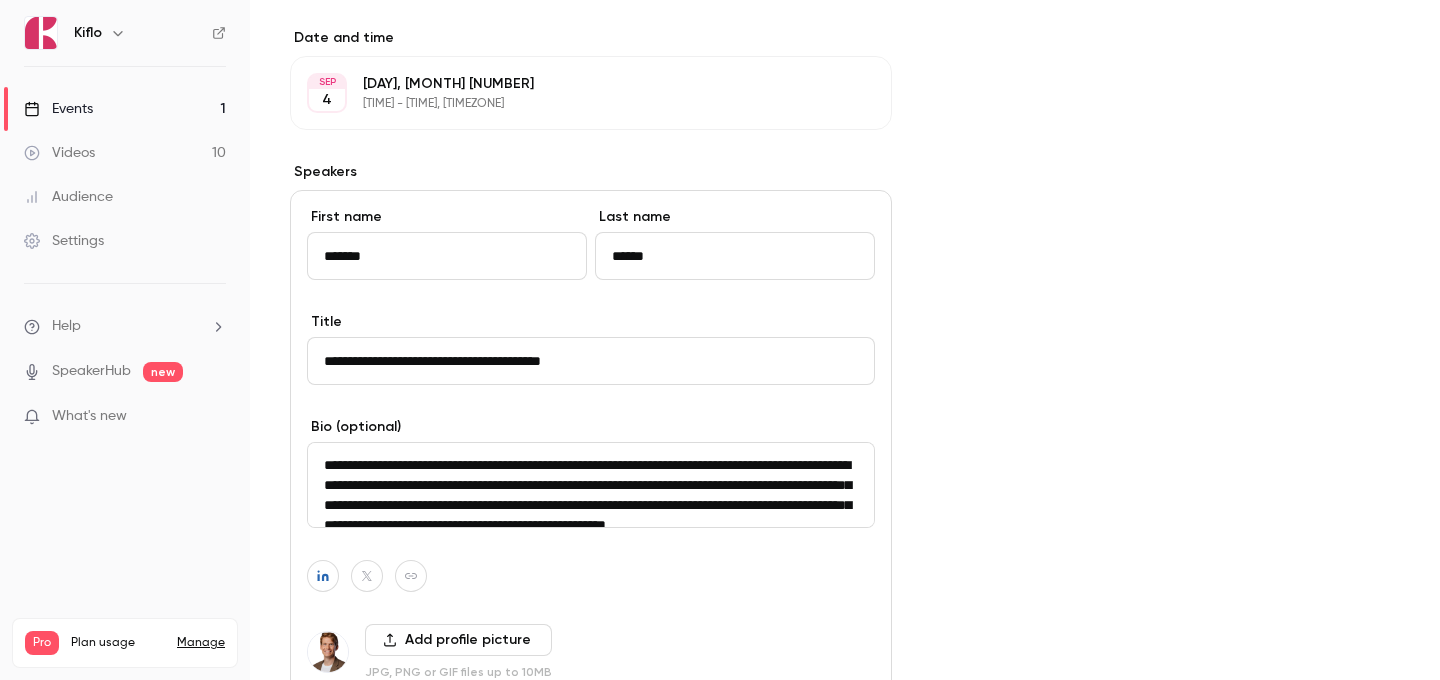 click on "**********" at bounding box center [591, 361] 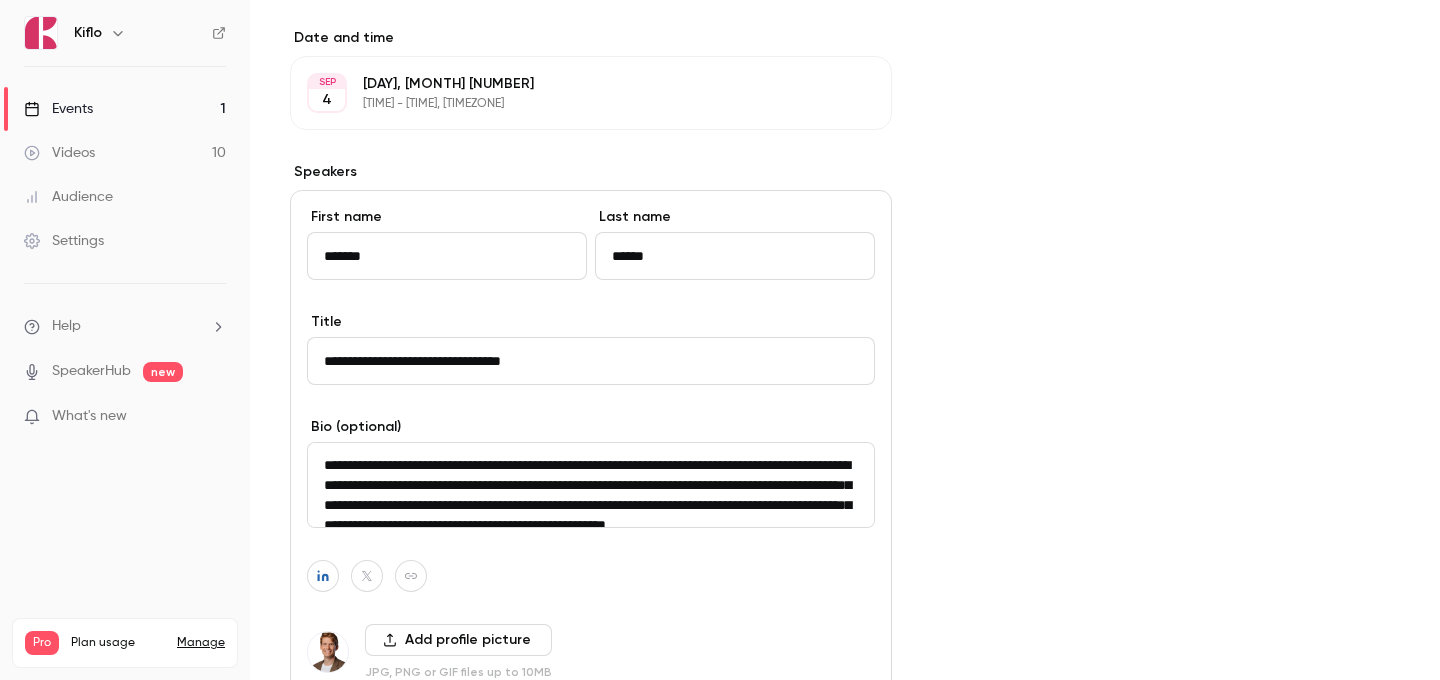 scroll, scrollTop: 913, scrollLeft: 0, axis: vertical 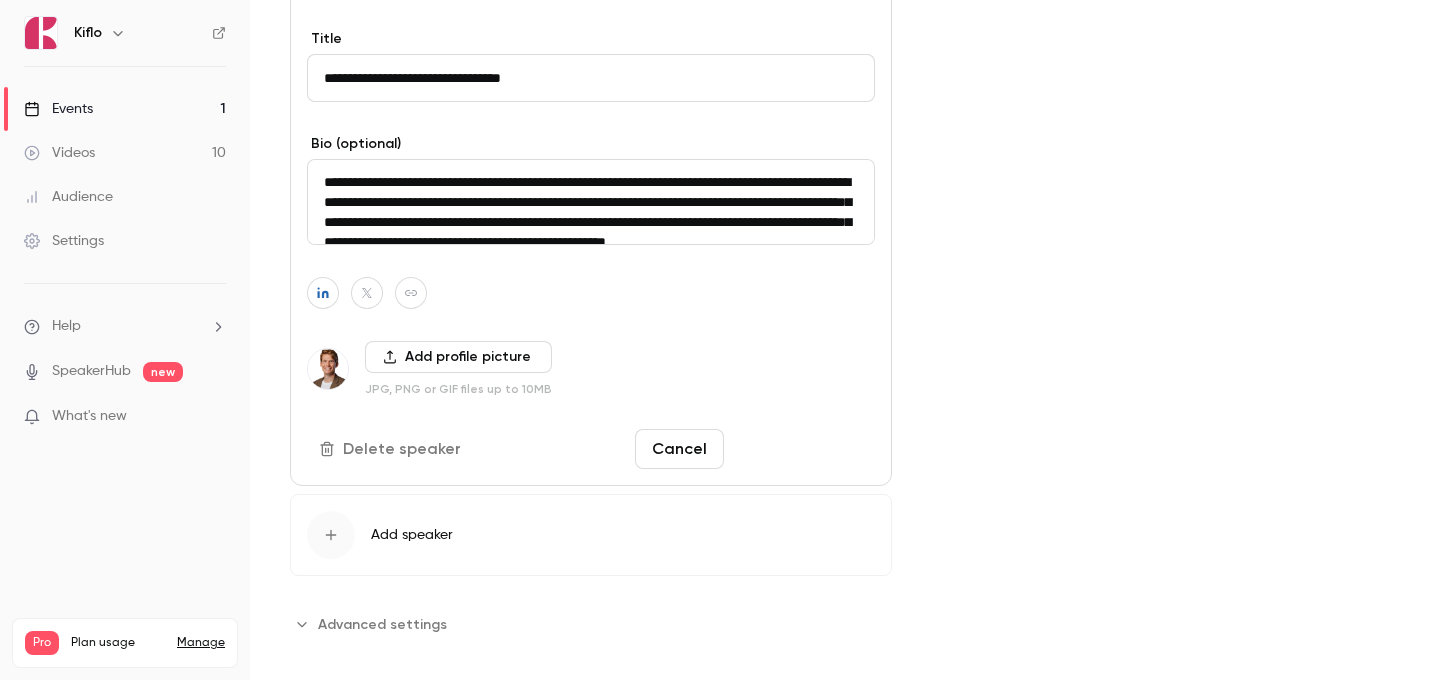 type on "**********" 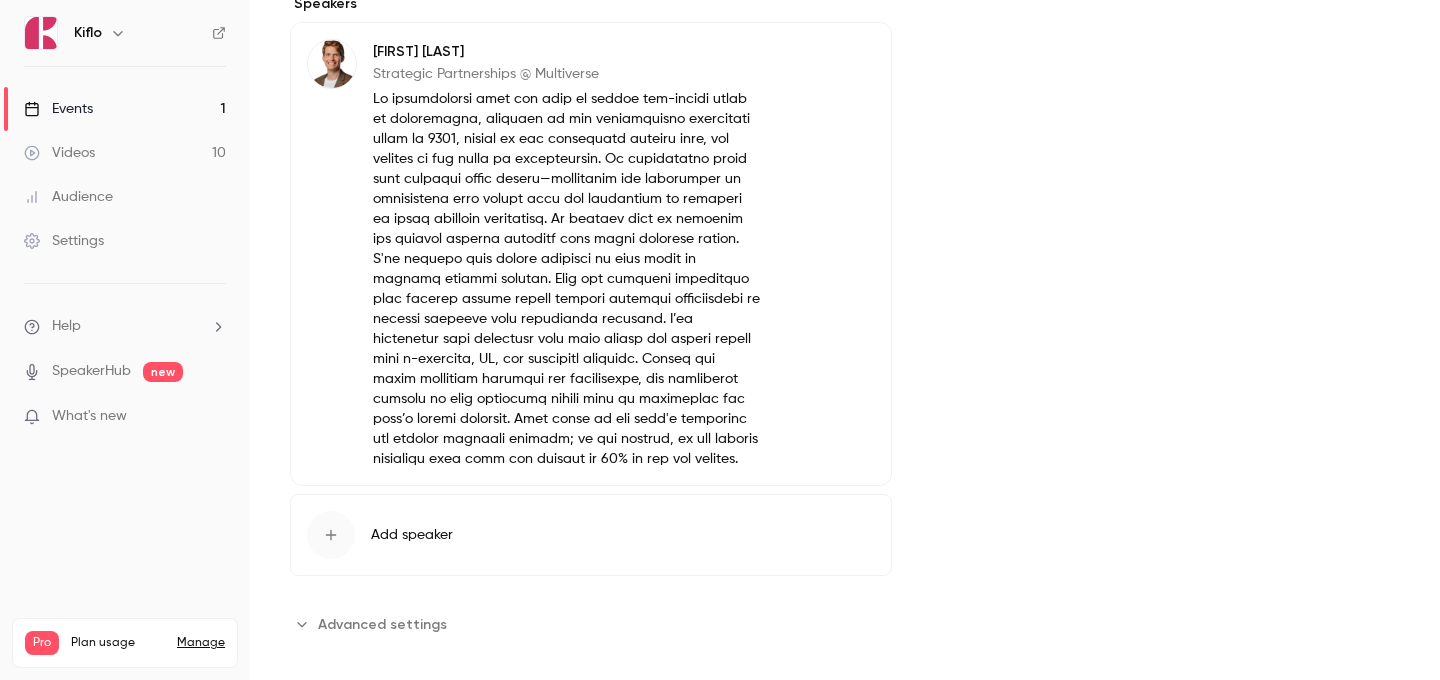 scroll, scrollTop: 0, scrollLeft: 0, axis: both 